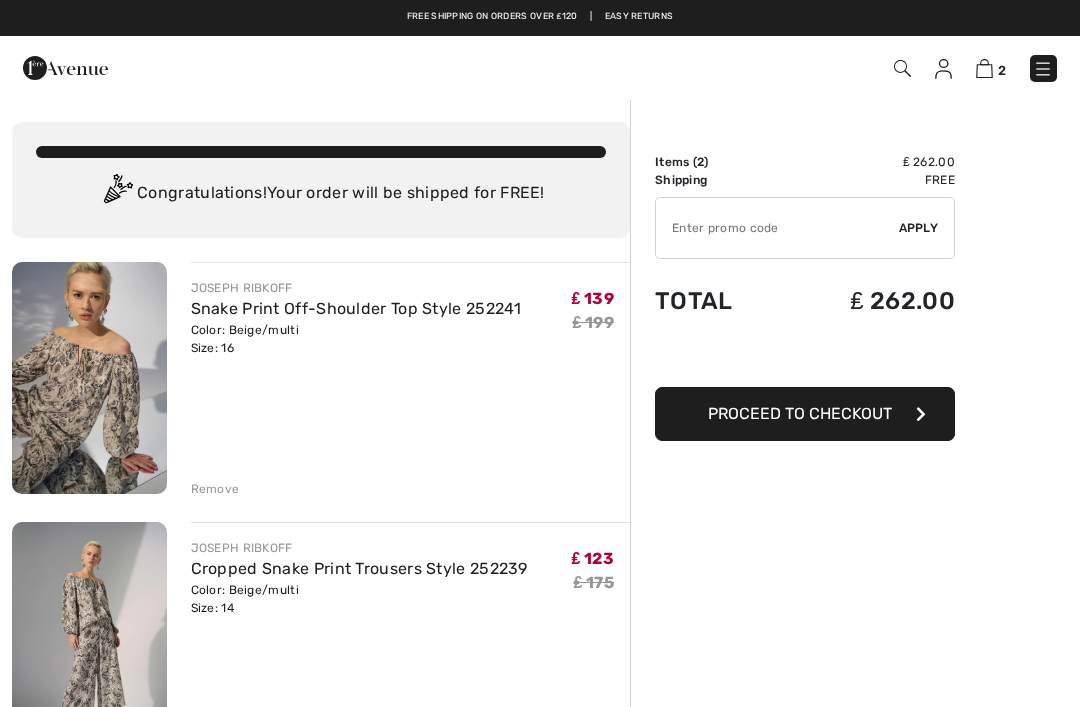 scroll, scrollTop: 0, scrollLeft: 0, axis: both 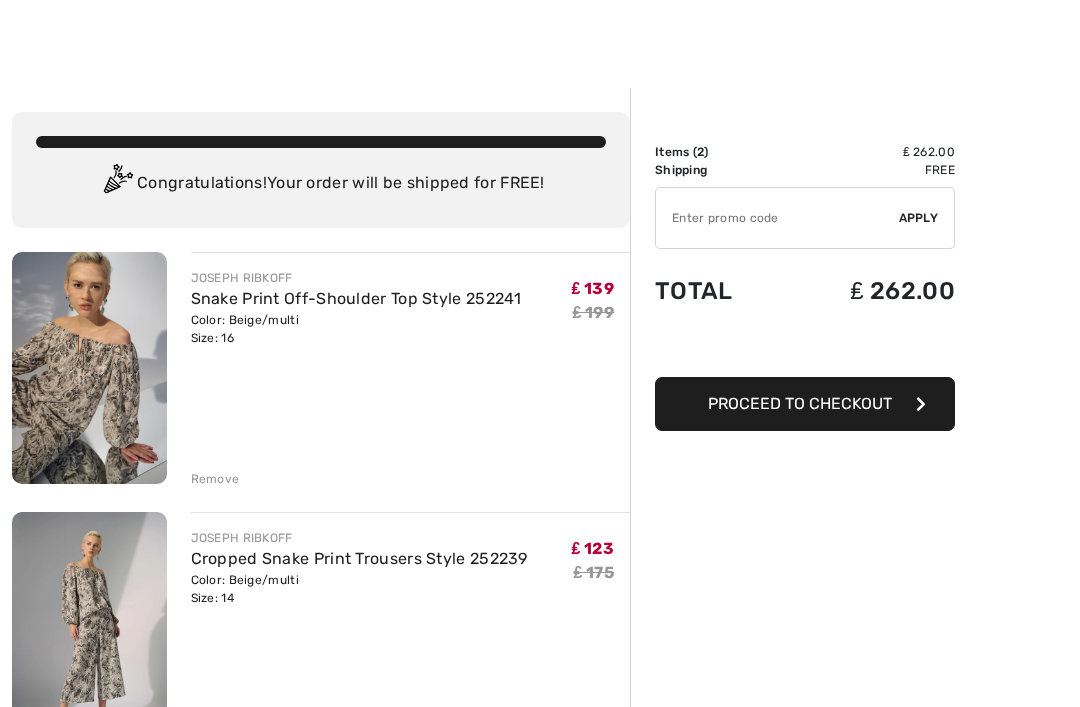 click on "Proceed to Checkout" at bounding box center (800, 403) 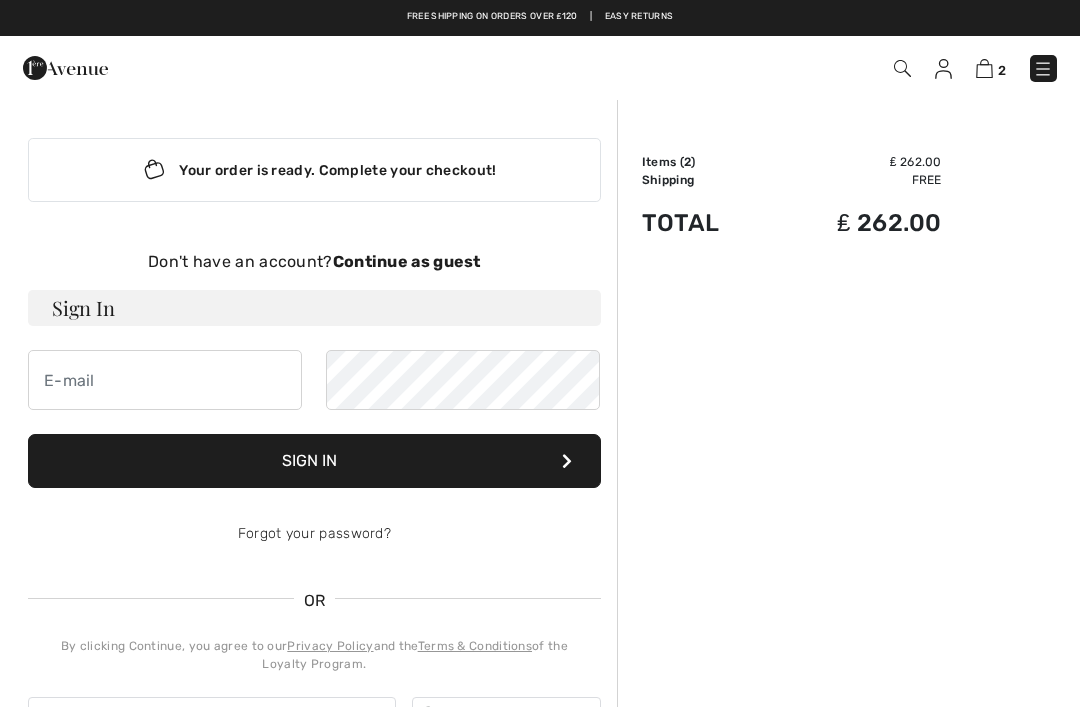 scroll, scrollTop: 0, scrollLeft: 0, axis: both 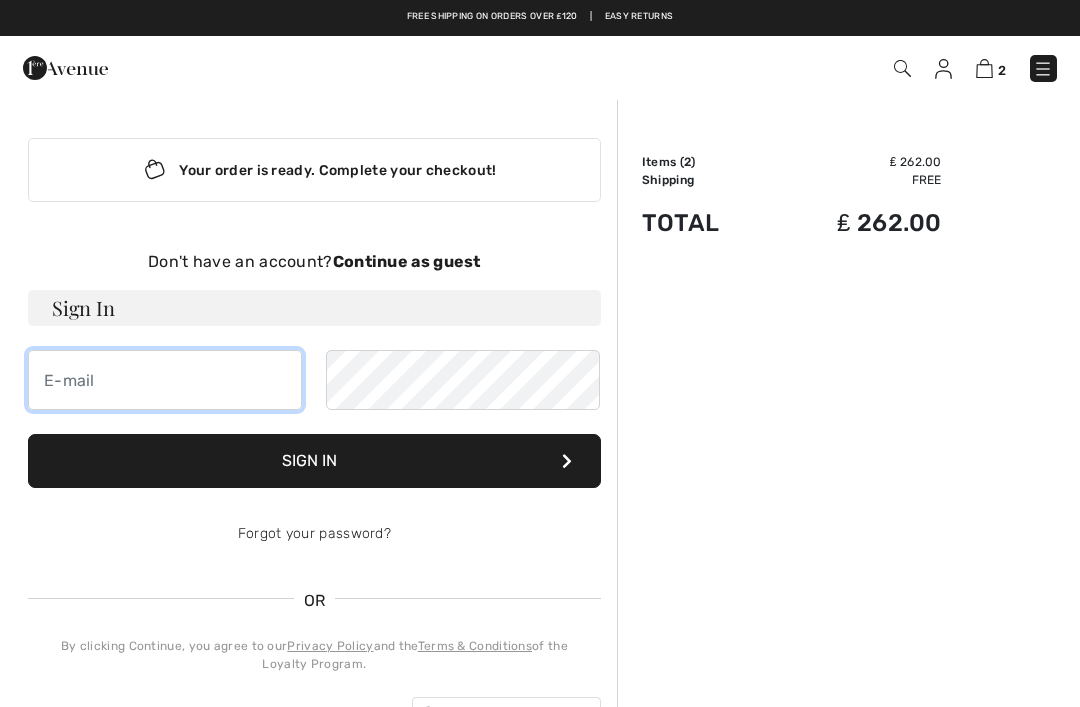 click at bounding box center [165, 380] 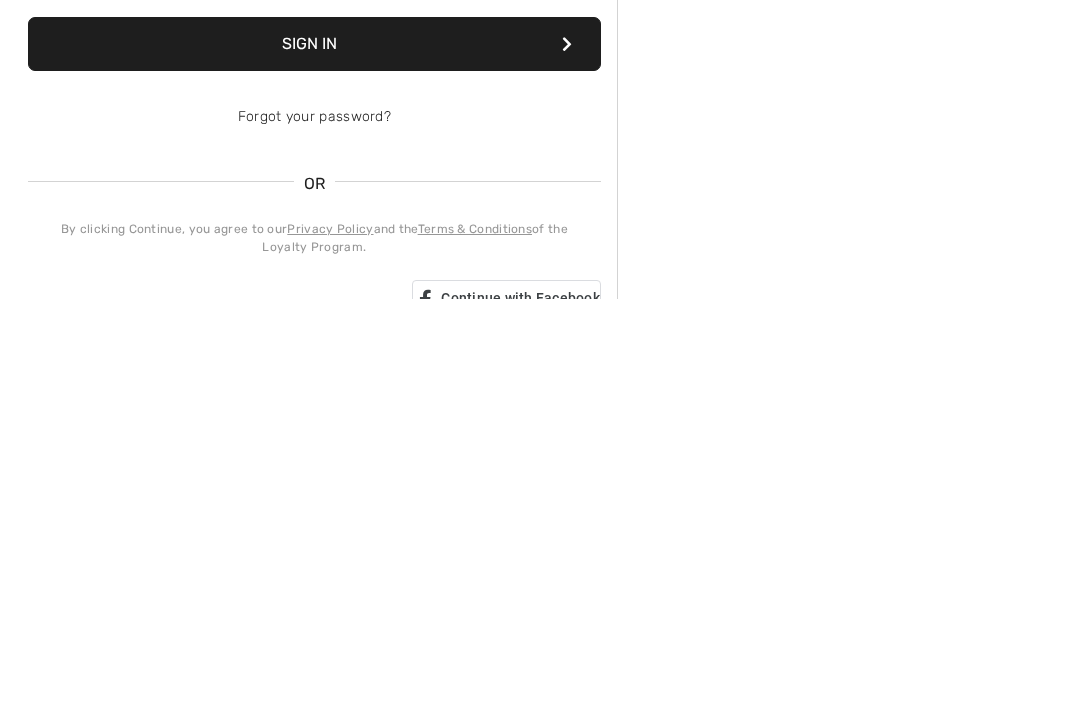 scroll, scrollTop: 10, scrollLeft: 0, axis: vertical 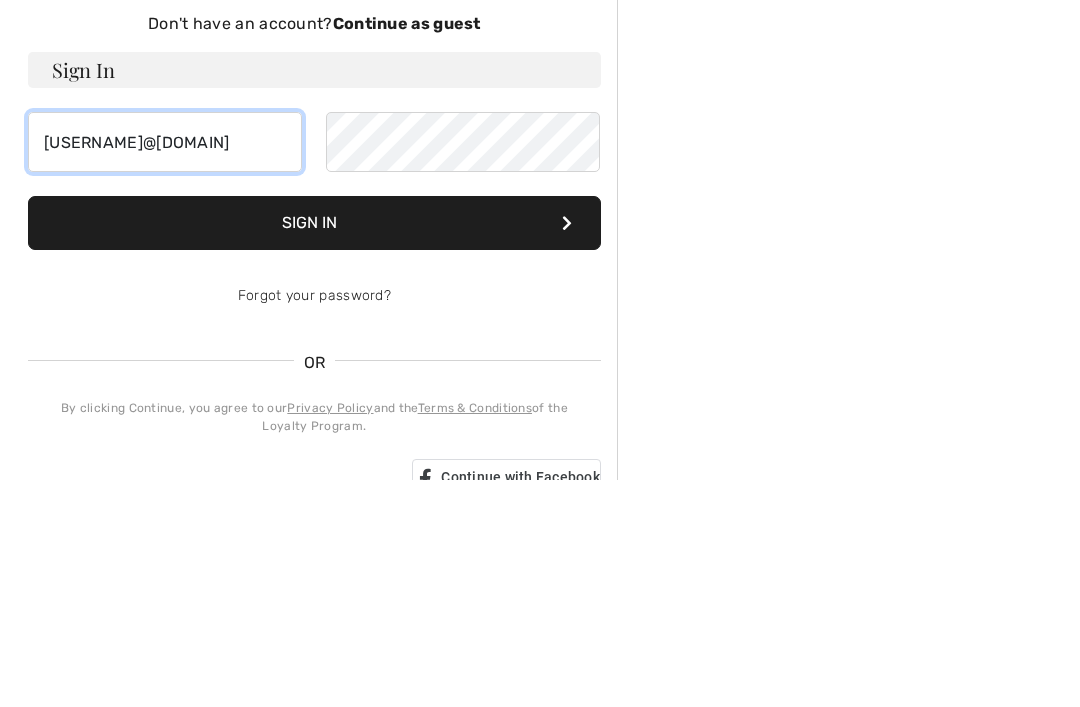 type on "angelabarker29@gmail.com" 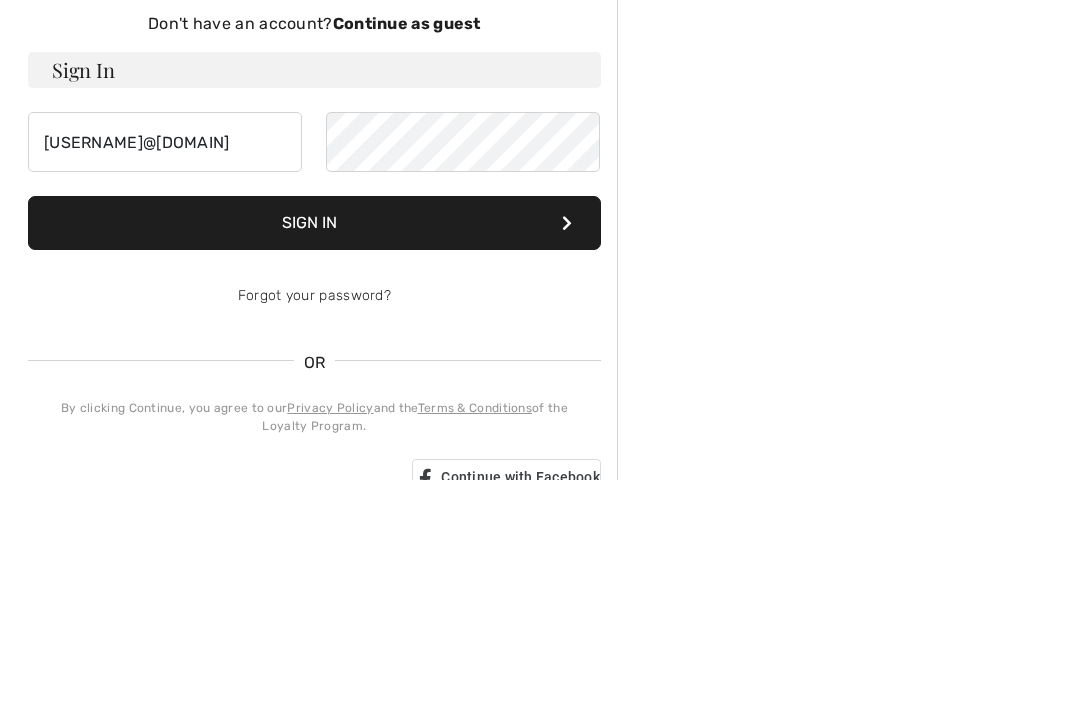 click on "Forgot your password?" at bounding box center [314, 523] 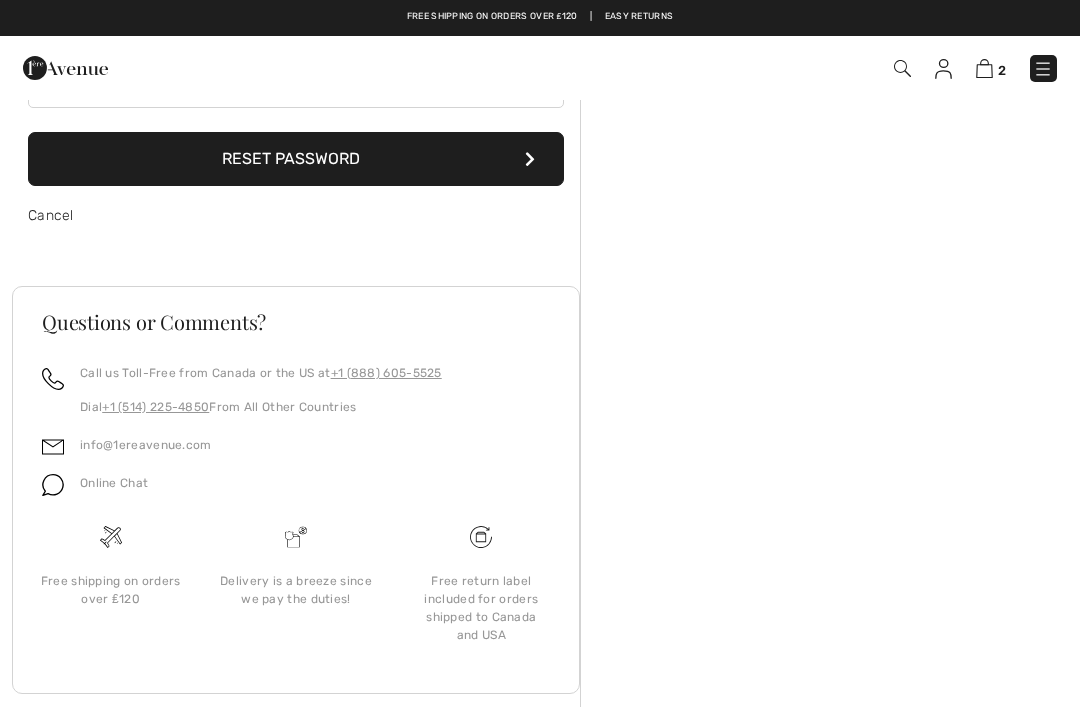 scroll, scrollTop: 193, scrollLeft: 0, axis: vertical 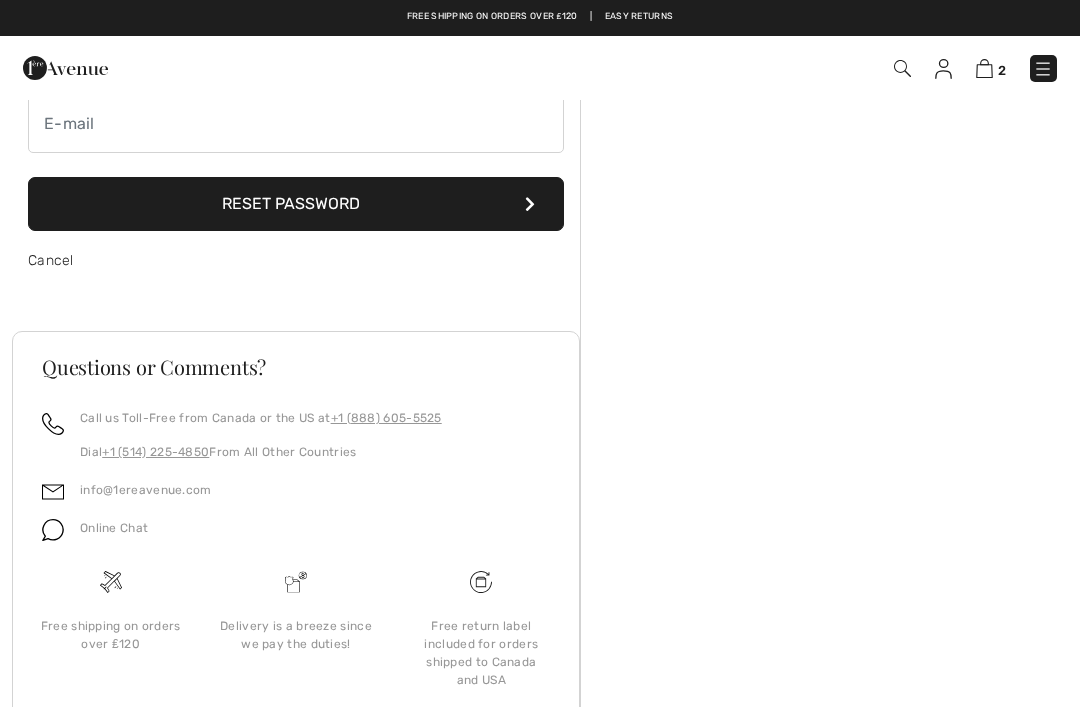 click on "Reset Password" at bounding box center (296, 204) 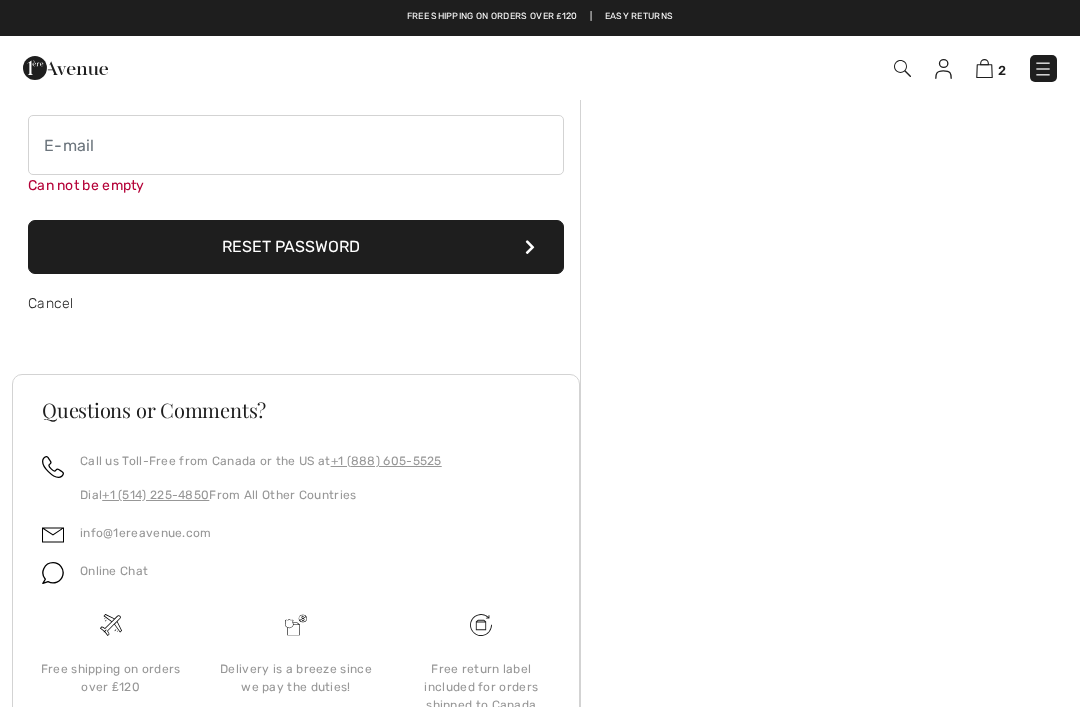 scroll, scrollTop: 142, scrollLeft: 0, axis: vertical 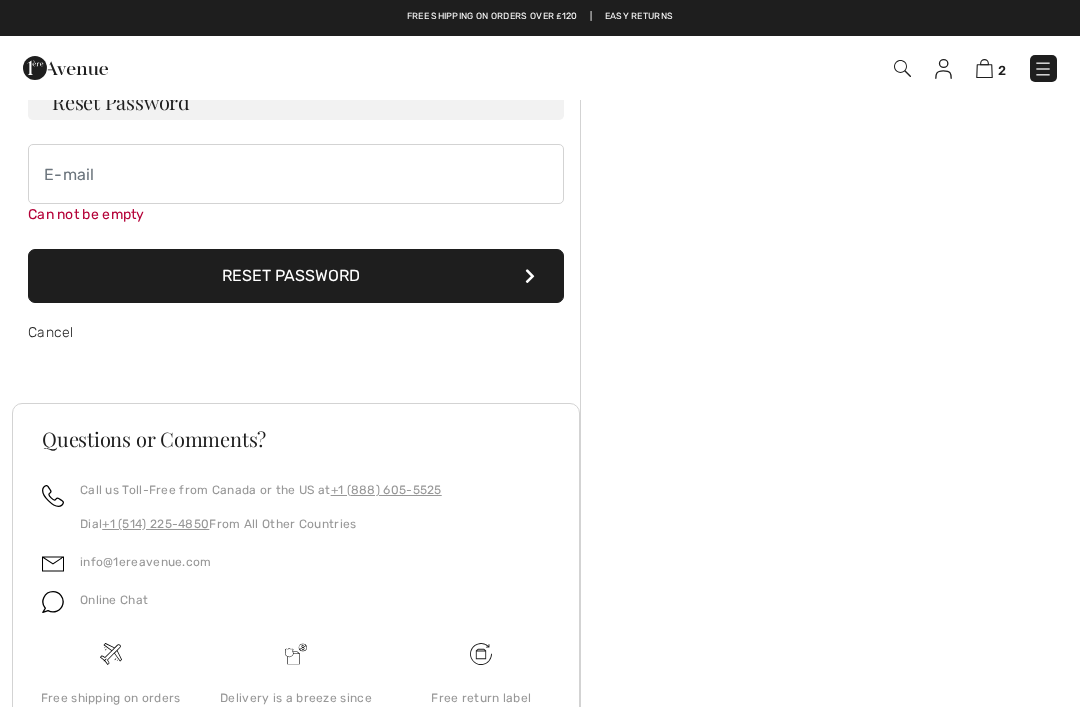 click on "Reset Password" at bounding box center (296, 276) 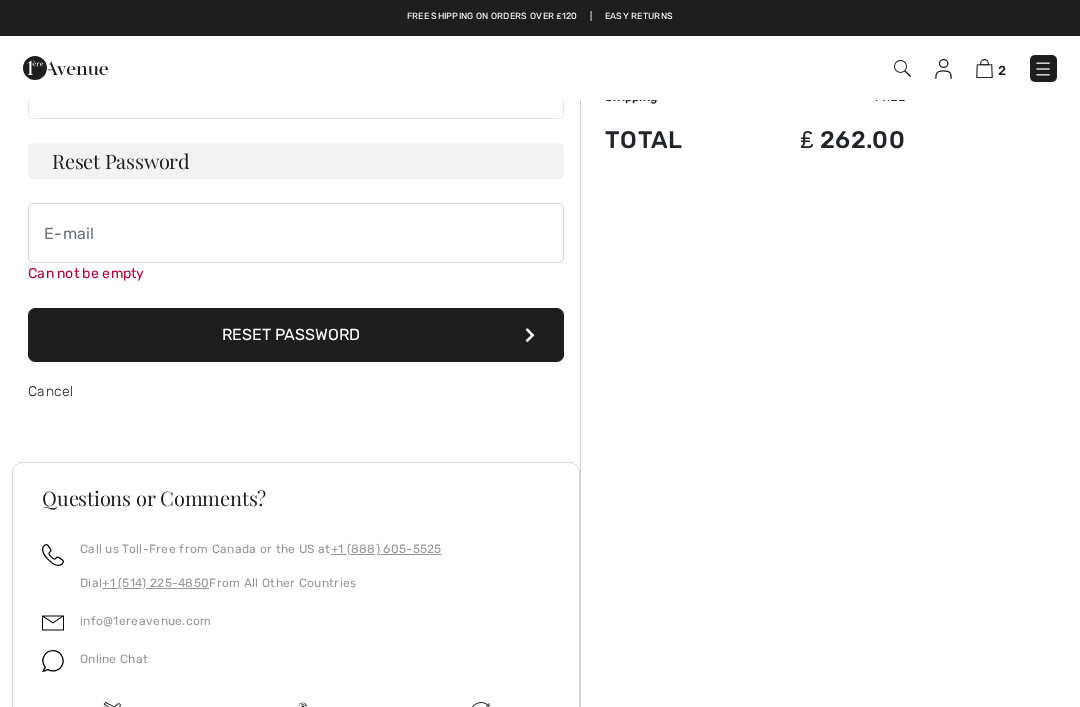 scroll, scrollTop: 0, scrollLeft: 0, axis: both 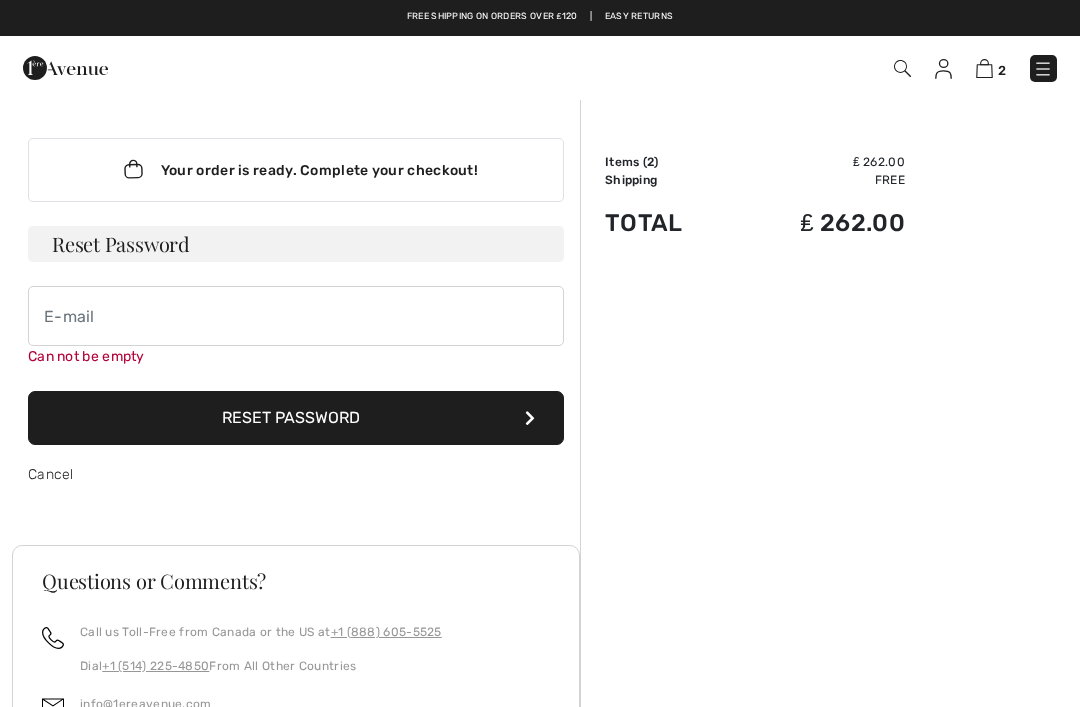 click on "Reset Password" at bounding box center (296, 244) 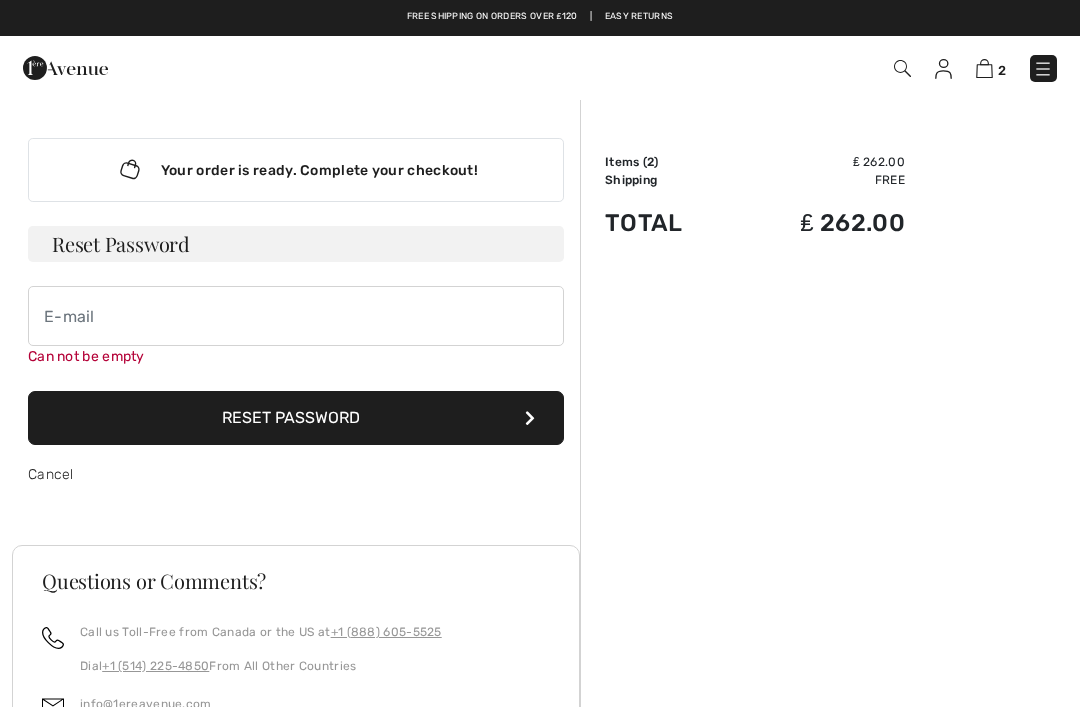 click on "Reset Password" at bounding box center [296, 244] 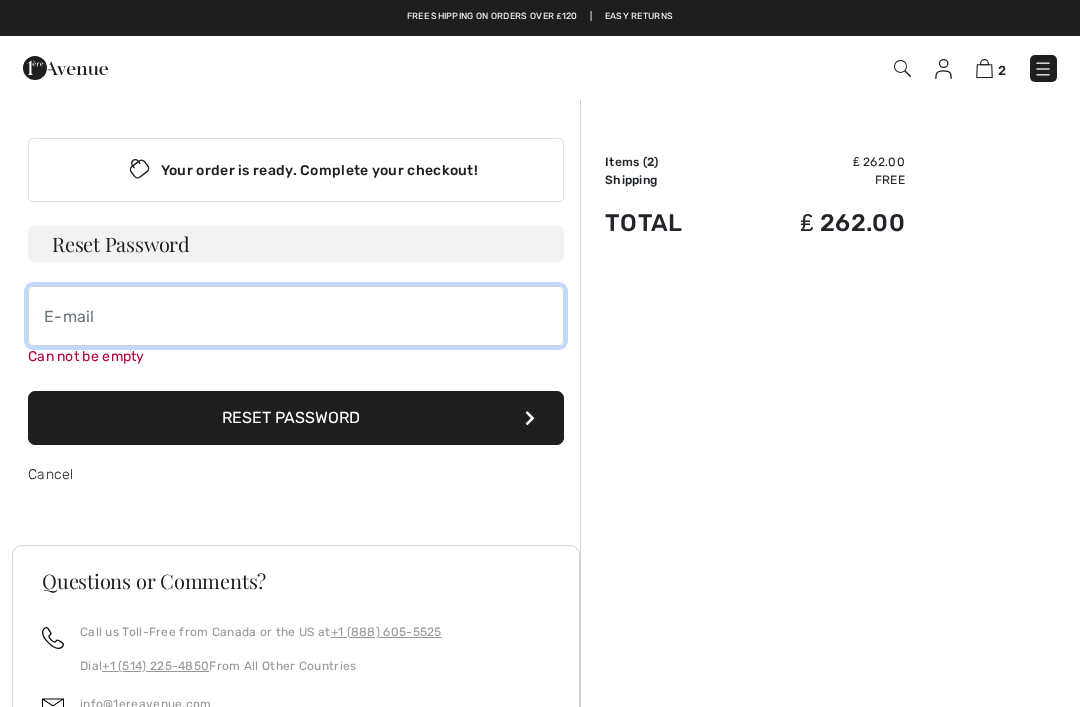 click at bounding box center [296, 316] 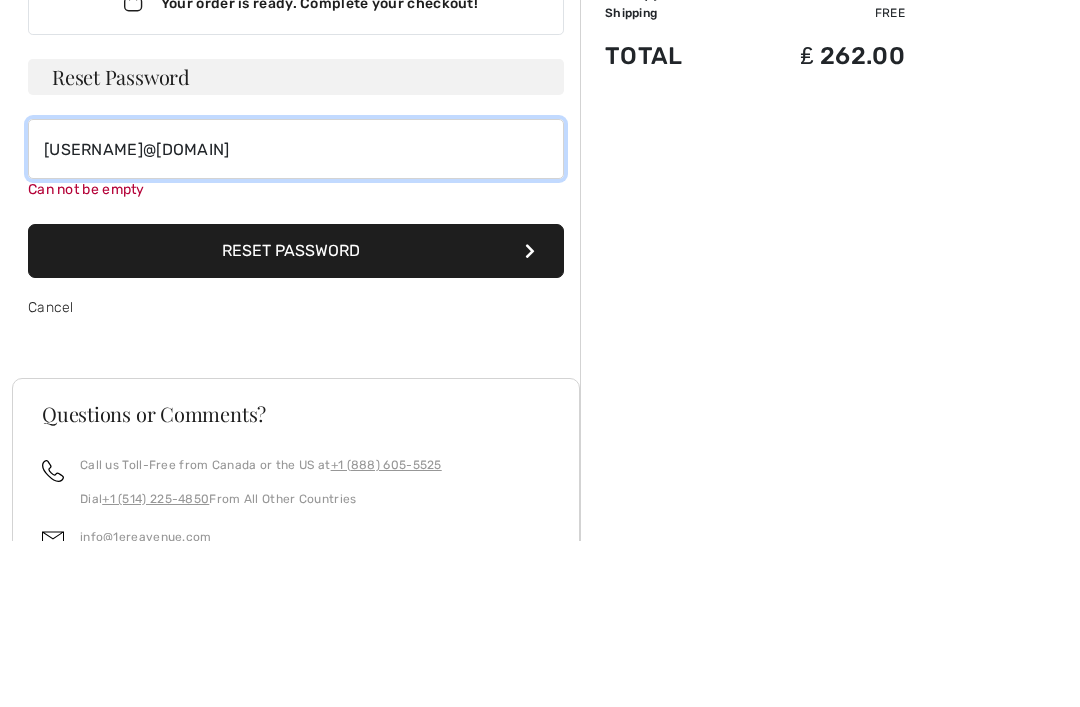 type on "[USERNAME]@[EXAMPLE.COM]" 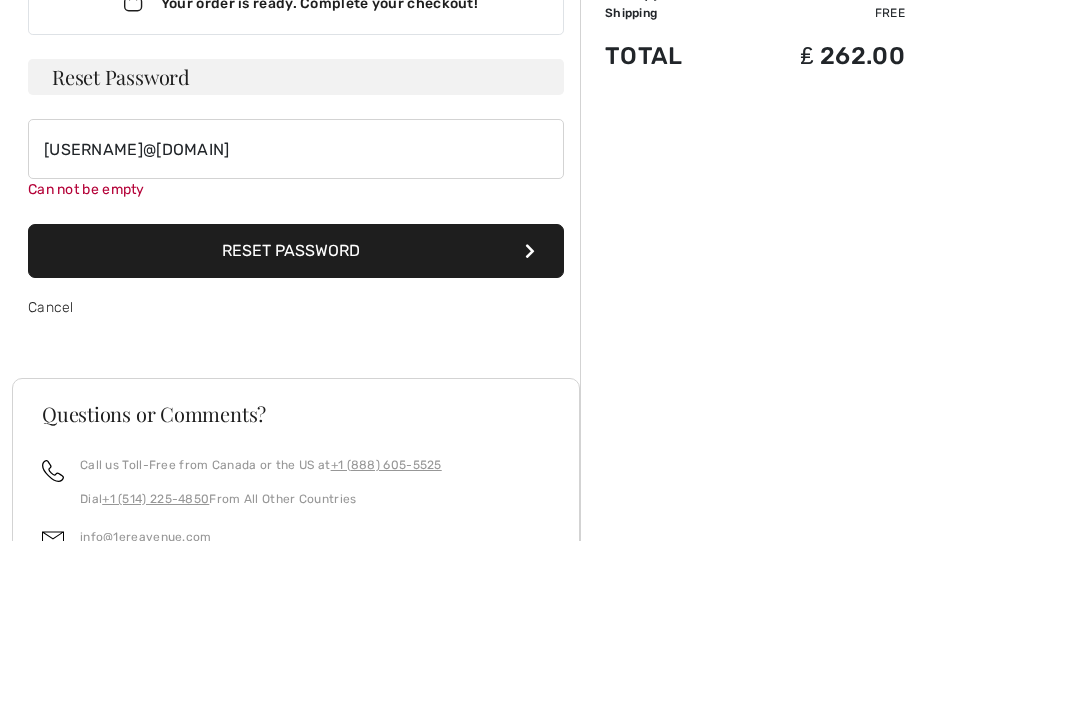 click on "Reset Password" at bounding box center [296, 418] 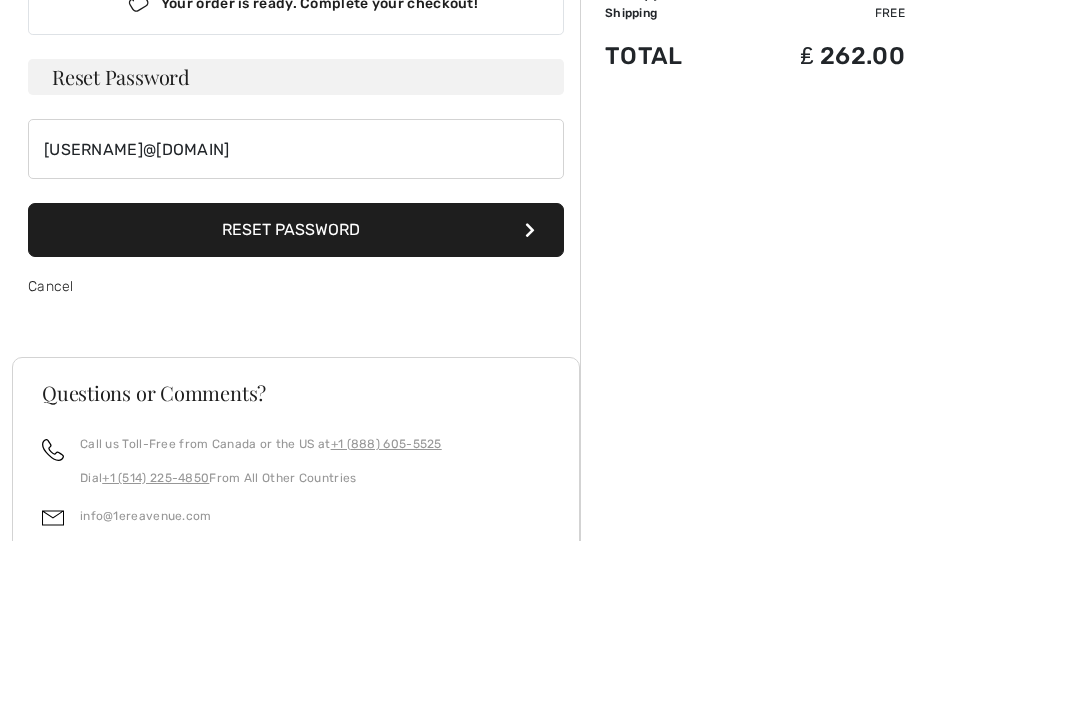 scroll, scrollTop: 167, scrollLeft: 0, axis: vertical 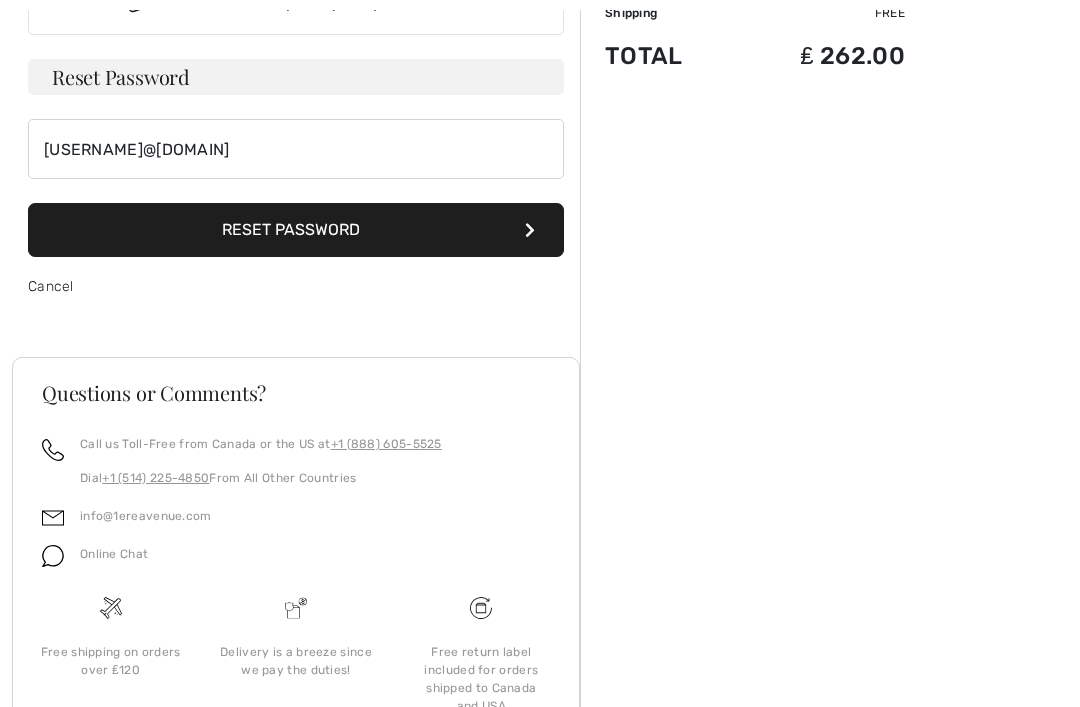 click on "Cancel" at bounding box center [51, 286] 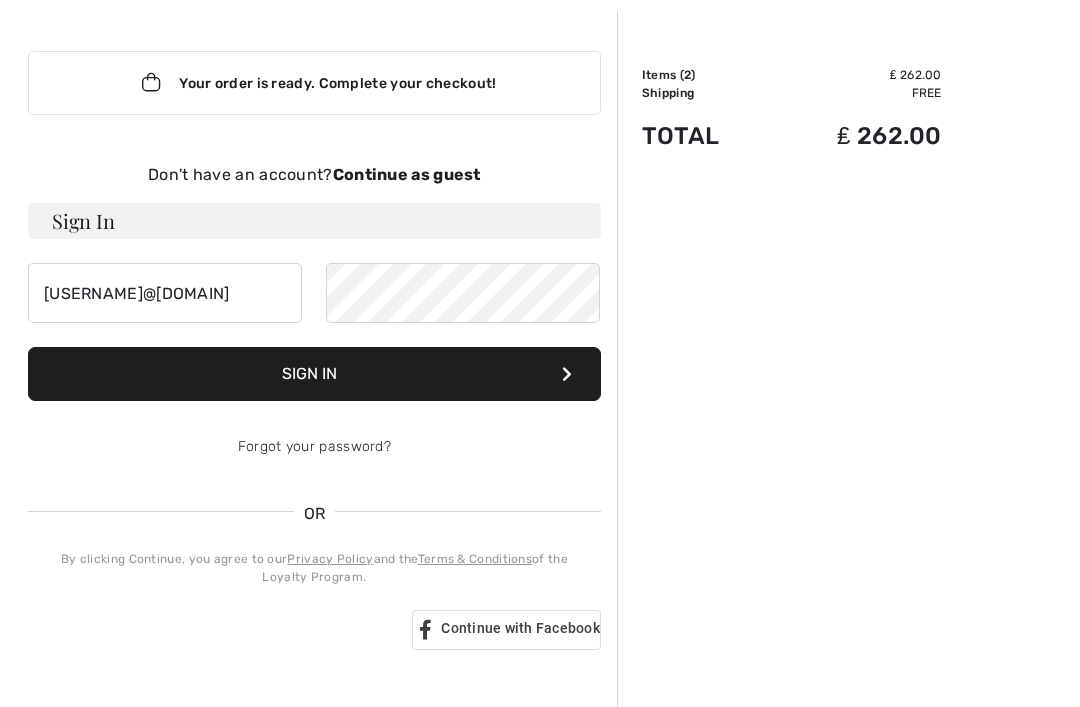 scroll, scrollTop: 95, scrollLeft: 0, axis: vertical 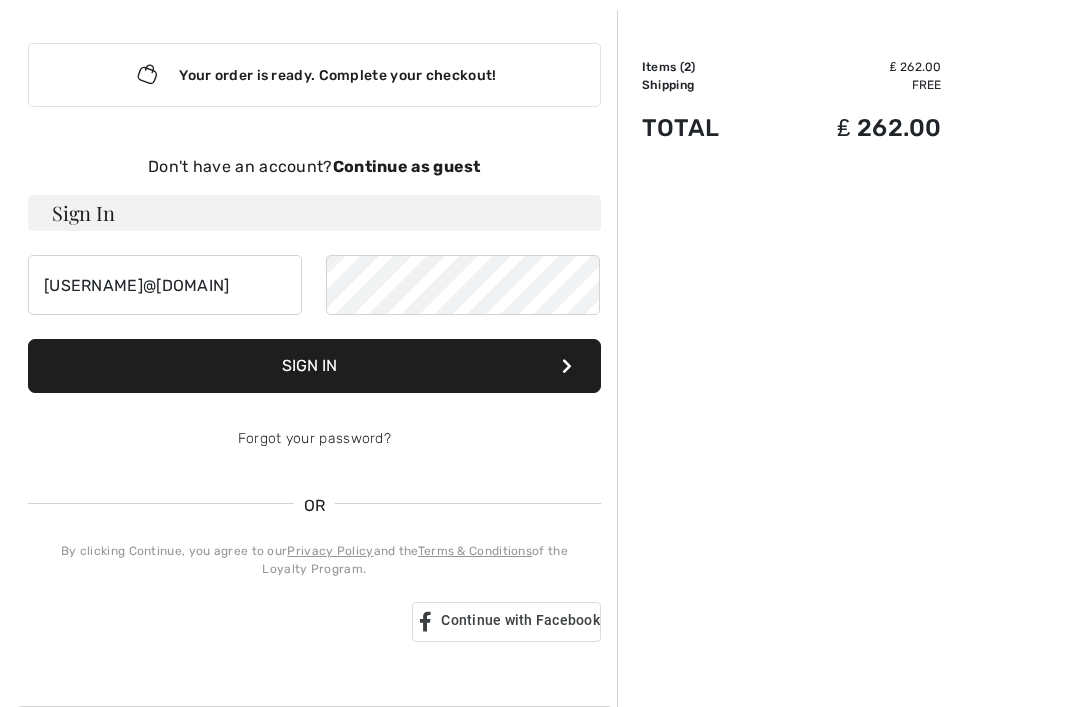 click on "Sign In" at bounding box center [314, 213] 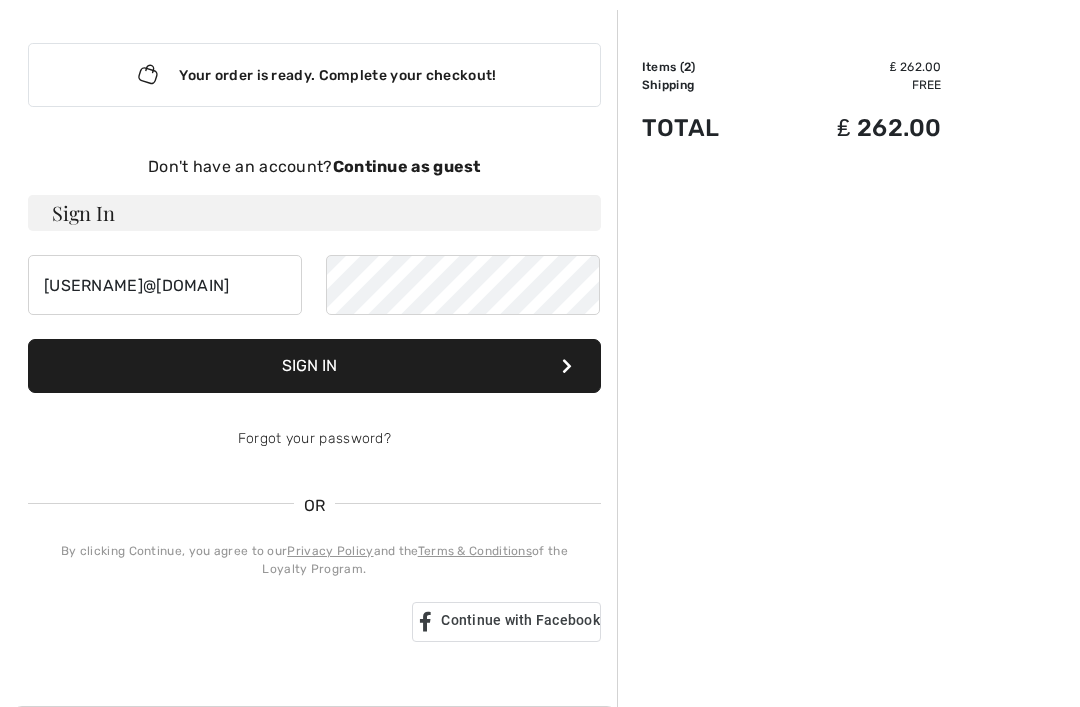 click at bounding box center (212, 622) 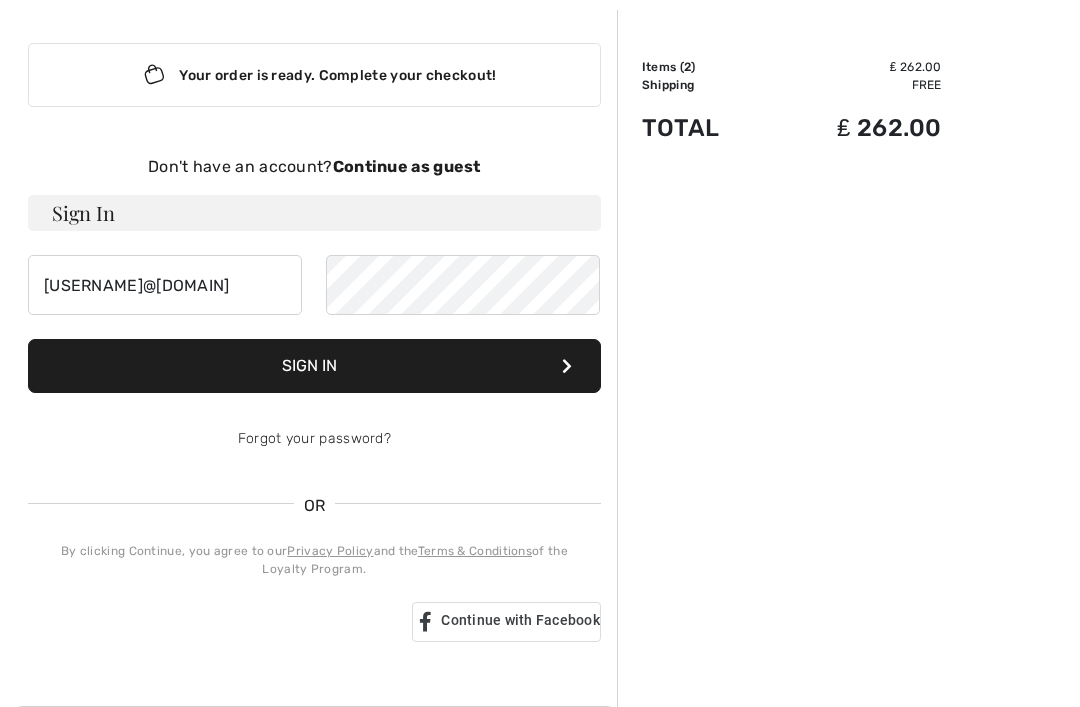 scroll, scrollTop: 127, scrollLeft: 0, axis: vertical 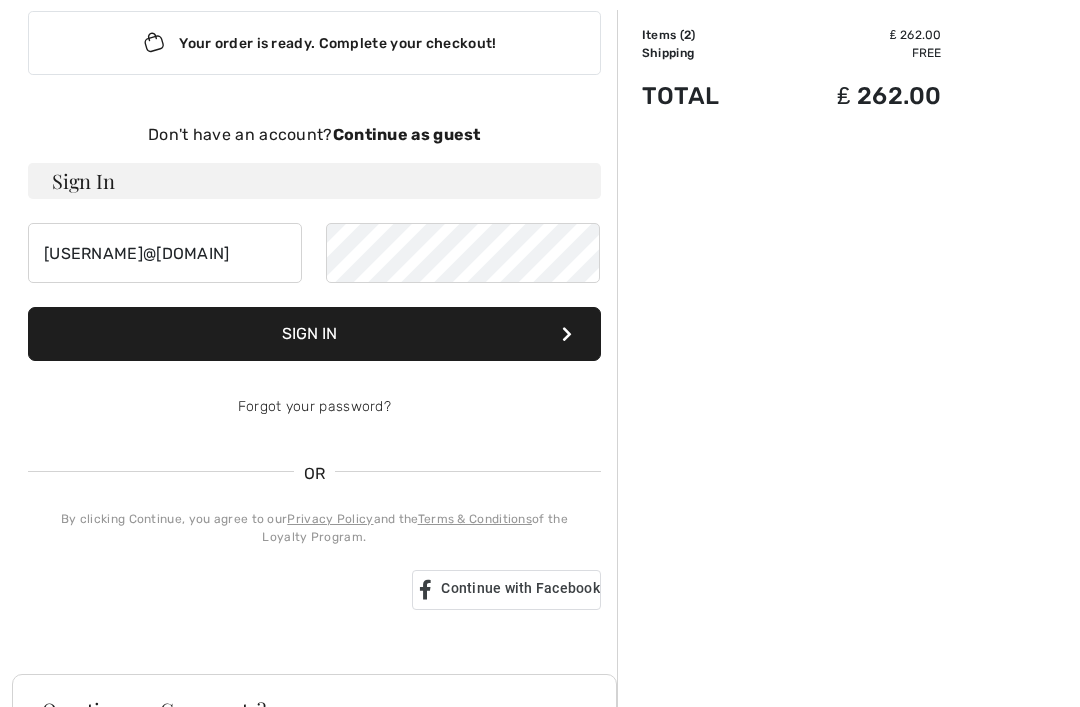 click on "Order Summary			 Details
Items ( 2 )
₤ 262.00
Promo code ₤ 0.00
Shipping
Free
Tax1 ₤ 0.00
Tax2 ₤ 0.00
Duties & Taxes ₤ 0.00
Total
₤ 262.00
My Shopping Bag ( 2  Items)
Snake Print Off-Shoulder Top Style 252241
Color: Beige/multi Size: 16
₤ 139
₤ 199
Cropped Snake Print Trousers Style 252239
Color: Beige/multi Size: 14
₤ 123
₤ 175" at bounding box center (848, 542) 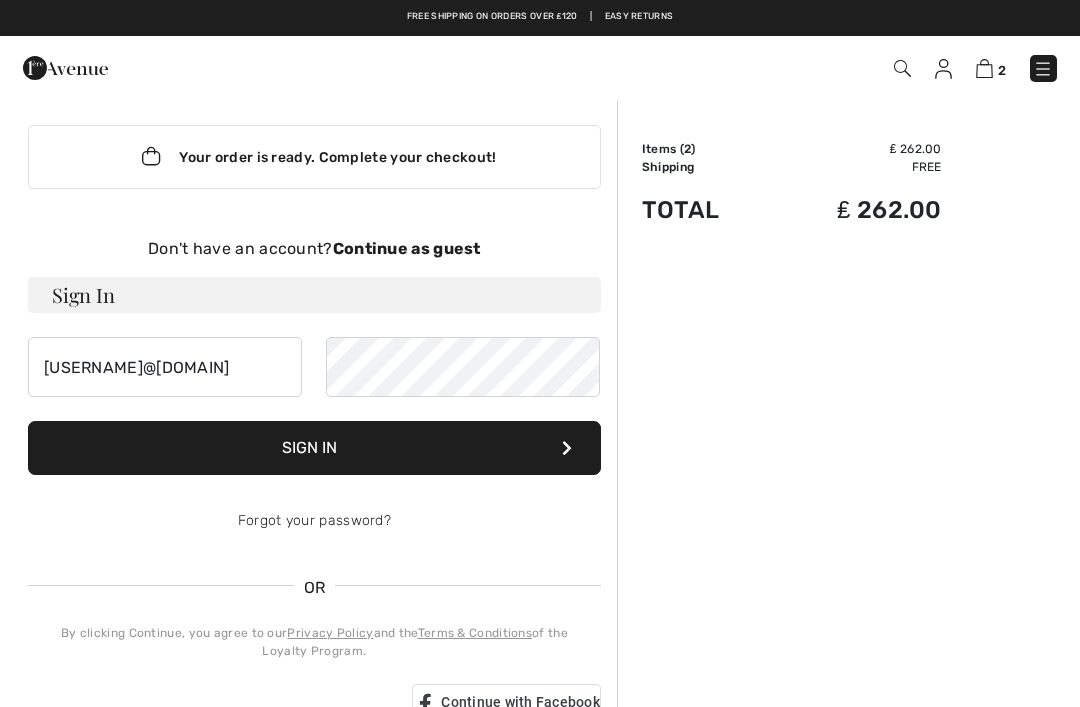 scroll, scrollTop: 0, scrollLeft: 0, axis: both 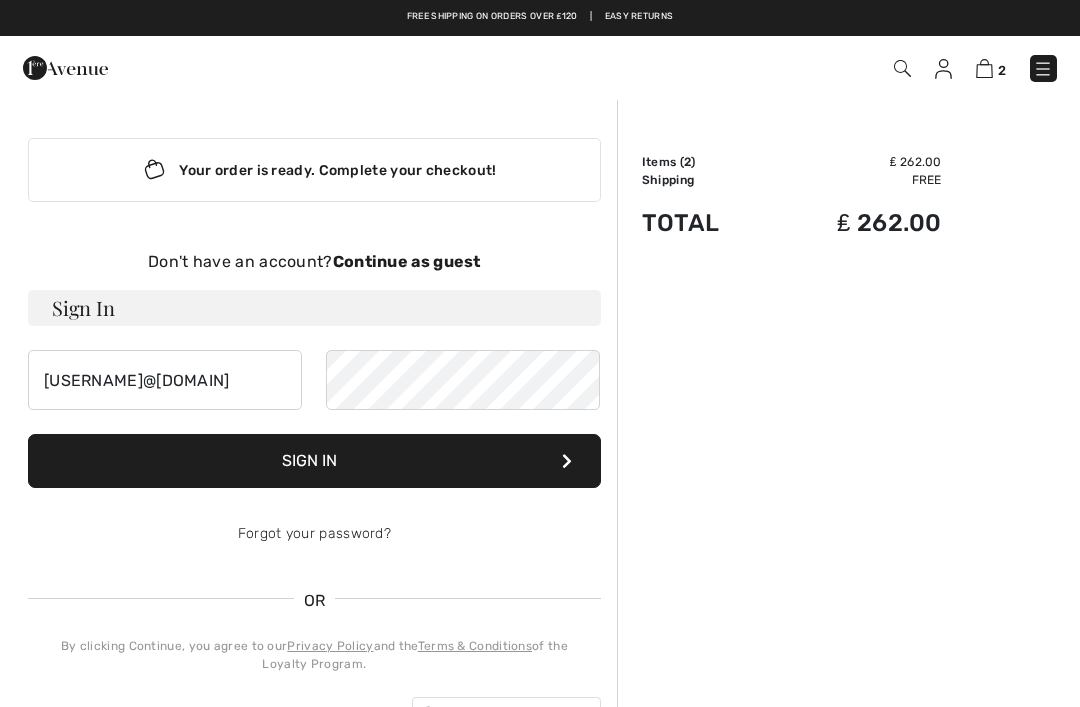 click on "Continue as guest" at bounding box center [407, 261] 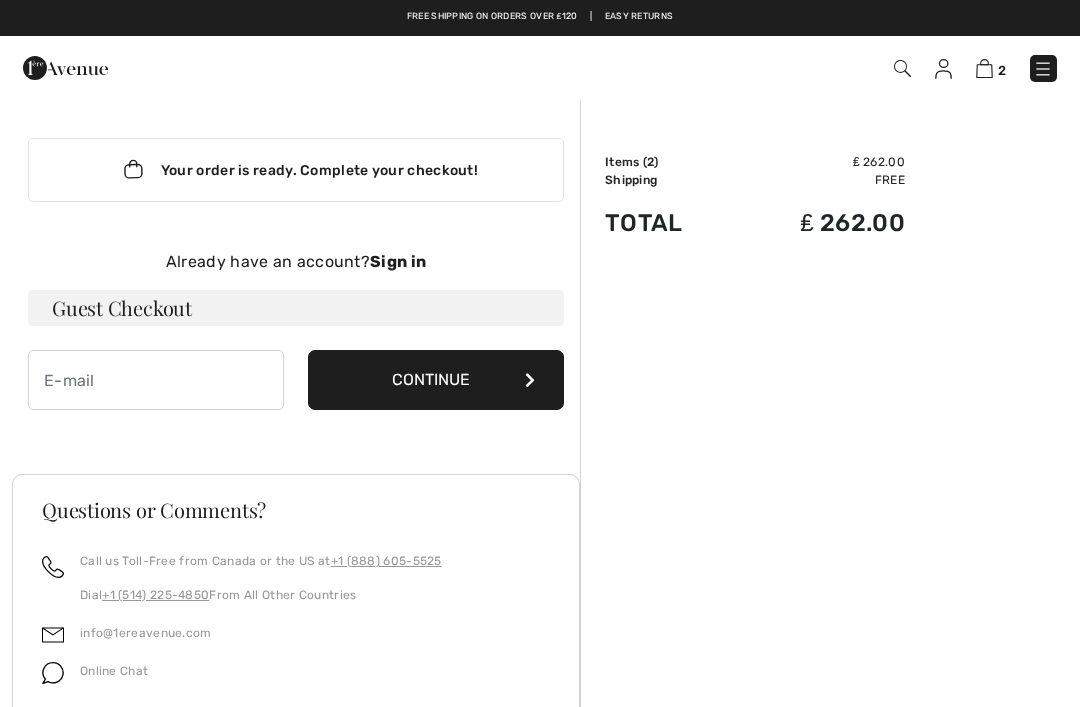 click on "Guest Checkout" at bounding box center [296, 308] 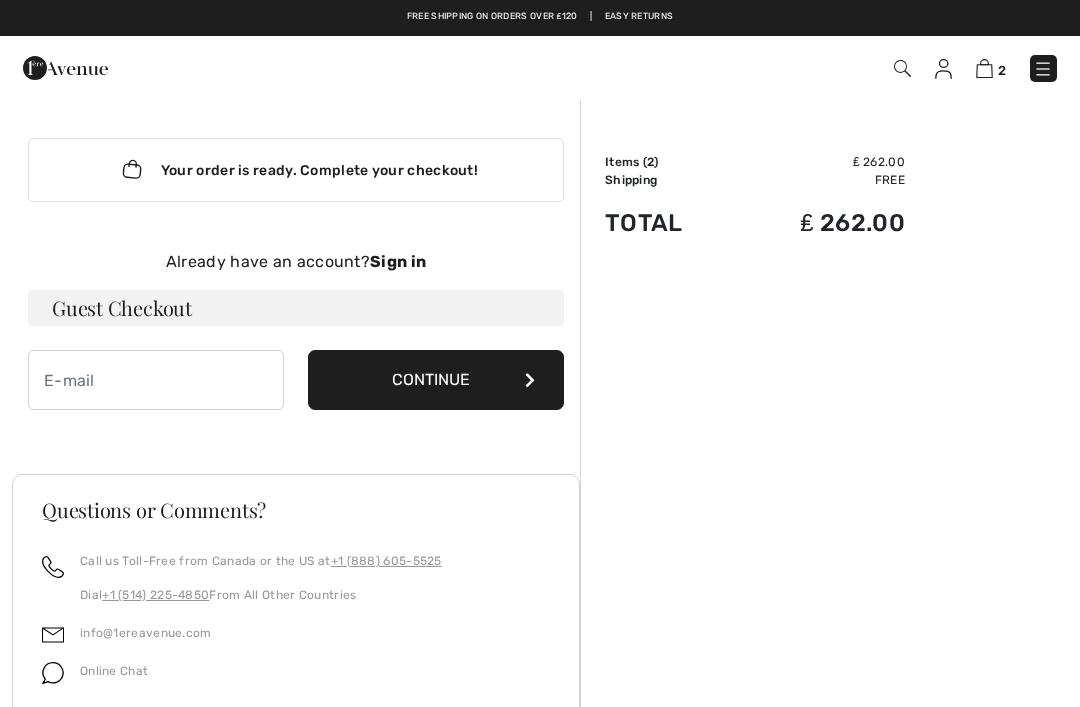 click on "Continue" at bounding box center [436, 380] 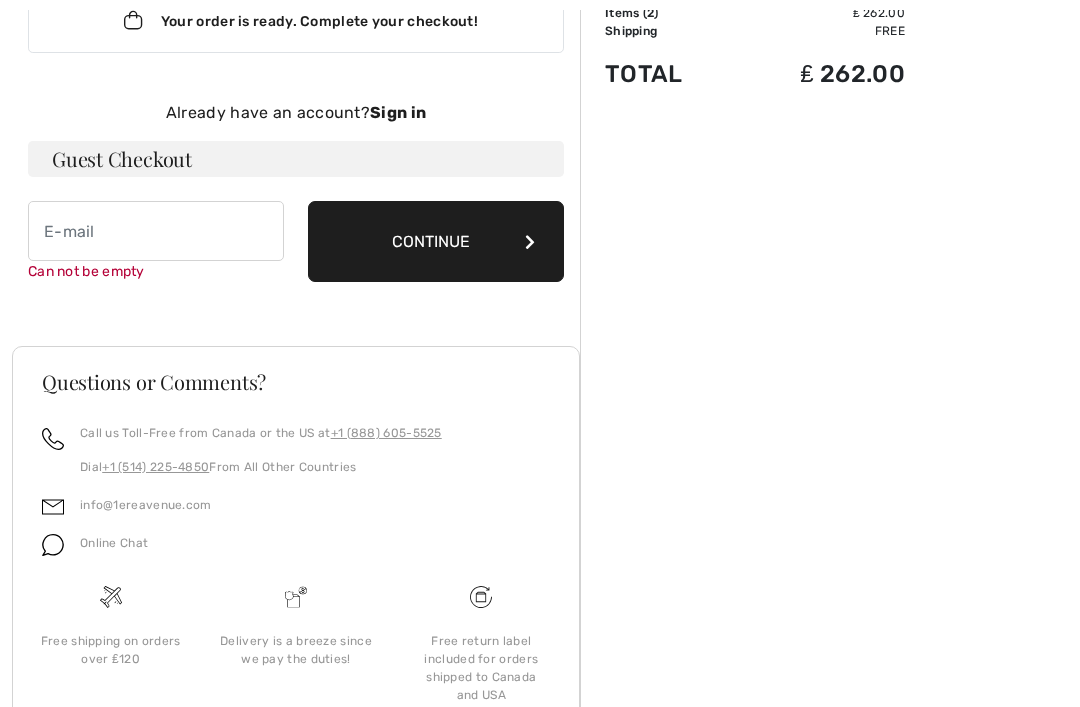 scroll, scrollTop: 206, scrollLeft: 0, axis: vertical 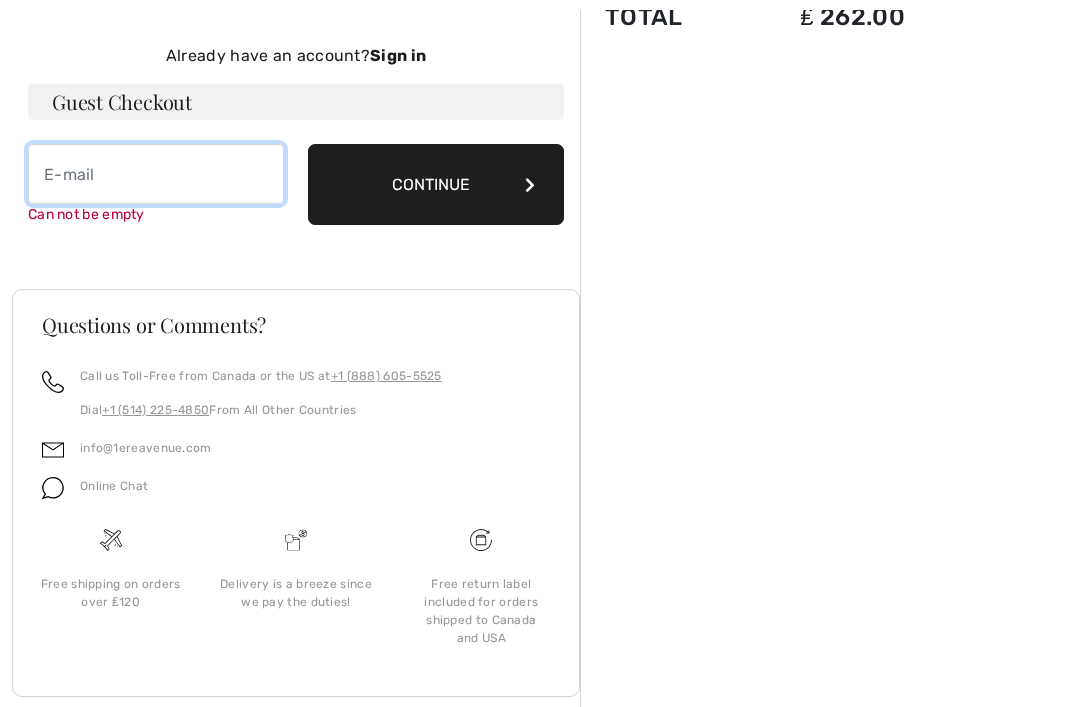 click at bounding box center (156, 174) 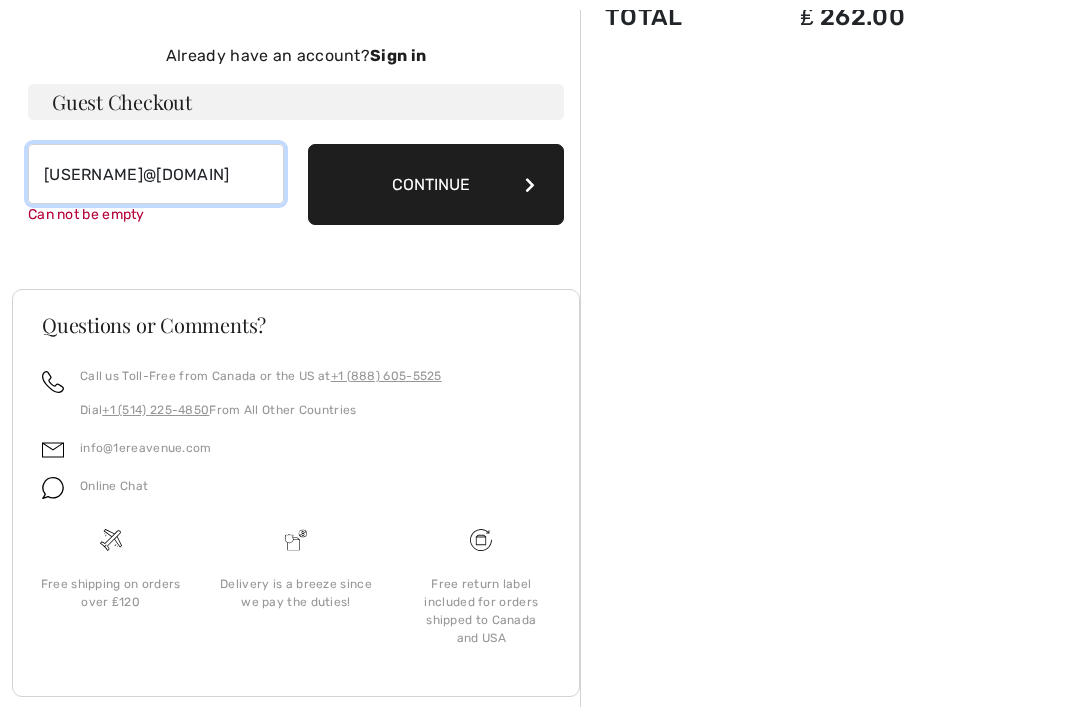 type on "angelabarker29@gmail.com" 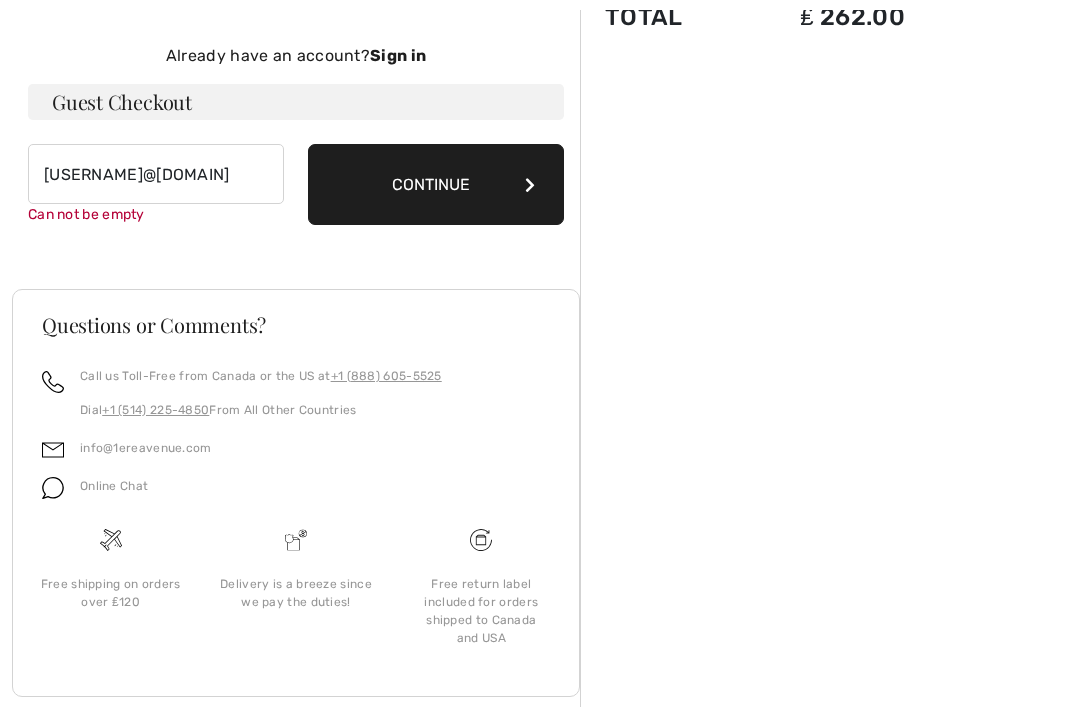 click on "Continue" at bounding box center [436, 184] 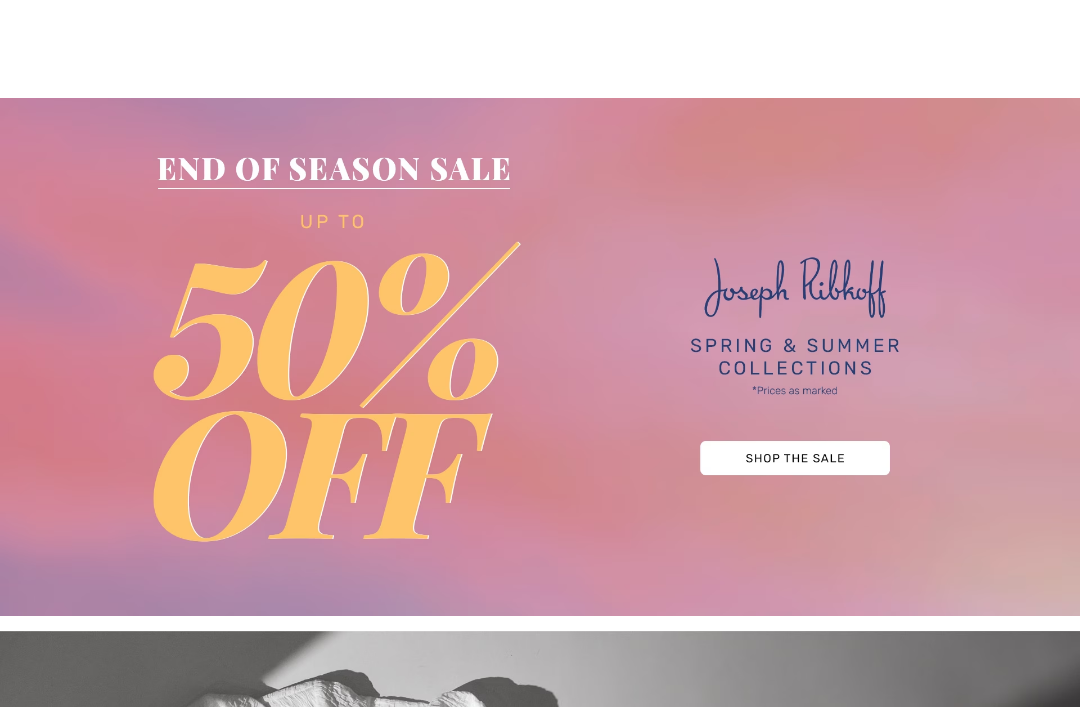 checkbox on "true" 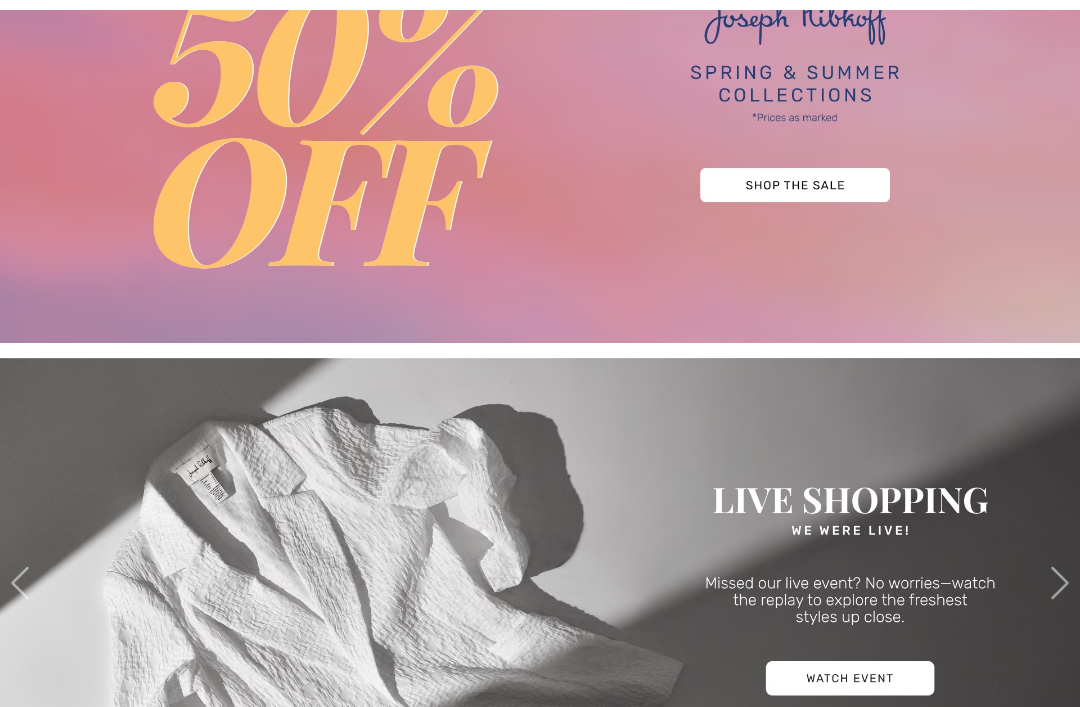 scroll, scrollTop: 0, scrollLeft: 0, axis: both 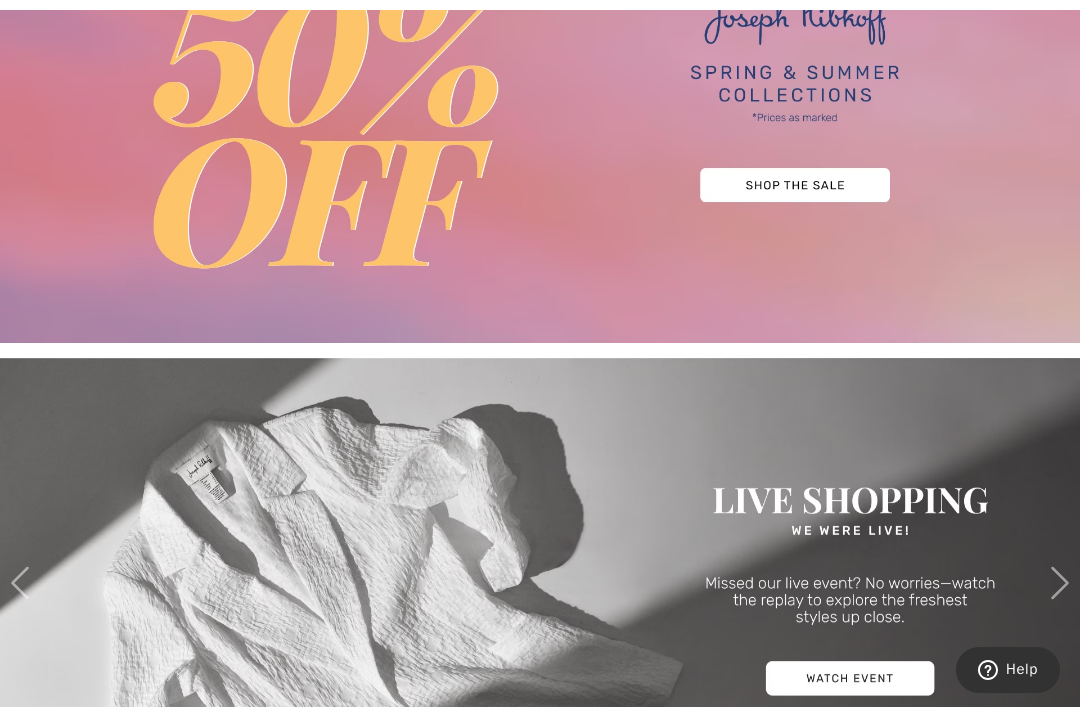 click at bounding box center (540, 84) 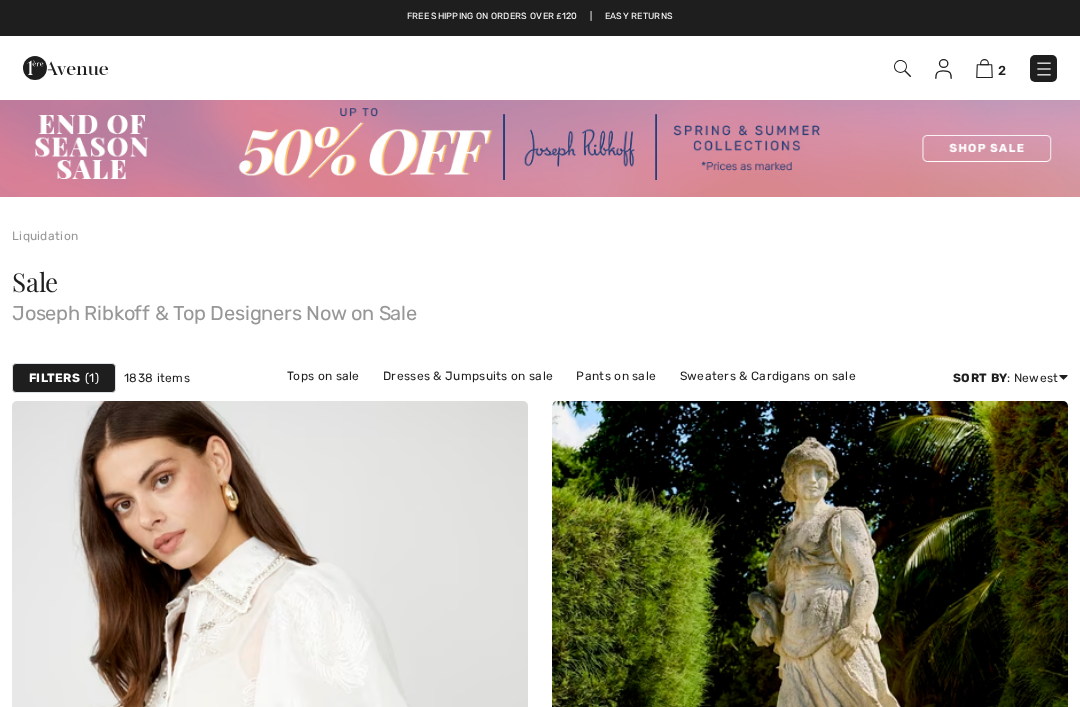 scroll, scrollTop: 68, scrollLeft: 0, axis: vertical 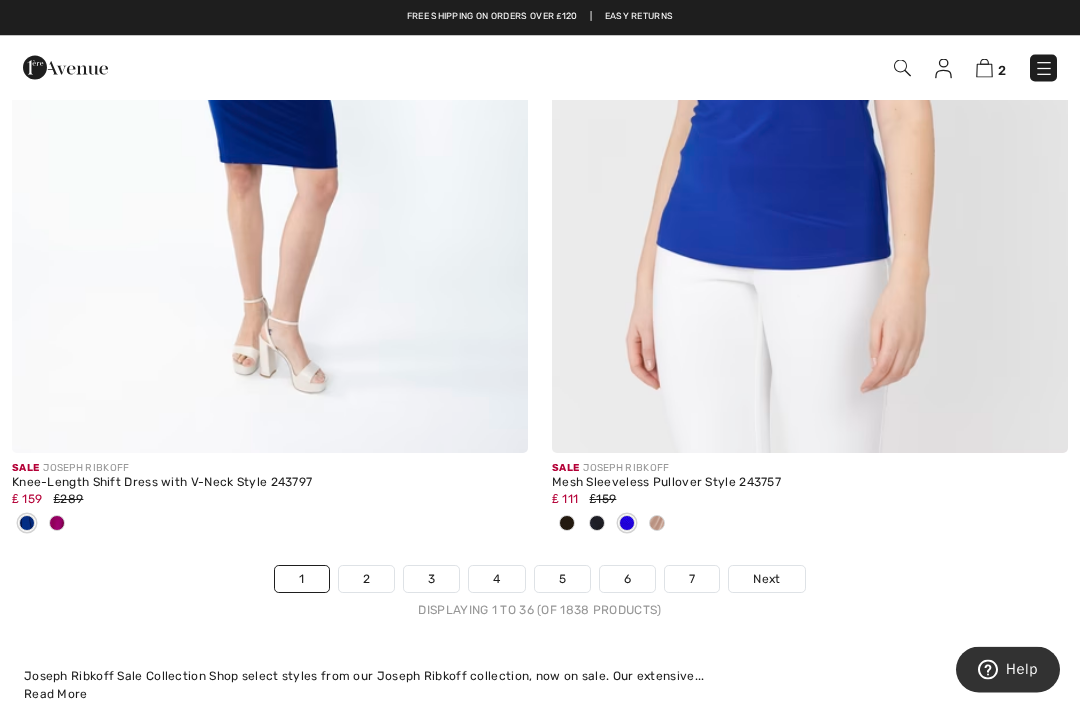 click on "Displaying 1 to 36 (of 1838 products)" at bounding box center (540, 611) 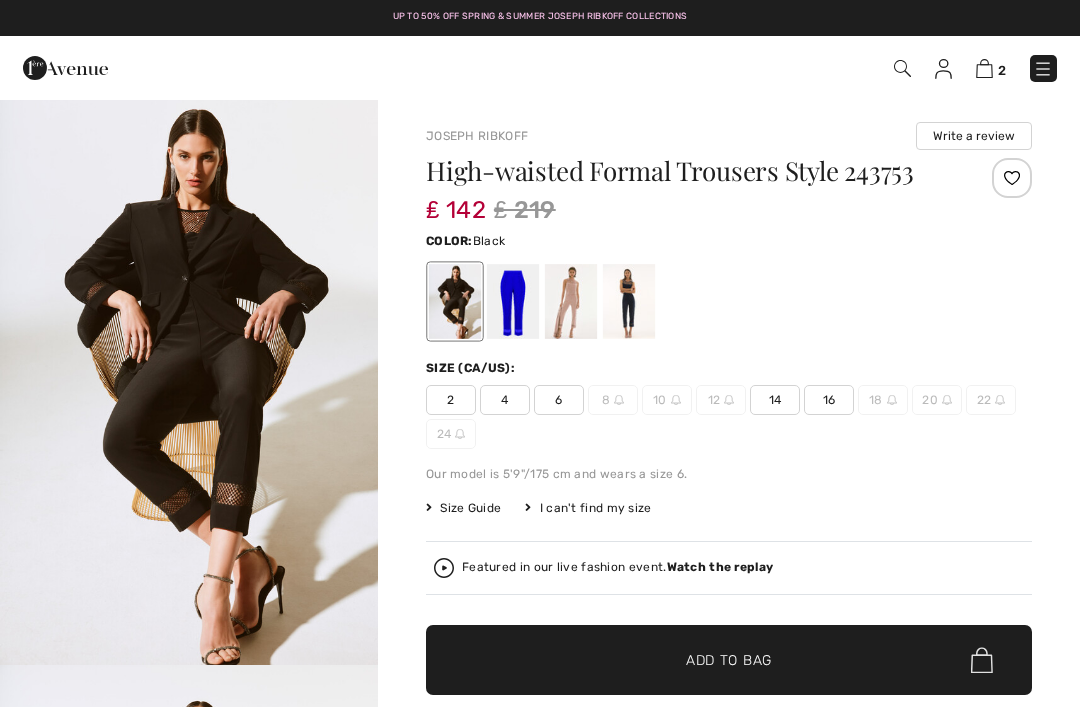 scroll, scrollTop: 348, scrollLeft: 0, axis: vertical 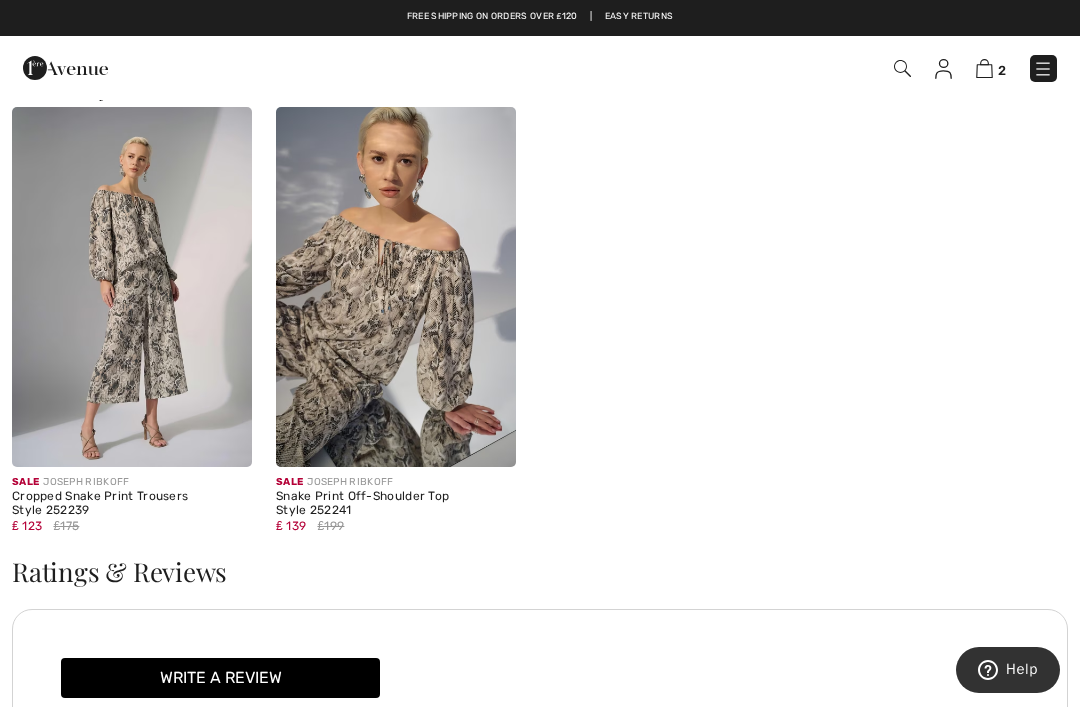 click at bounding box center (132, 287) 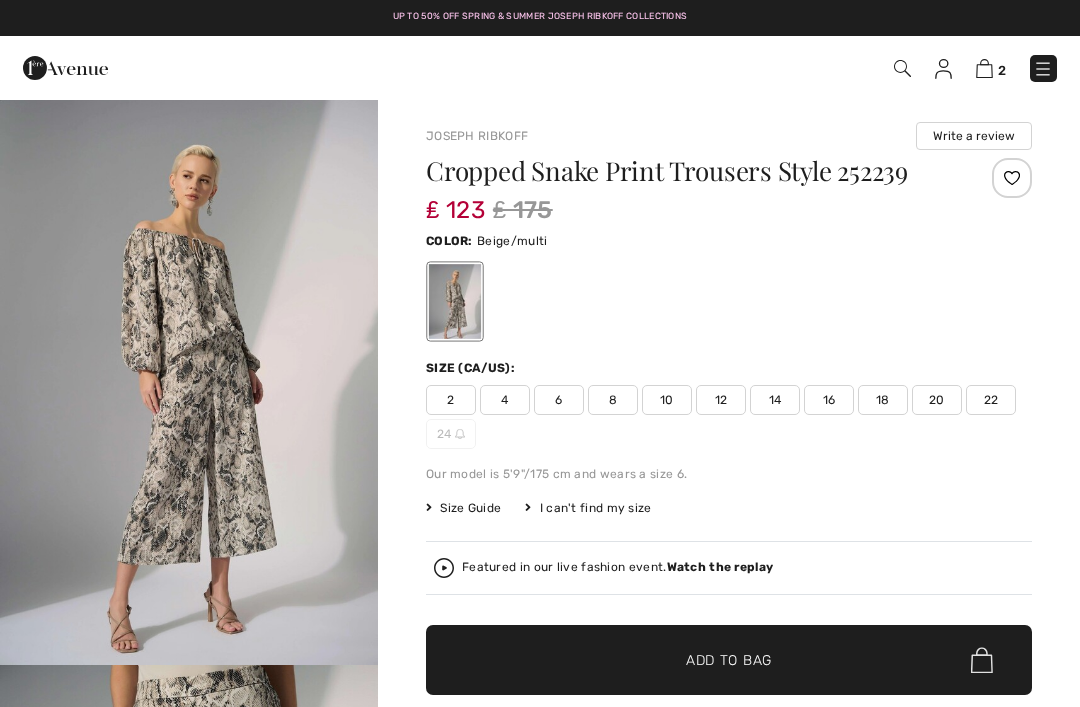 scroll, scrollTop: 0, scrollLeft: 0, axis: both 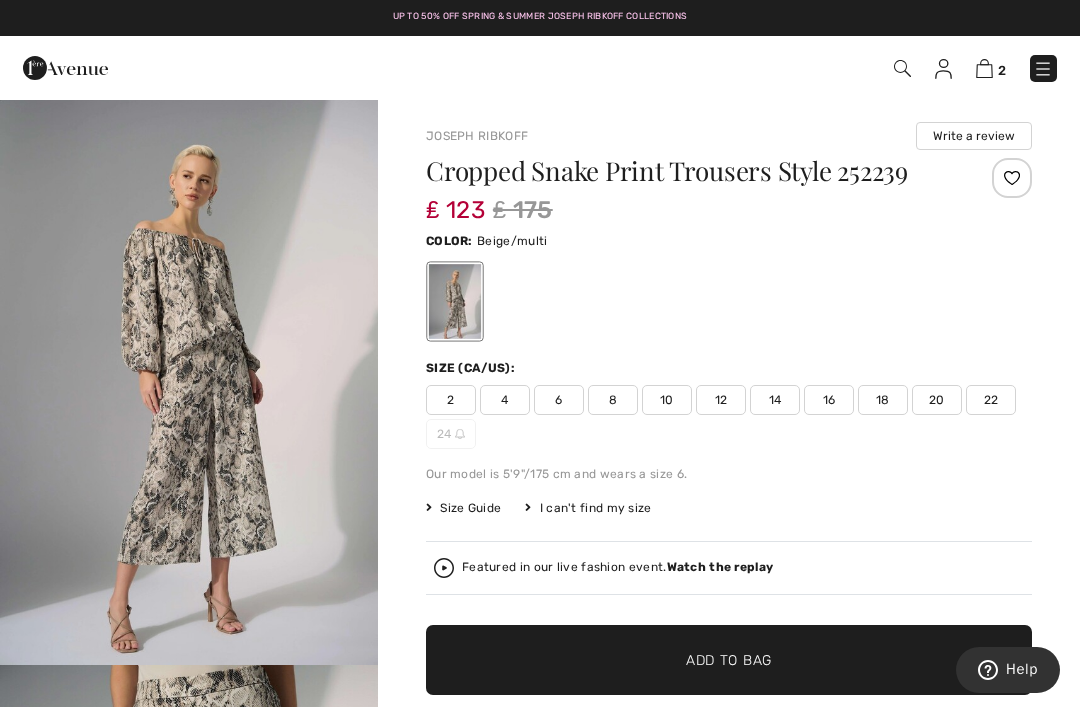click at bounding box center [189, 381] 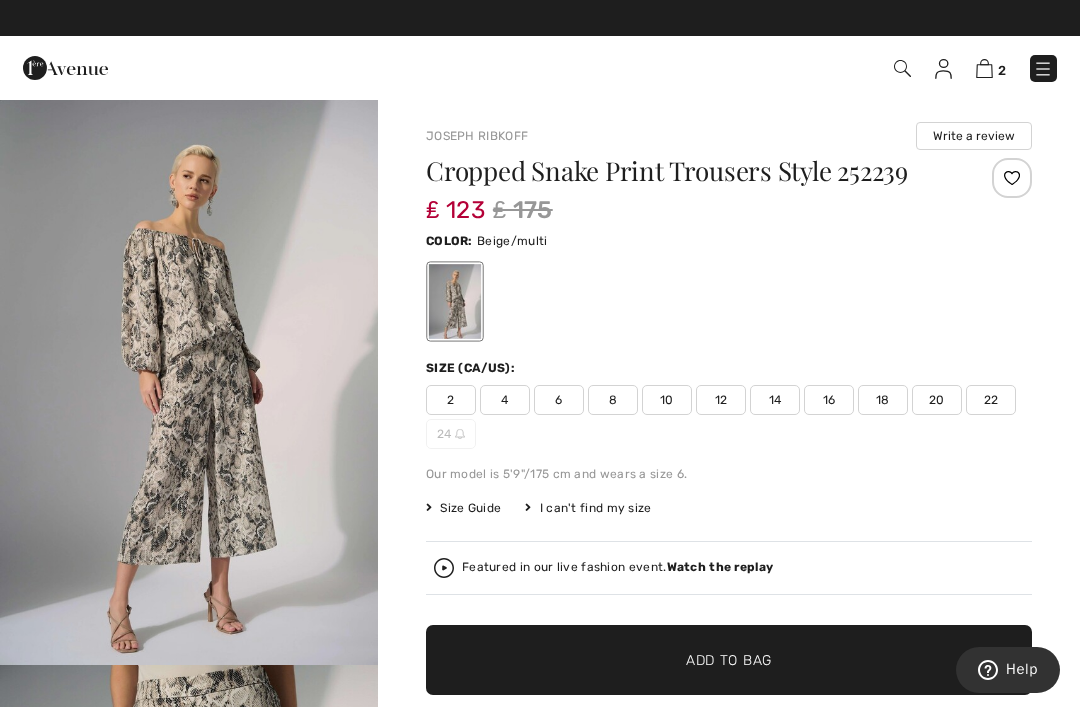 click at bounding box center (984, 68) 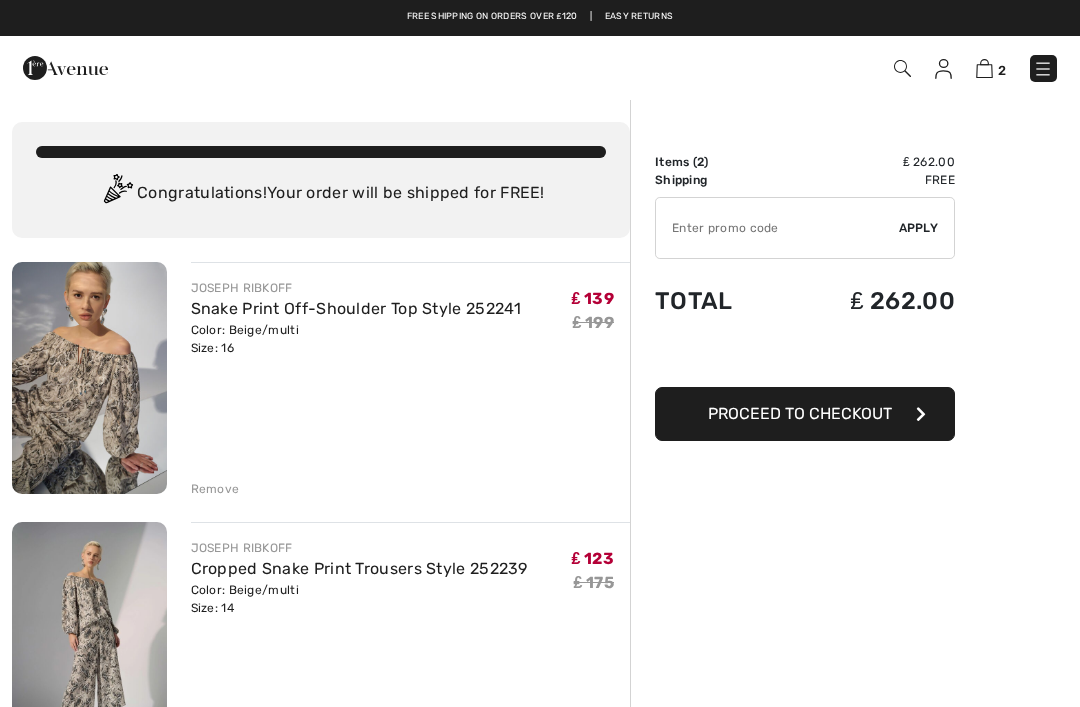 scroll, scrollTop: 0, scrollLeft: 0, axis: both 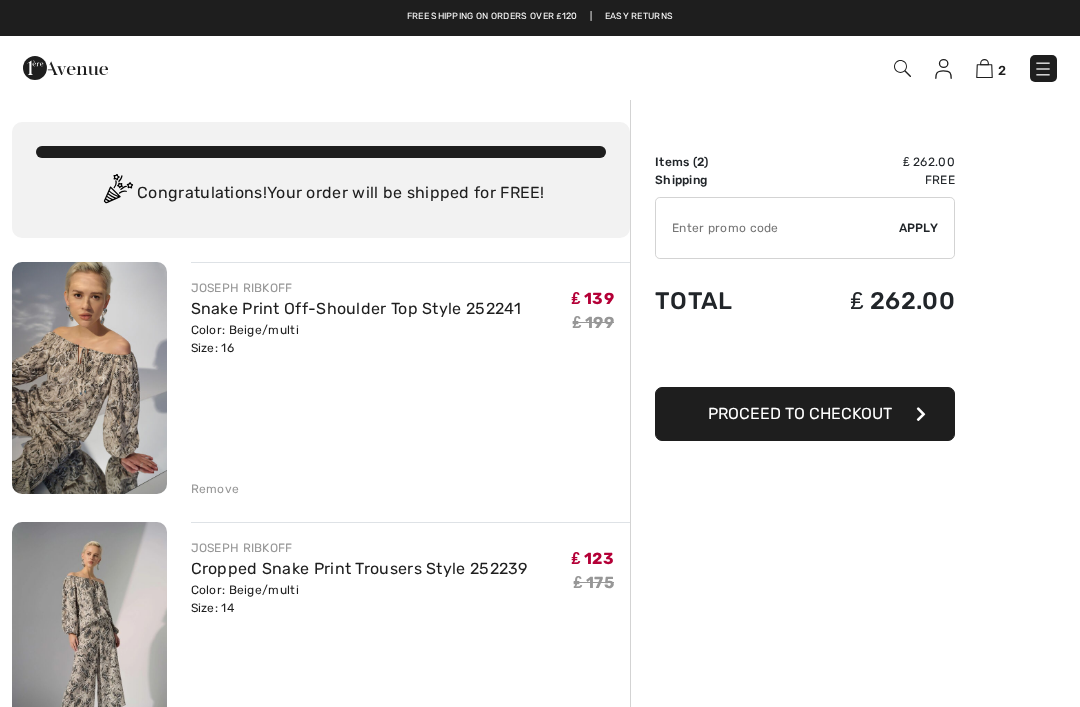 click on "Proceed to Checkout" at bounding box center (800, 413) 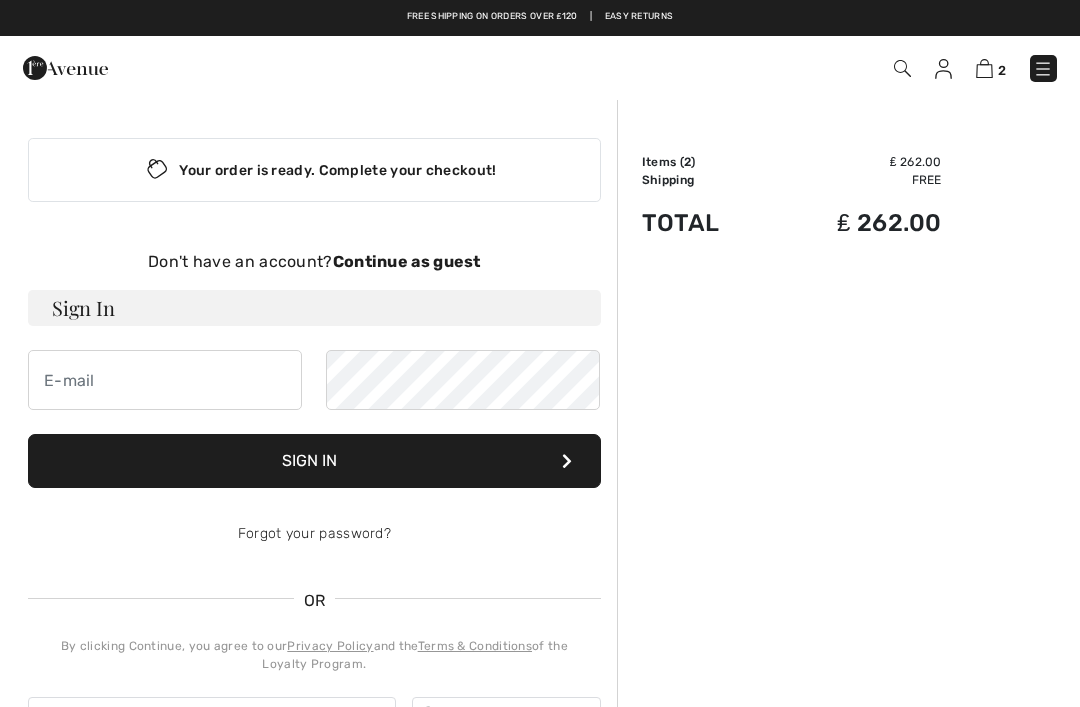 scroll, scrollTop: 0, scrollLeft: 0, axis: both 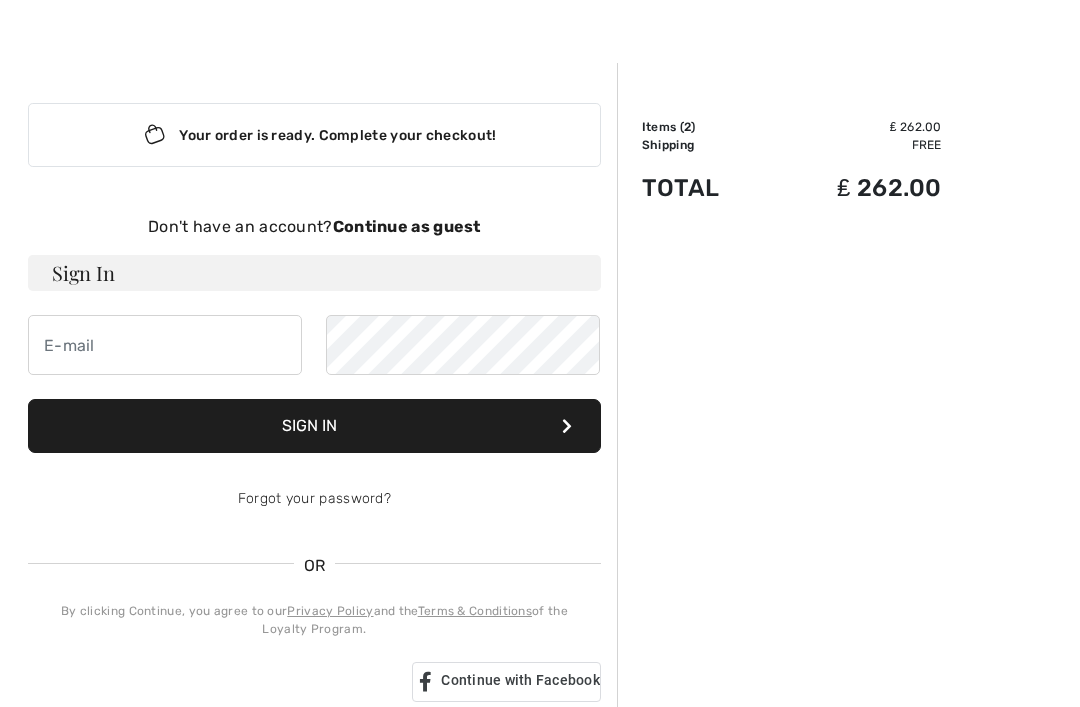 click on "Sign In" at bounding box center (314, 426) 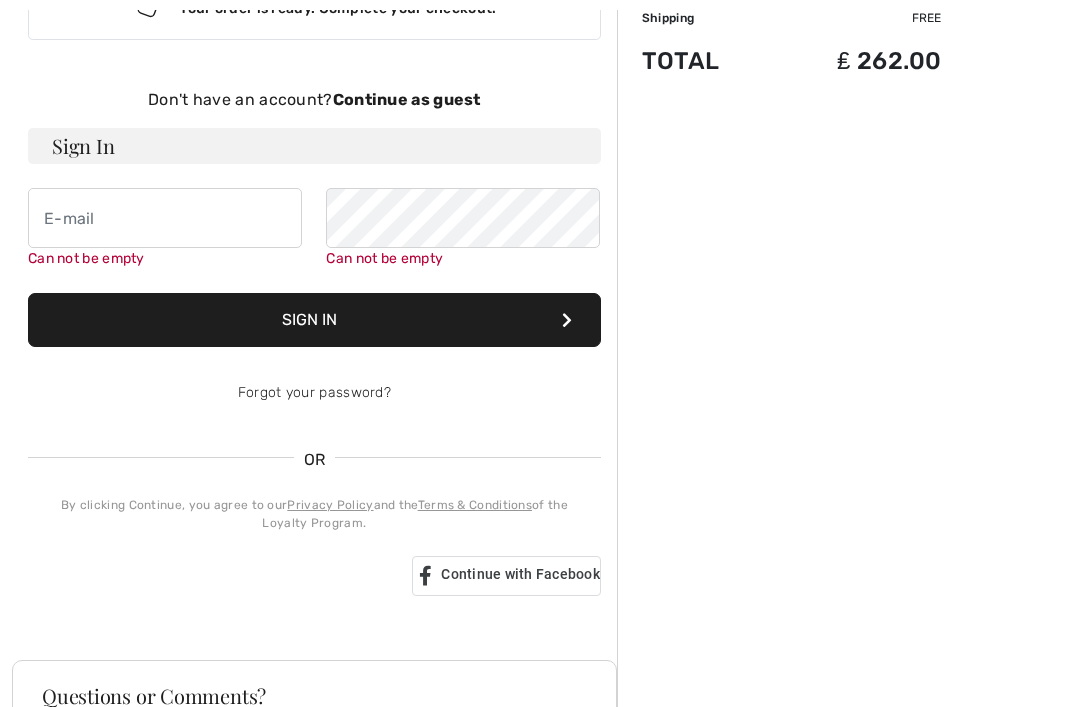 scroll, scrollTop: 206, scrollLeft: 0, axis: vertical 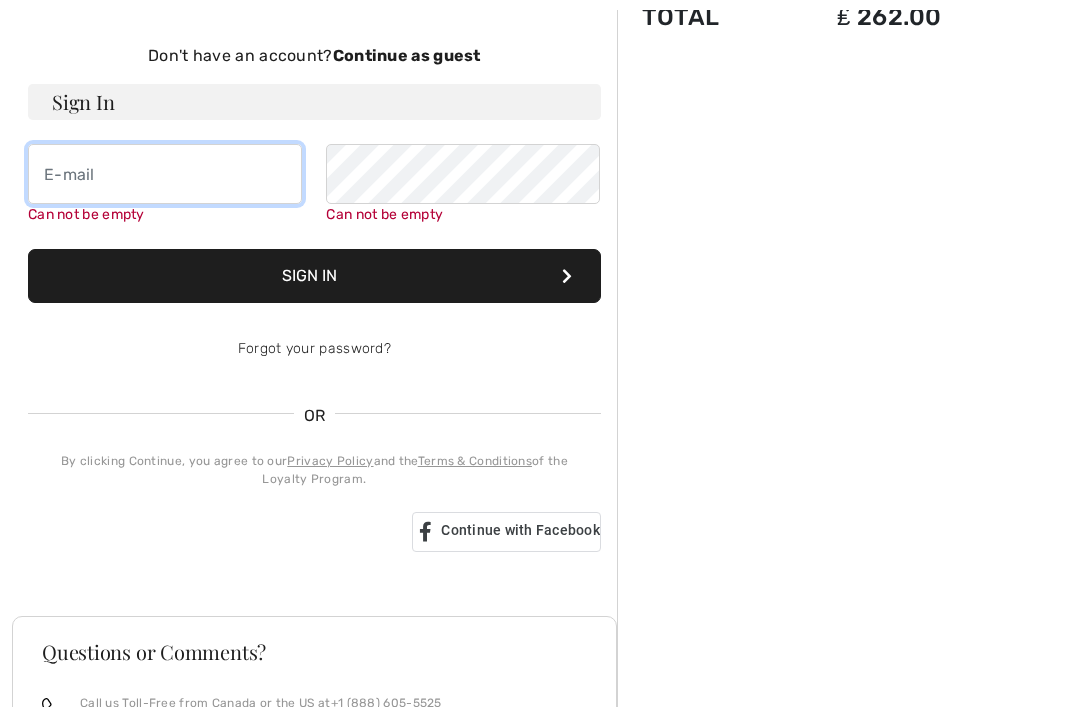 click at bounding box center (165, 174) 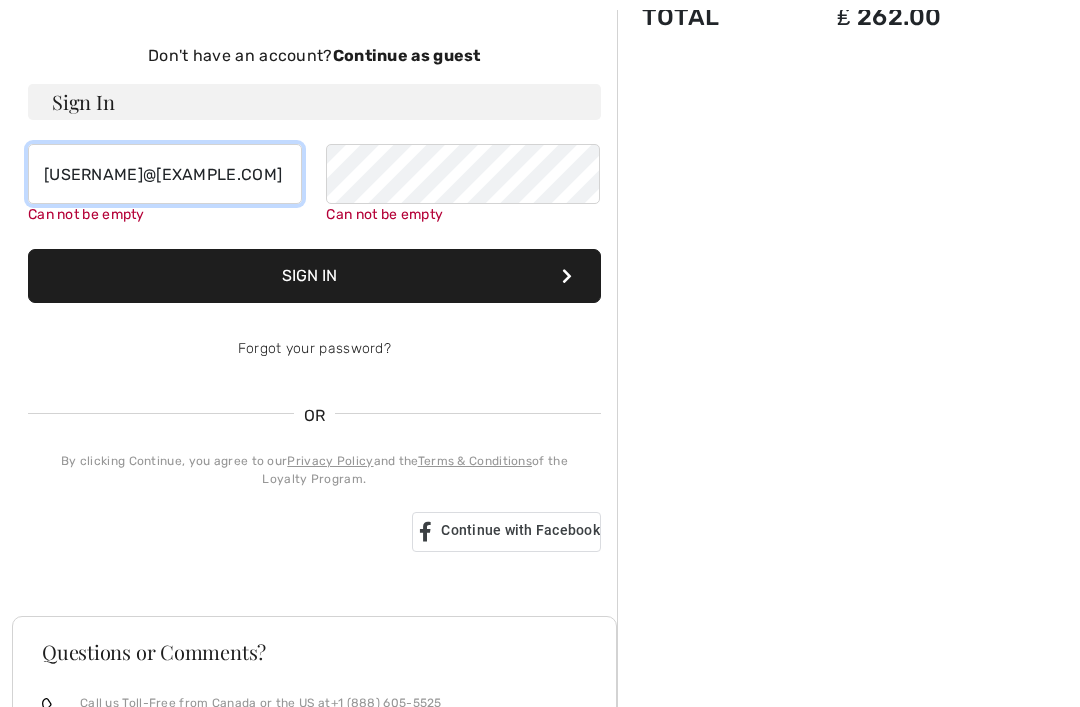 type on "[USERNAME]@[EXAMPLE.COM]" 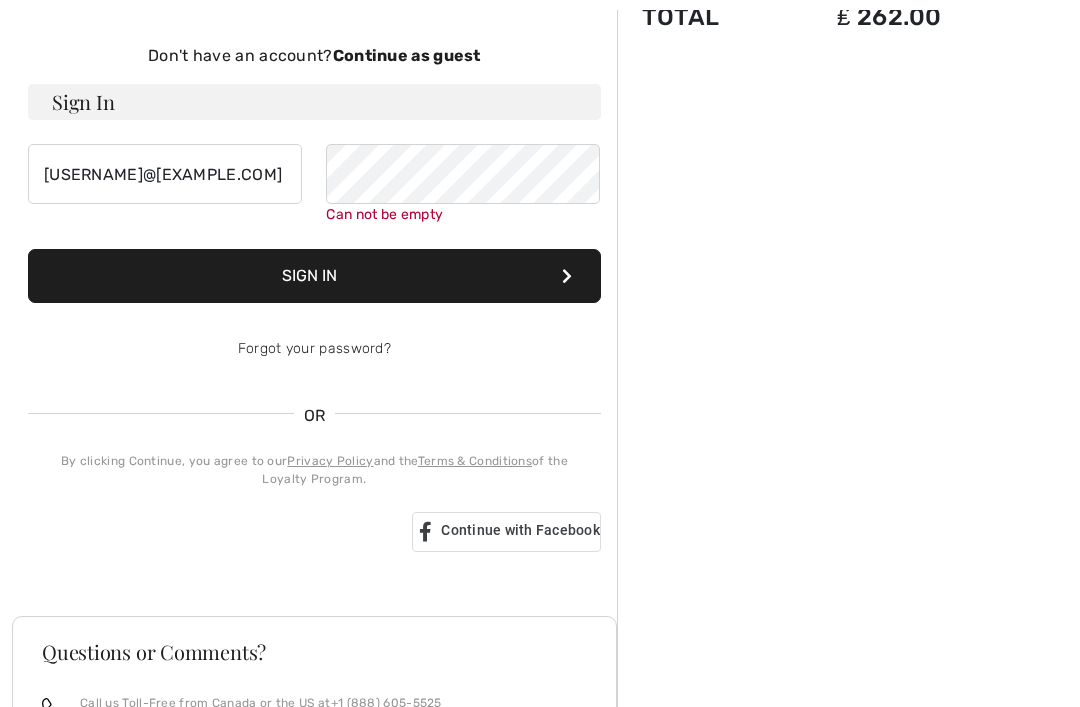click on "Sign In" at bounding box center [314, 276] 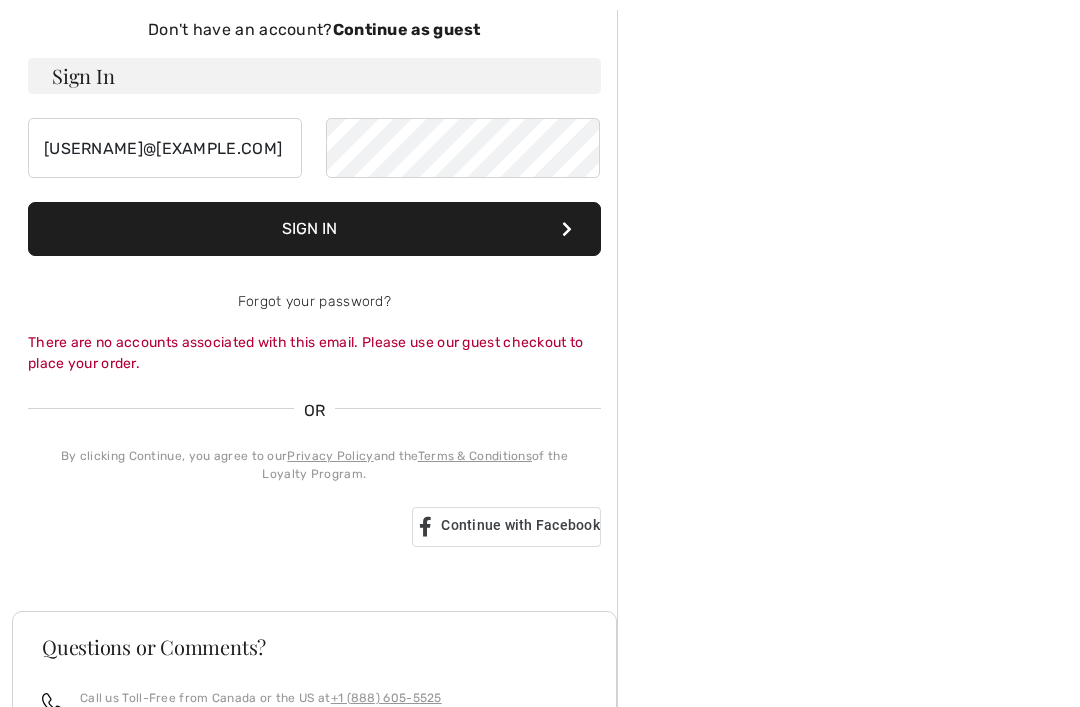 scroll, scrollTop: 238, scrollLeft: 0, axis: vertical 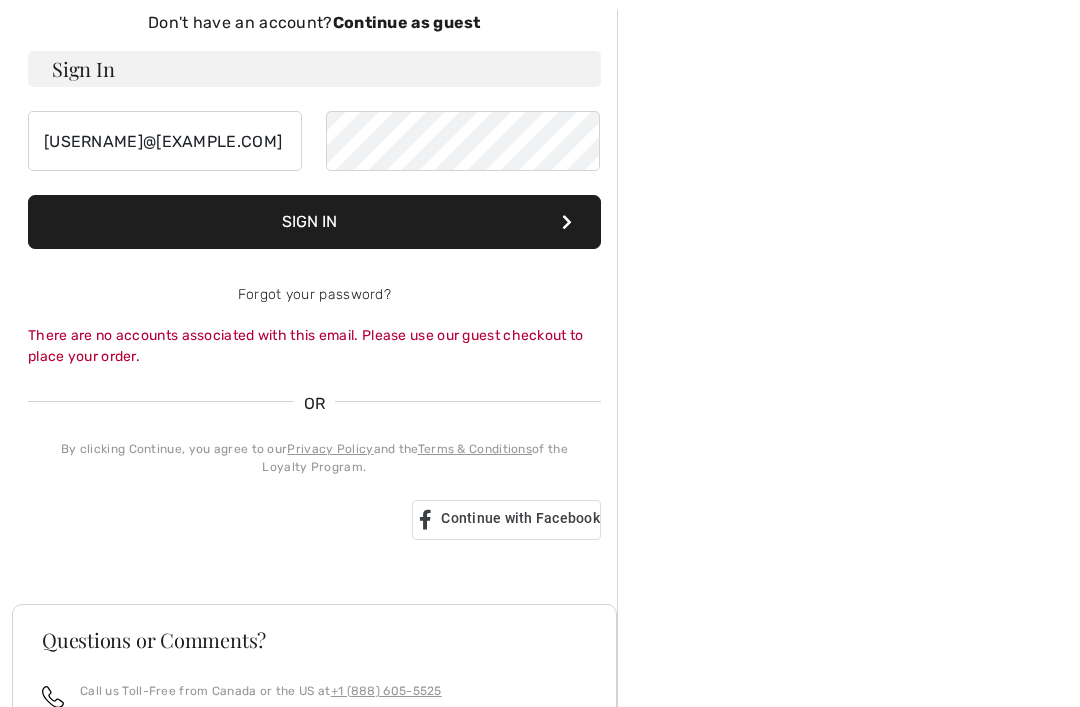 click on "Privacy Policy" at bounding box center [330, 450] 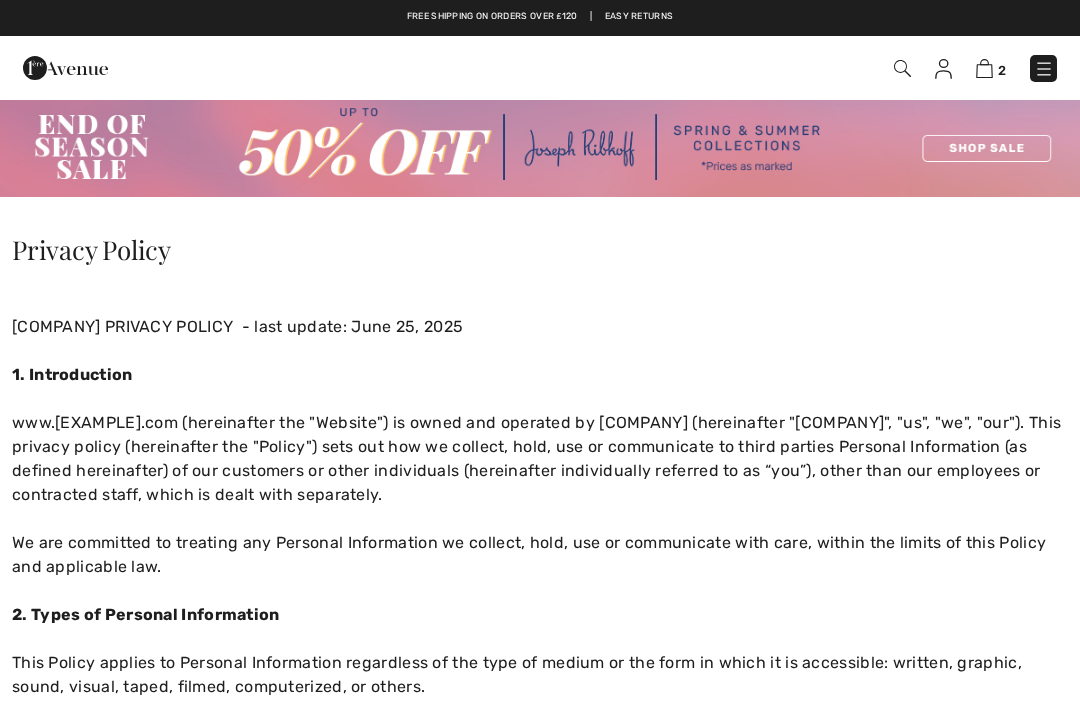 scroll, scrollTop: 0, scrollLeft: 0, axis: both 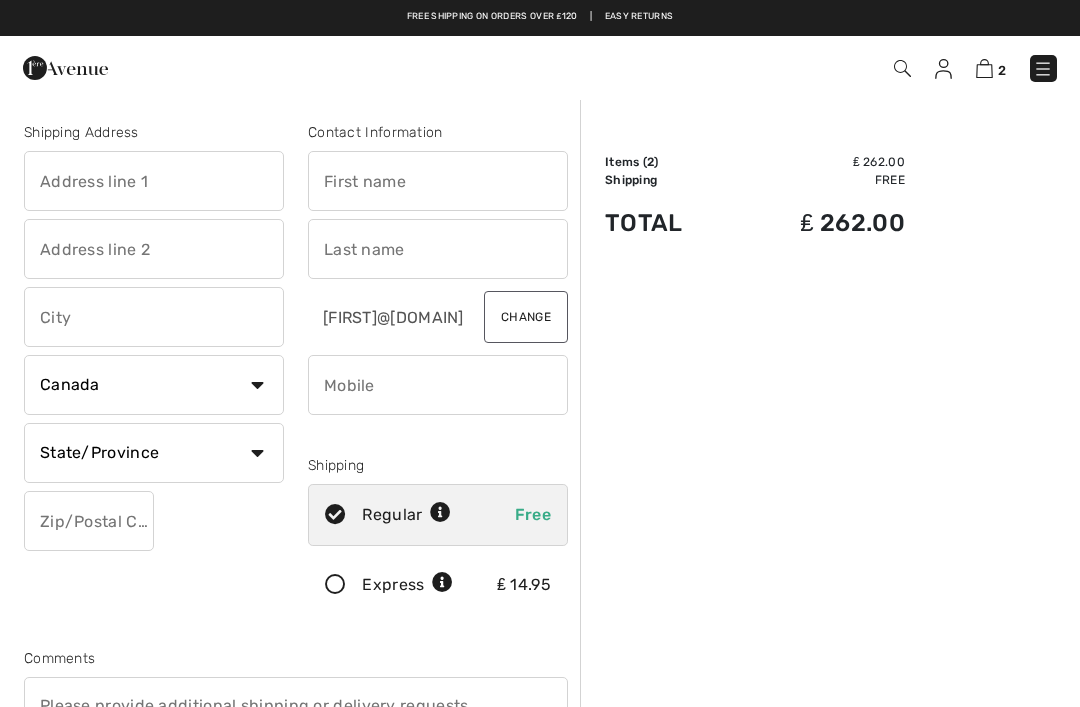 click at bounding box center (154, 181) 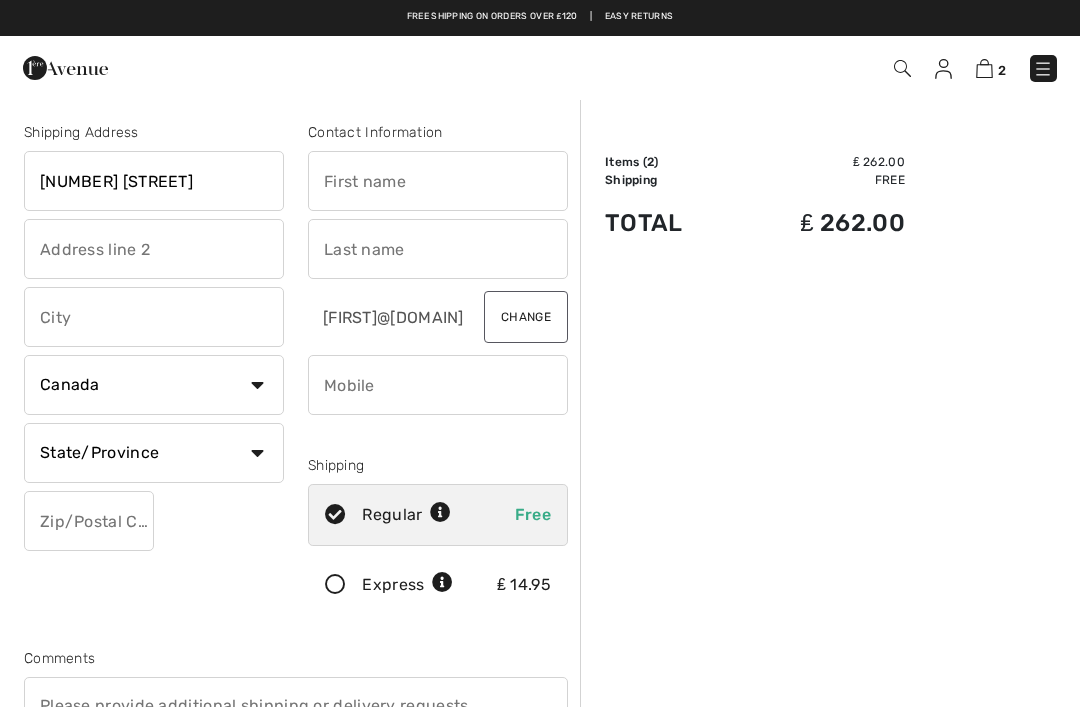 type on "[NUMBER] [STREET]" 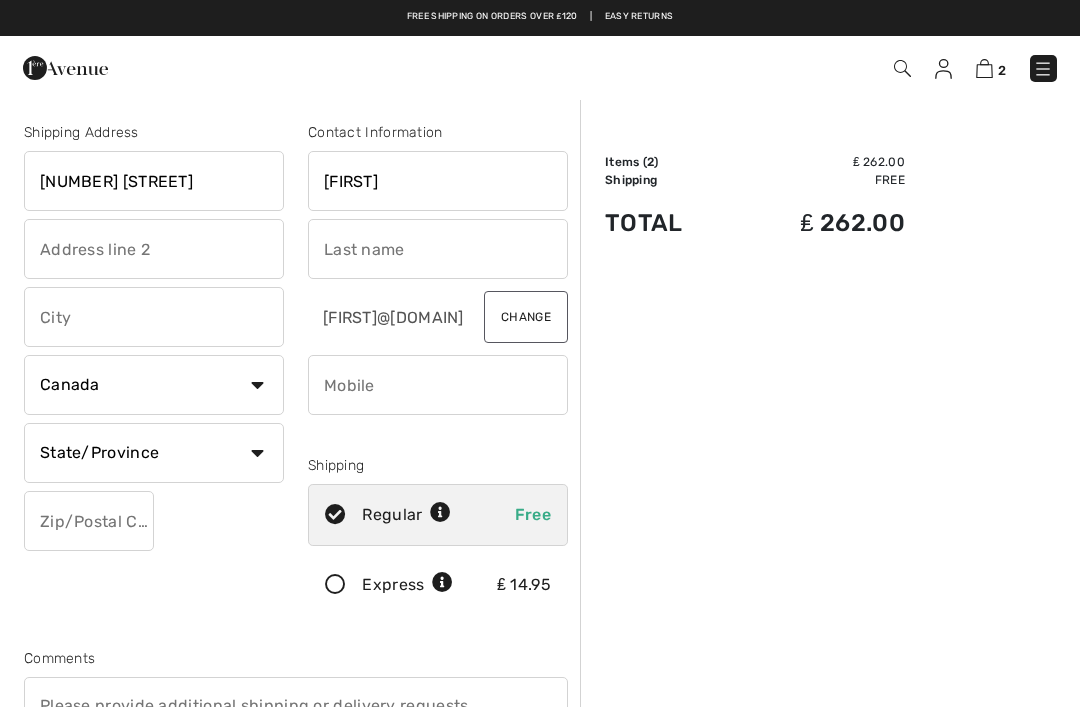 type on "Angela" 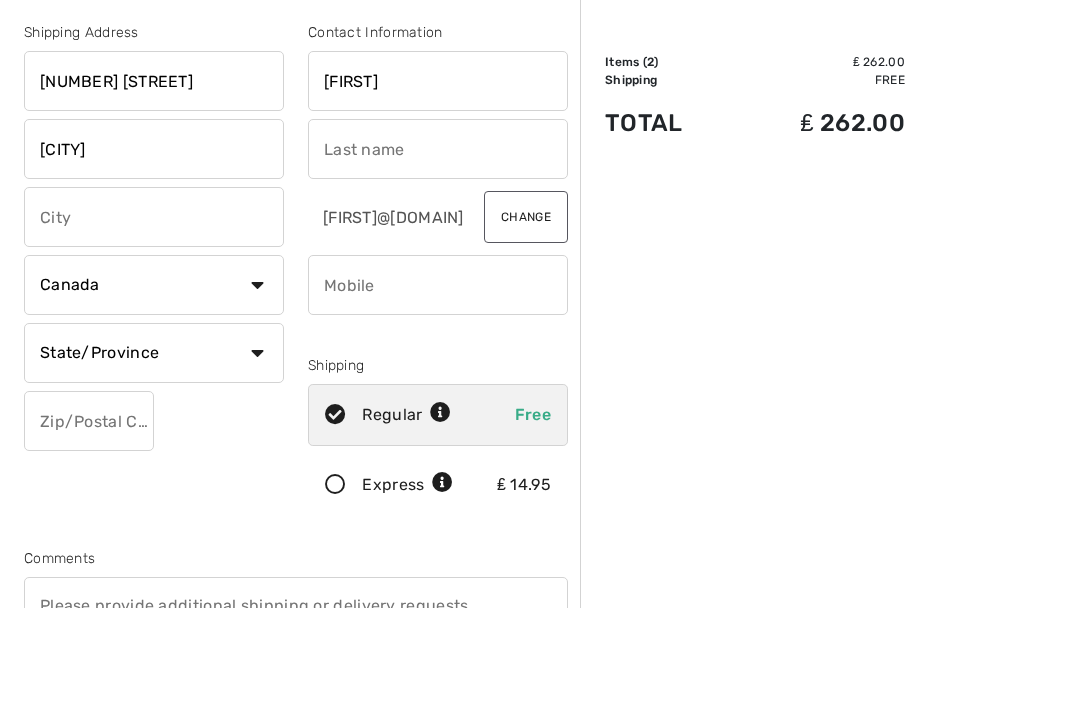 type on "Peterborough" 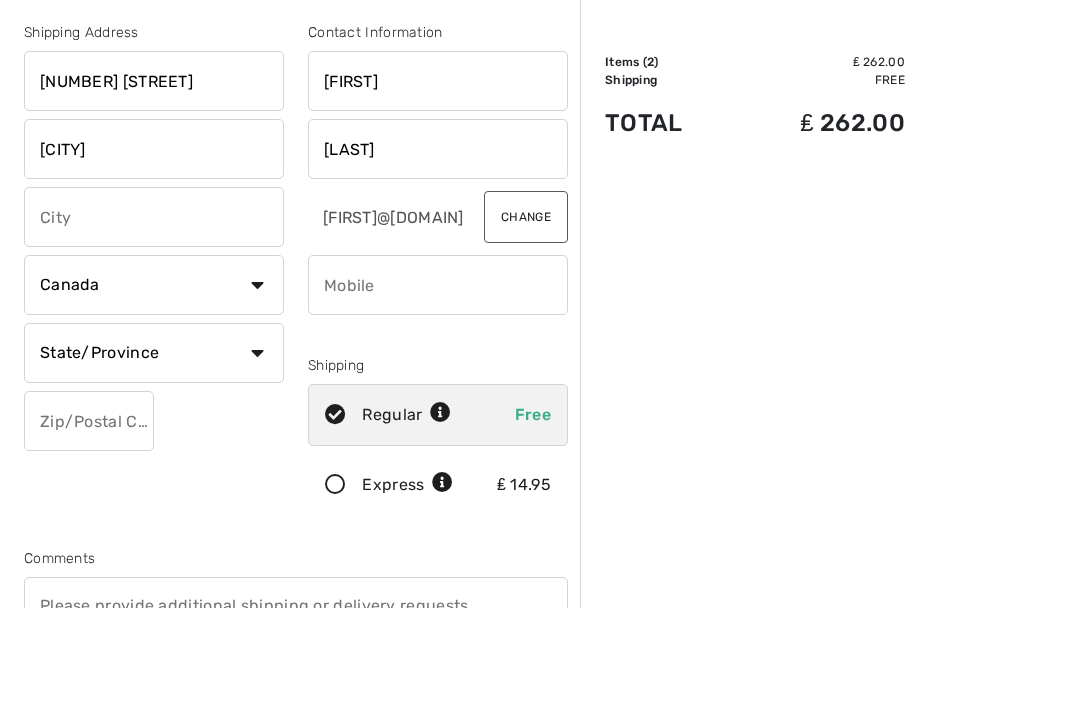type on "Barker" 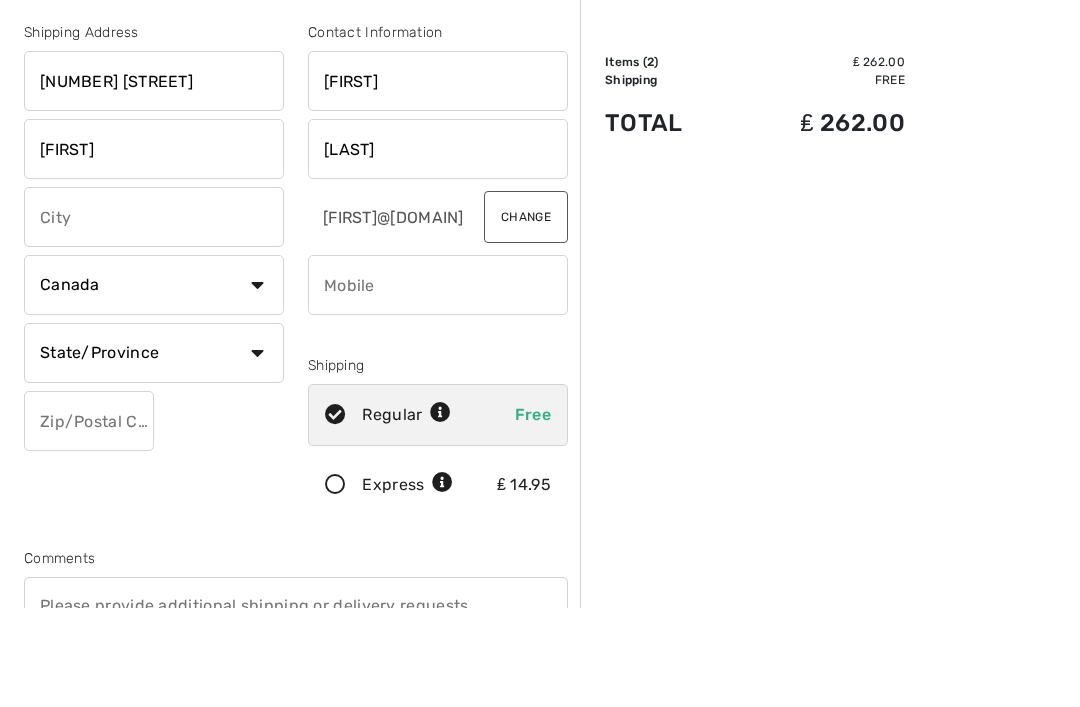 type on "P" 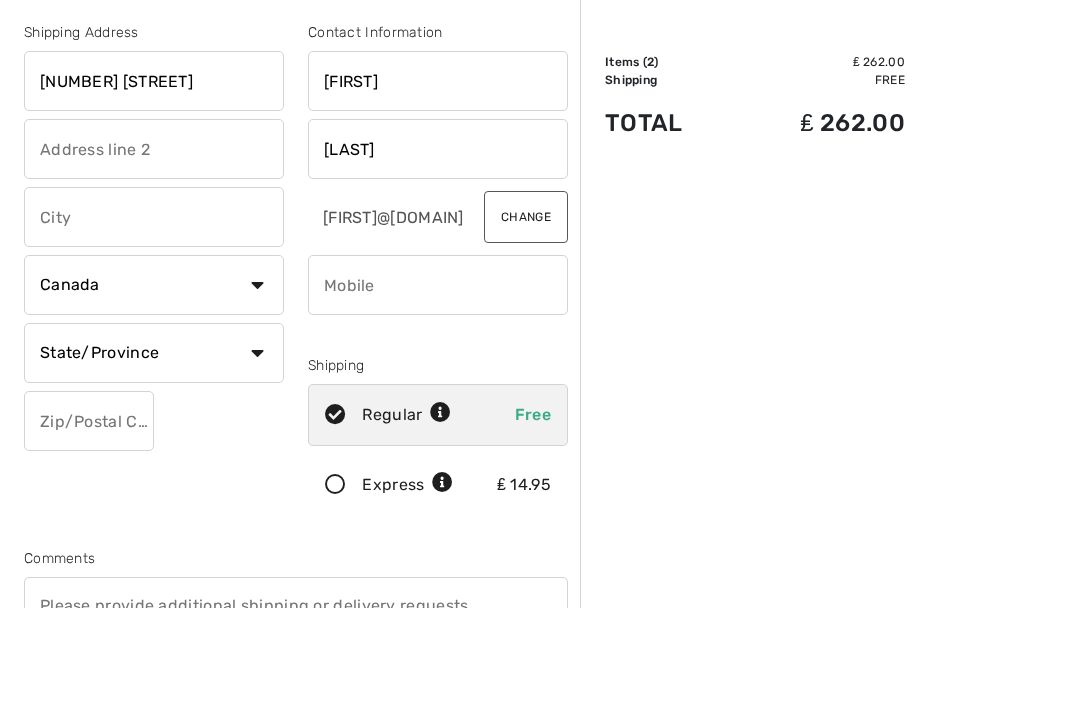 type 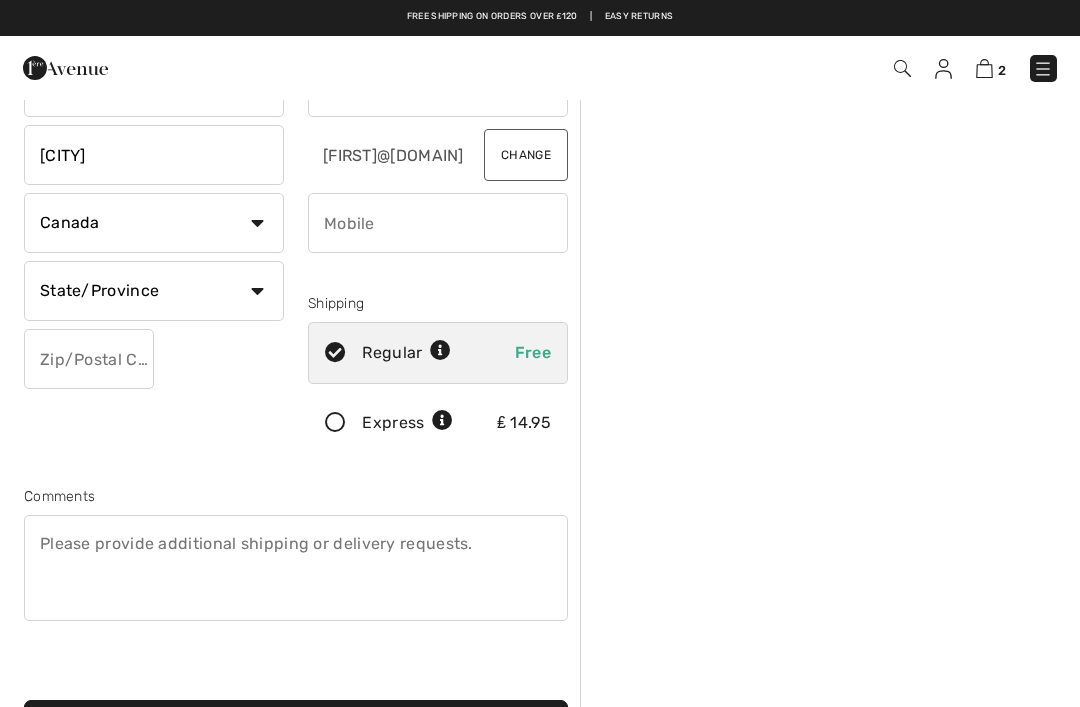 scroll, scrollTop: 161, scrollLeft: 0, axis: vertical 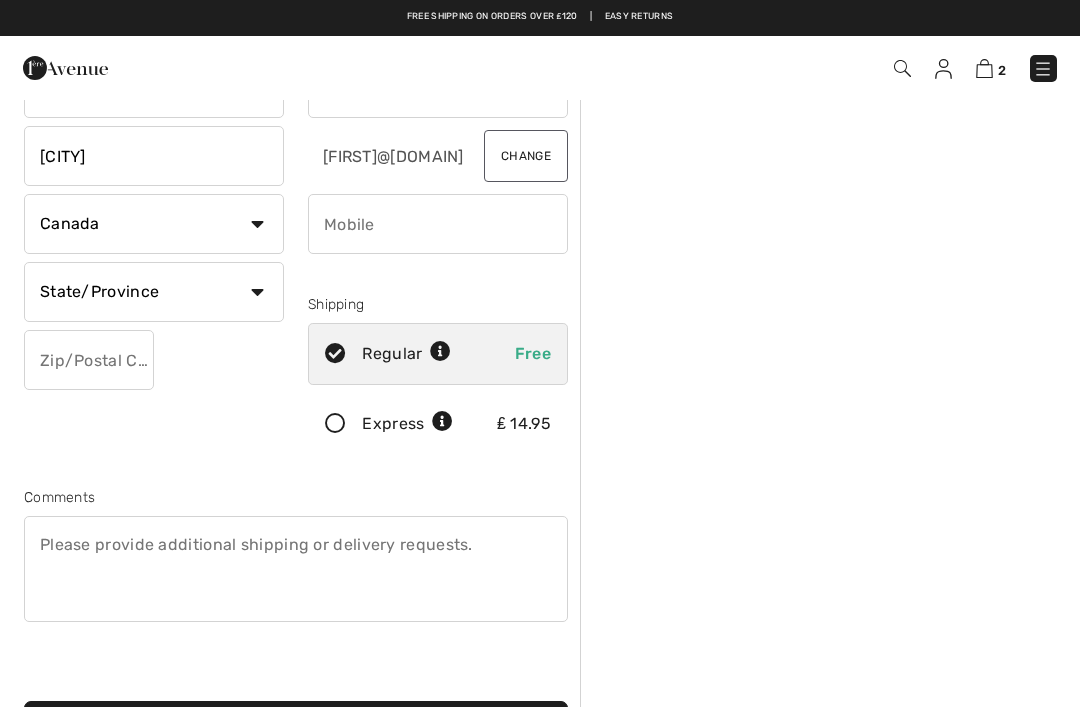 type on "Peterborough" 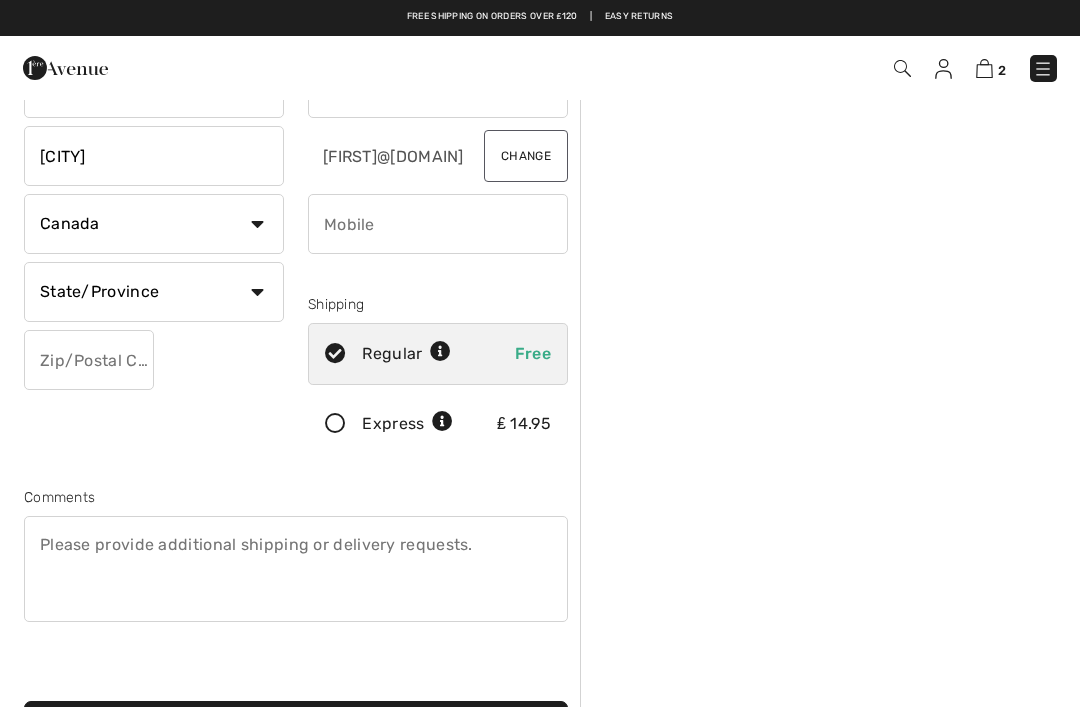 click on "Country
Canada
United States
Afghanistan
Aland Islands
Albania
Algeria
American Samoa
Andorra
Angola
Anguilla
Antarctica
Antigua and Barbuda
Argentina
Armenia
Aruba
Australia
Austria
Azerbaijan
Bahamas
Bahrain
Bangladesh
Barbados
Belarus
Belgium
Belize
Benin
Bermuda
Bhutan
Bolivia
Bonaire
Bosnia and Herzegovina
Botswana
Bouvet Island
Brazil
British Indian Ocean Territory
Brunei Darussalam
Bulgaria
Burkina Faso
Burundi
Cambodia
Cameroon
Cape Verde
Cayman Islands
Central African Republic
Chad
Chile China" at bounding box center (154, 224) 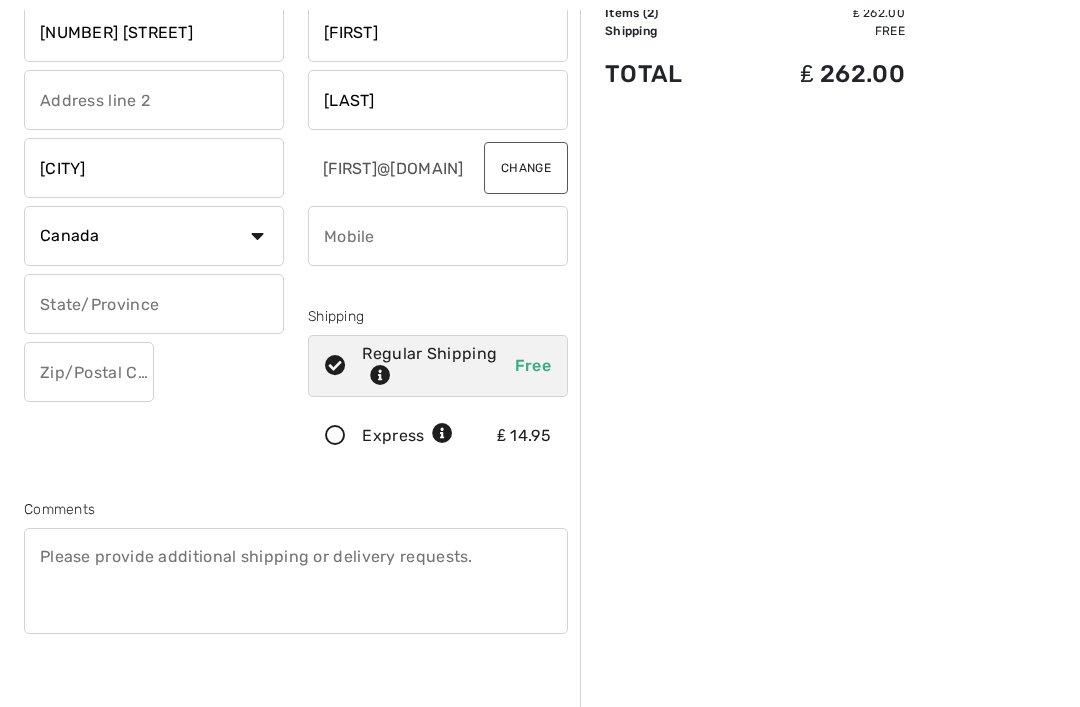 scroll, scrollTop: 155, scrollLeft: 0, axis: vertical 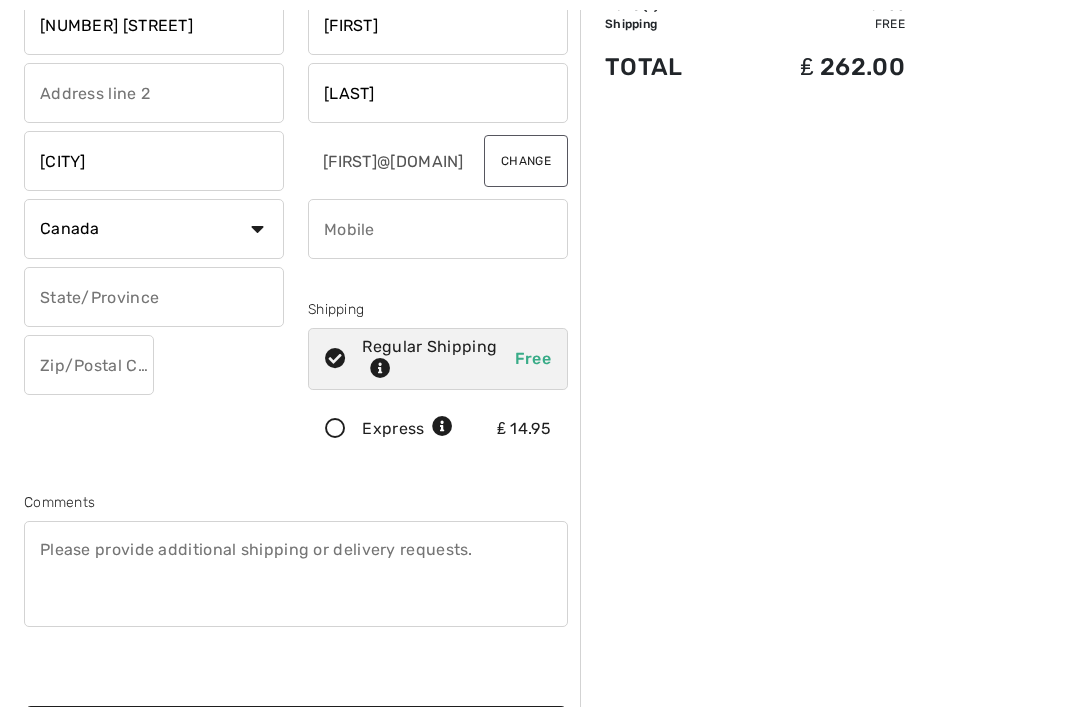 click on "Country
Canada
United States
Afghanistan
Aland Islands
Albania
Algeria
American Samoa
Andorra
Angola
Anguilla
Antarctica
Antigua and Barbuda
Argentina
Armenia
Aruba
Australia
Austria
Azerbaijan
Bahamas
Bahrain
Bangladesh
Barbados
Belarus
Belgium
Belize
Benin
Bermuda
Bhutan
Bolivia
Bonaire
Bosnia and Herzegovina
Botswana
Bouvet Island
Brazil
British Indian Ocean Territory
Brunei Darussalam
Bulgaria
Burkina Faso
Burundi
Cambodia
Cameroon
Cape Verde
Cayman Islands
Central African Republic
Chad
Chile China" at bounding box center (154, 230) 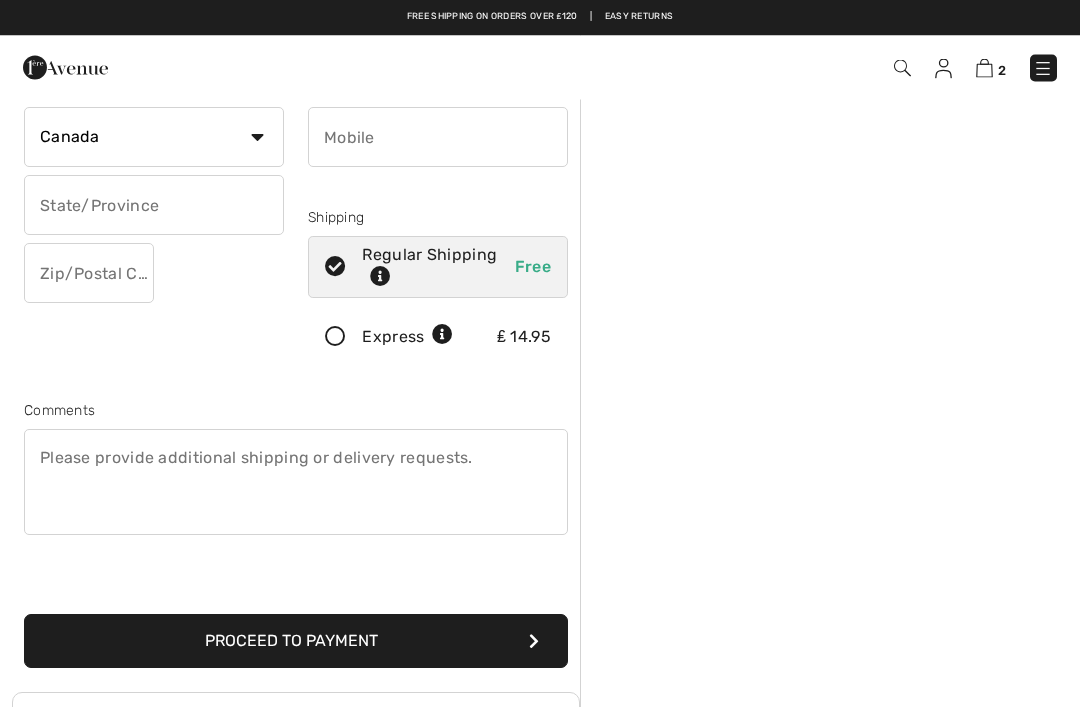click on "Country
Canada
United States
Afghanistan
Aland Islands
Albania
Algeria
American Samoa
Andorra
Angola
Anguilla
Antarctica
Antigua and Barbuda
Argentina
Armenia
Aruba
Australia
Austria
Azerbaijan
Bahamas
Bahrain
Bangladesh
Barbados
Belarus
Belgium
Belize
Benin
Bermuda
Bhutan
Bolivia
Bonaire
Bosnia and Herzegovina
Botswana
Bouvet Island
Brazil
British Indian Ocean Territory
Brunei Darussalam
Bulgaria
Burkina Faso
Burundi
Cambodia
Cameroon
Cape Verde
Cayman Islands
Central African Republic
Chad
Chile China" at bounding box center [154, 138] 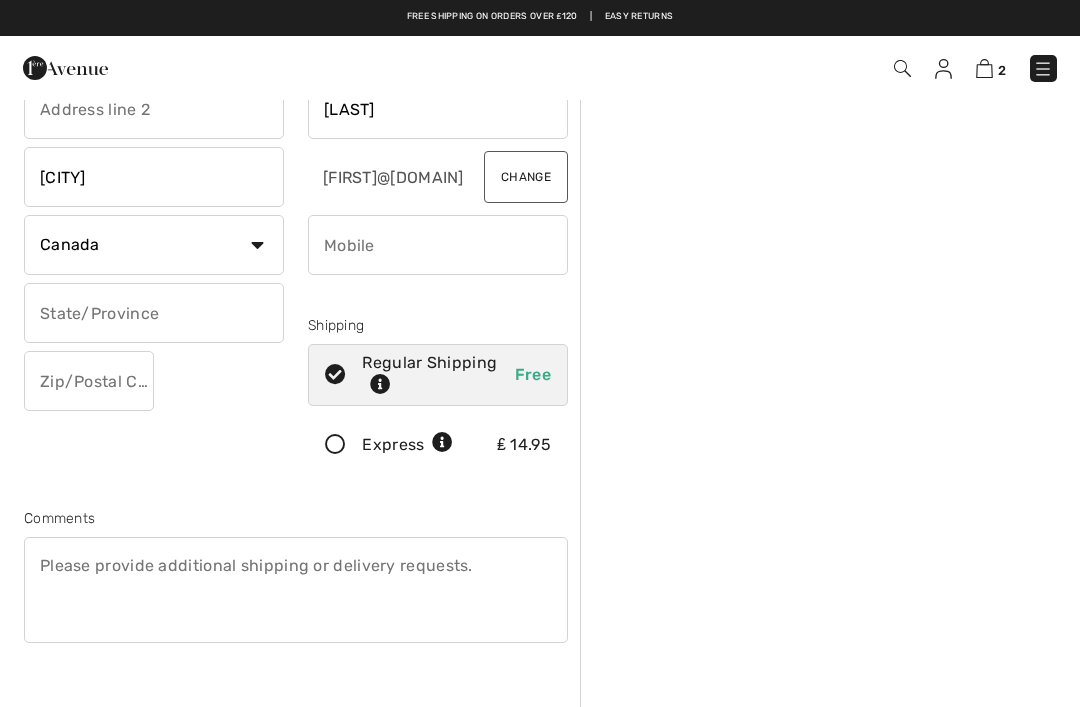 scroll, scrollTop: 117, scrollLeft: 0, axis: vertical 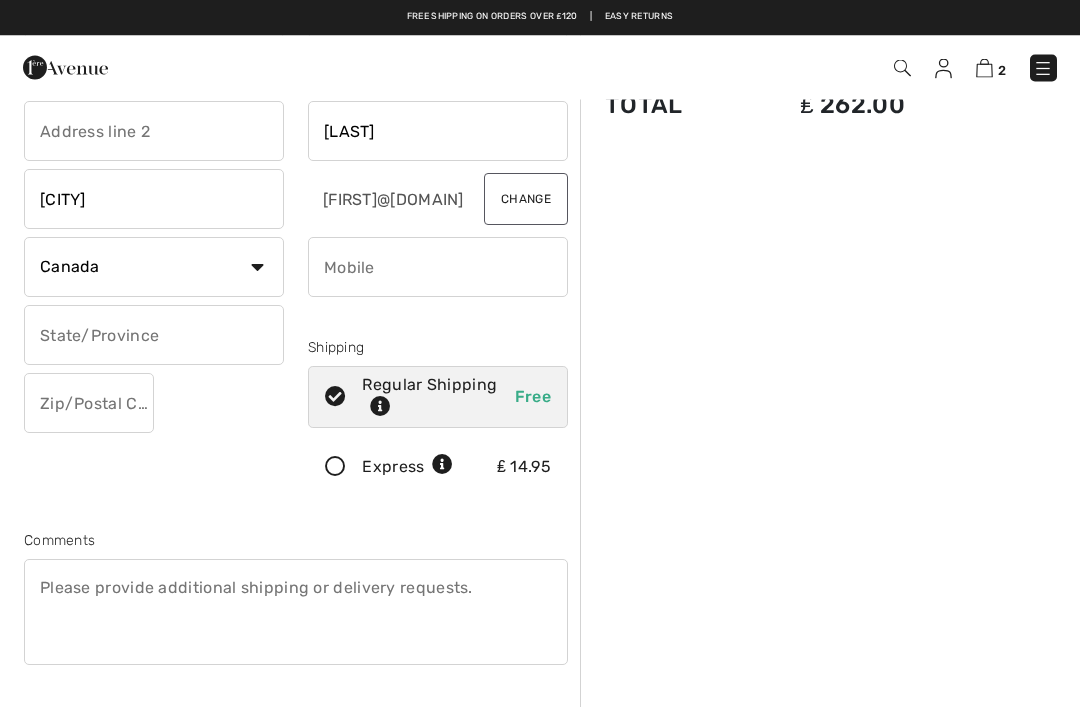 click on "Country
Canada
United States
Afghanistan
Aland Islands
Albania
Algeria
American Samoa
Andorra
Angola
Anguilla
Antarctica
Antigua and Barbuda
Argentina
Armenia
Aruba
Australia
Austria
Azerbaijan
Bahamas
Bahrain
Bangladesh
Barbados
Belarus
Belgium
Belize
Benin
Bermuda
Bhutan
Bolivia
Bonaire
Bosnia and Herzegovina
Botswana
Bouvet Island
Brazil
British Indian Ocean Territory
Brunei Darussalam
Bulgaria
Burkina Faso
Burundi
Cambodia
Cameroon
Cape Verde
Cayman Islands
Central African Republic
Chad
Chile China" at bounding box center (154, 268) 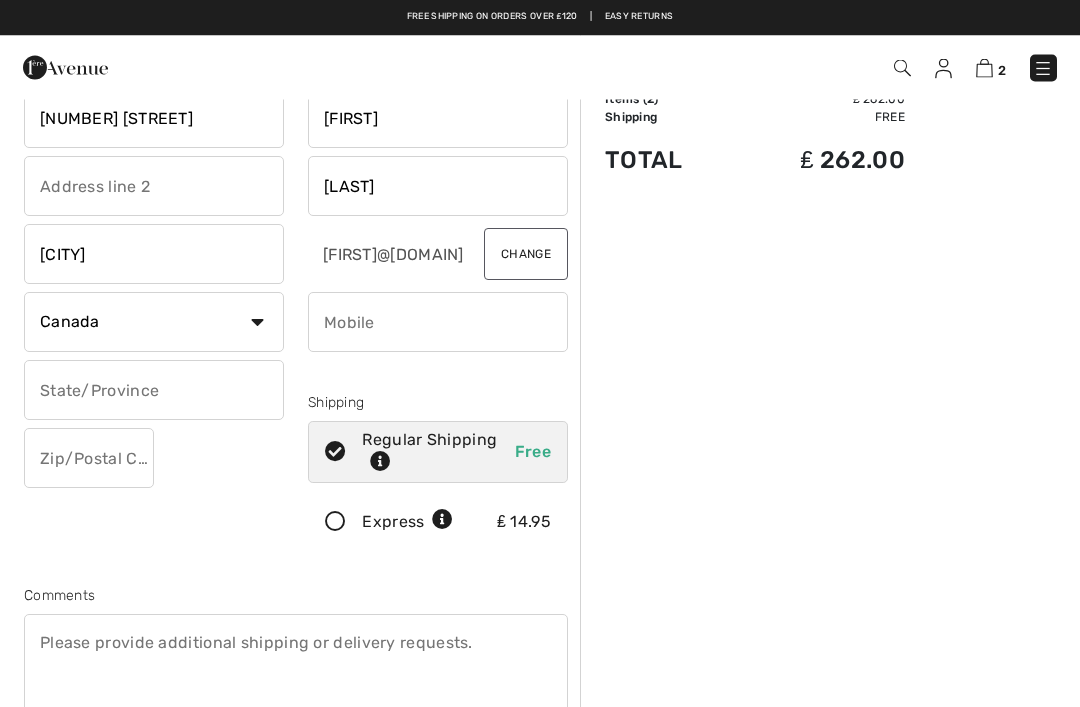 scroll, scrollTop: 60, scrollLeft: 0, axis: vertical 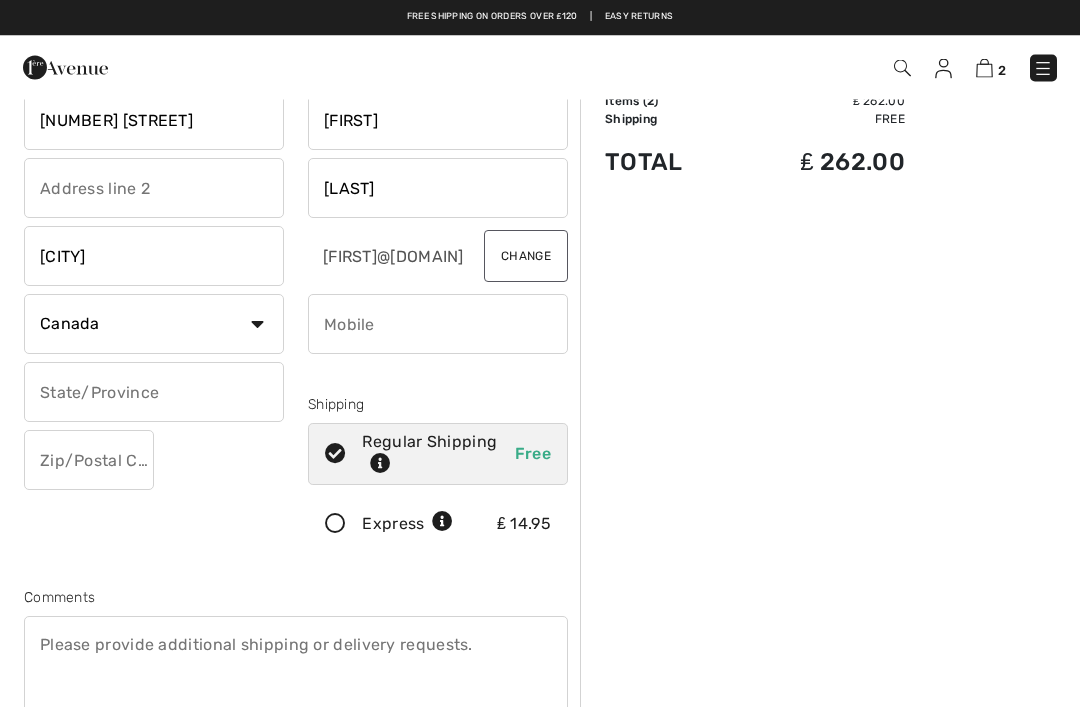 click on "Country
Canada
United States
Afghanistan
Aland Islands
Albania
Algeria
American Samoa
Andorra
Angola
Anguilla
Antarctica
Antigua and Barbuda
Argentina
Armenia
Aruba
Australia
Austria
Azerbaijan
Bahamas
Bahrain
Bangladesh
Barbados
Belarus
Belgium
Belize
Benin
Bermuda
Bhutan
Bolivia
Bonaire
Bosnia and Herzegovina
Botswana
Bouvet Island
Brazil
British Indian Ocean Territory
Brunei Darussalam
Bulgaria
Burkina Faso
Burundi
Cambodia
Cameroon
Cape Verde
Cayman Islands
Central African Republic
Chad
Chile China" at bounding box center [154, 325] 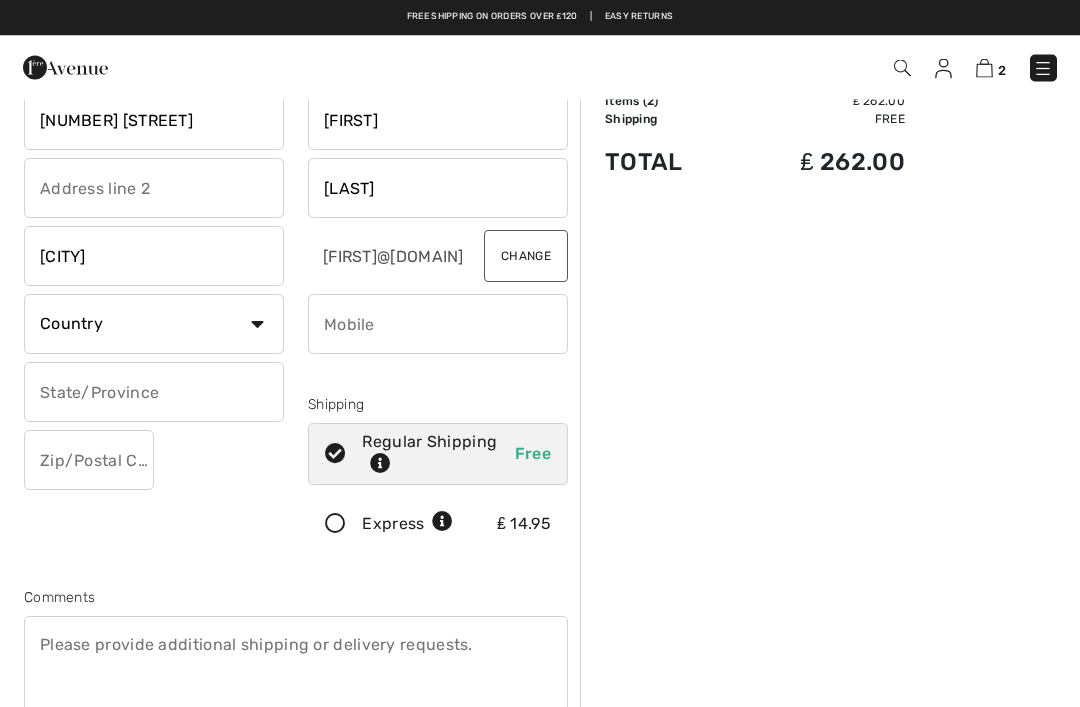 scroll, scrollTop: 61, scrollLeft: 0, axis: vertical 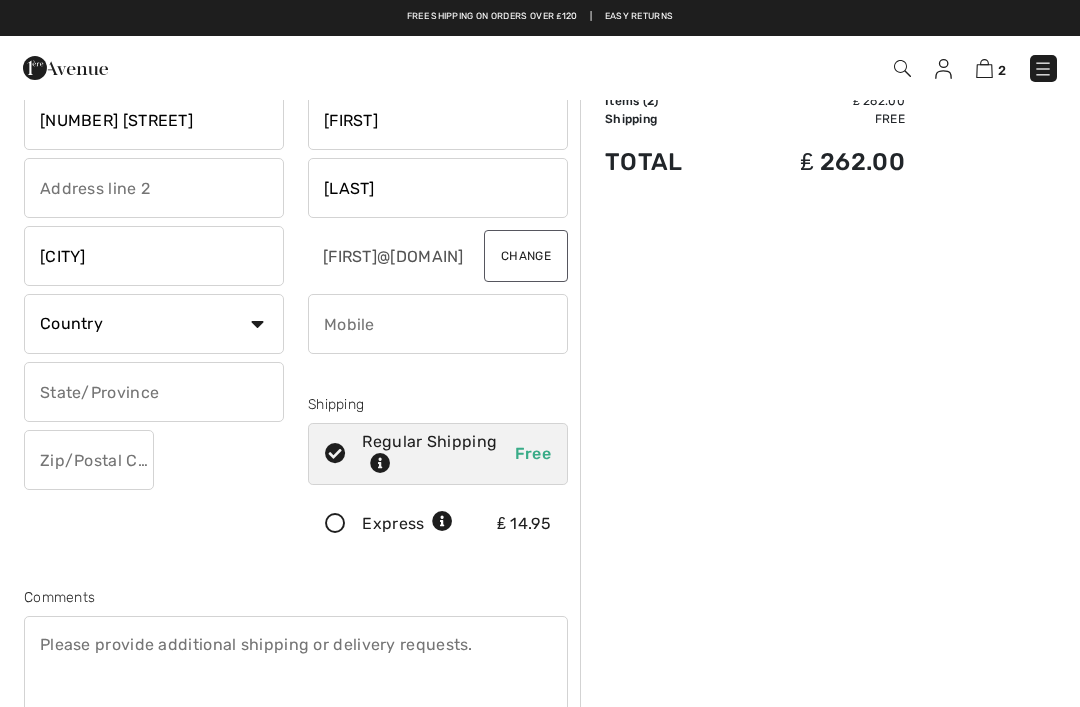 click on "Country
Canada
United States
Afghanistan
Aland Islands
Albania
Algeria
American Samoa
Andorra
Angola
Anguilla
Antarctica
Antigua and Barbuda
Argentina
Armenia
Aruba
Australia
Austria
Azerbaijan
Bahamas
Bahrain
Bangladesh
Barbados
Belarus
Belgium
Belize
Benin
Bermuda
Bhutan
Bolivia
Bonaire
Bosnia and Herzegovina
Botswana
Bouvet Island
Brazil
British Indian Ocean Territory
Brunei Darussalam
Bulgaria
Burkina Faso
Burundi
Cambodia
Cameroon
Cape Verde
Cayman Islands
Central African Republic
Chad
Chile China" at bounding box center [154, 324] 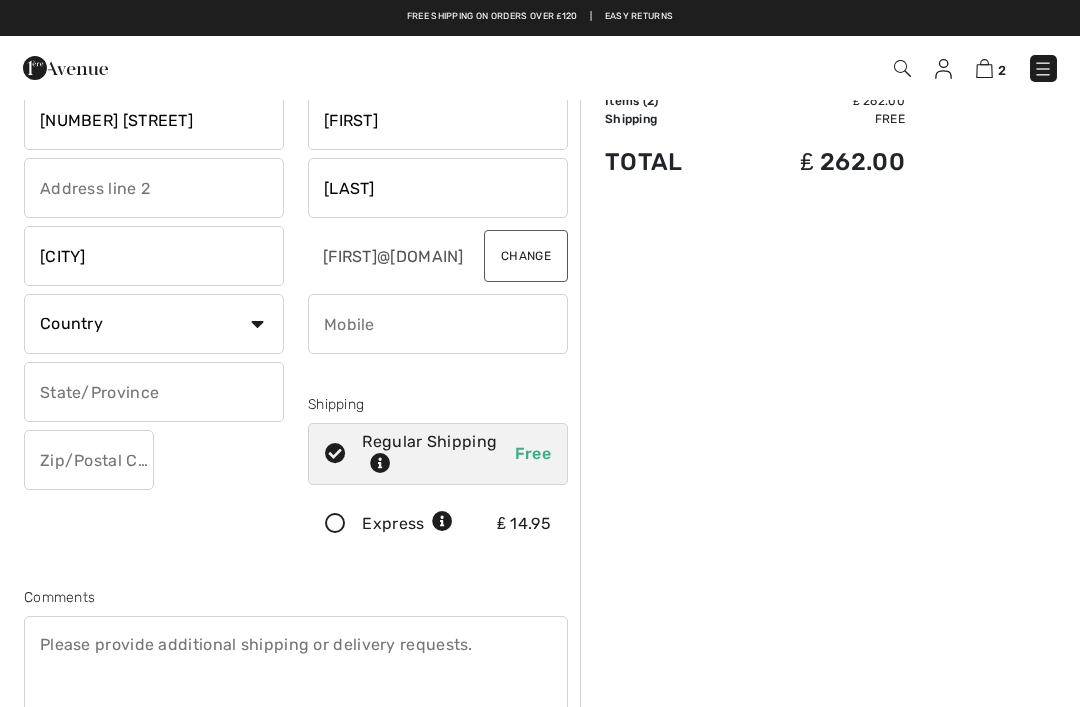 click at bounding box center [296, 669] 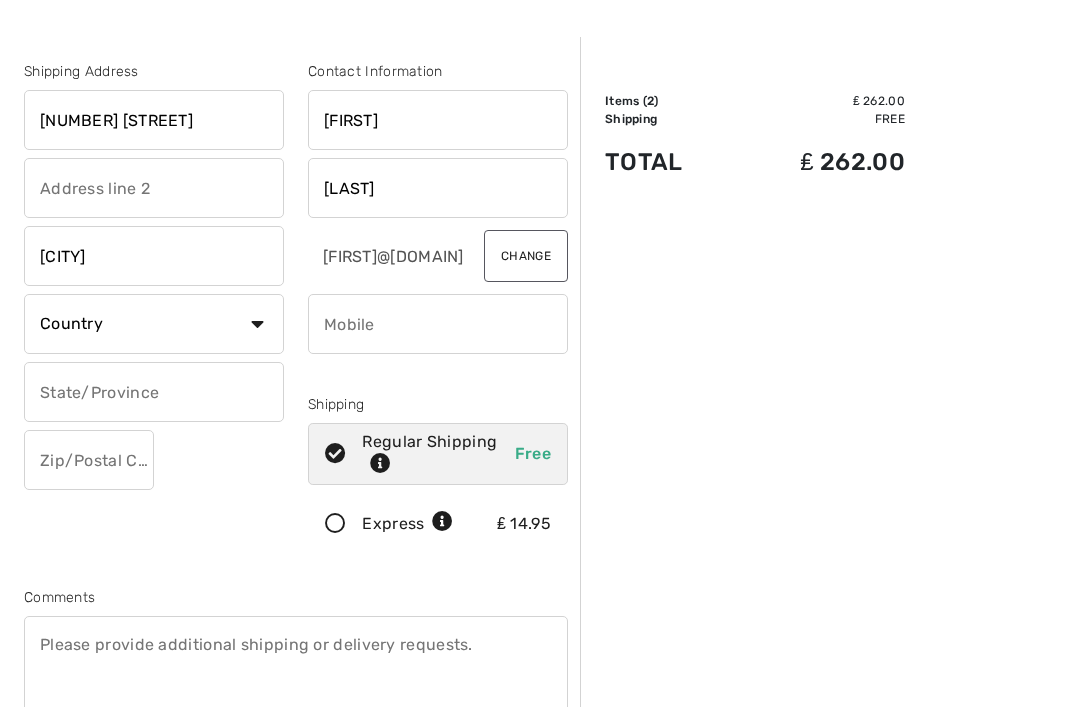 scroll, scrollTop: 172, scrollLeft: 0, axis: vertical 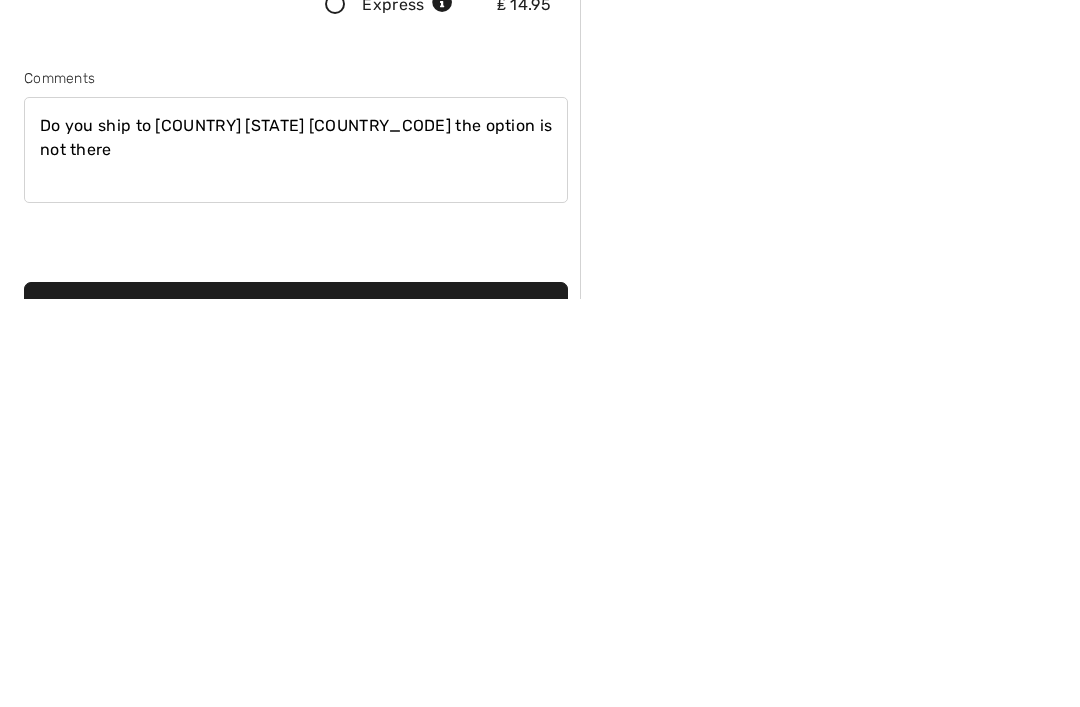 type on "Do you ship to [COUNTRY] [COUNTRY_PART] [COUNTRY_CODE] the option is not there" 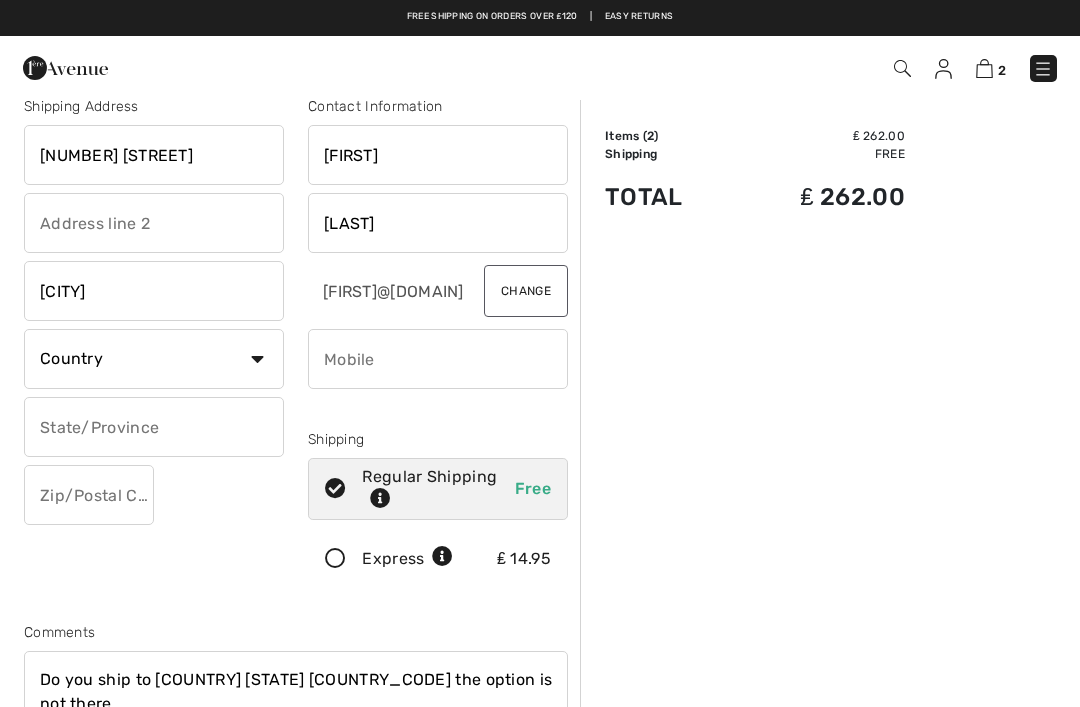 scroll, scrollTop: 25, scrollLeft: 0, axis: vertical 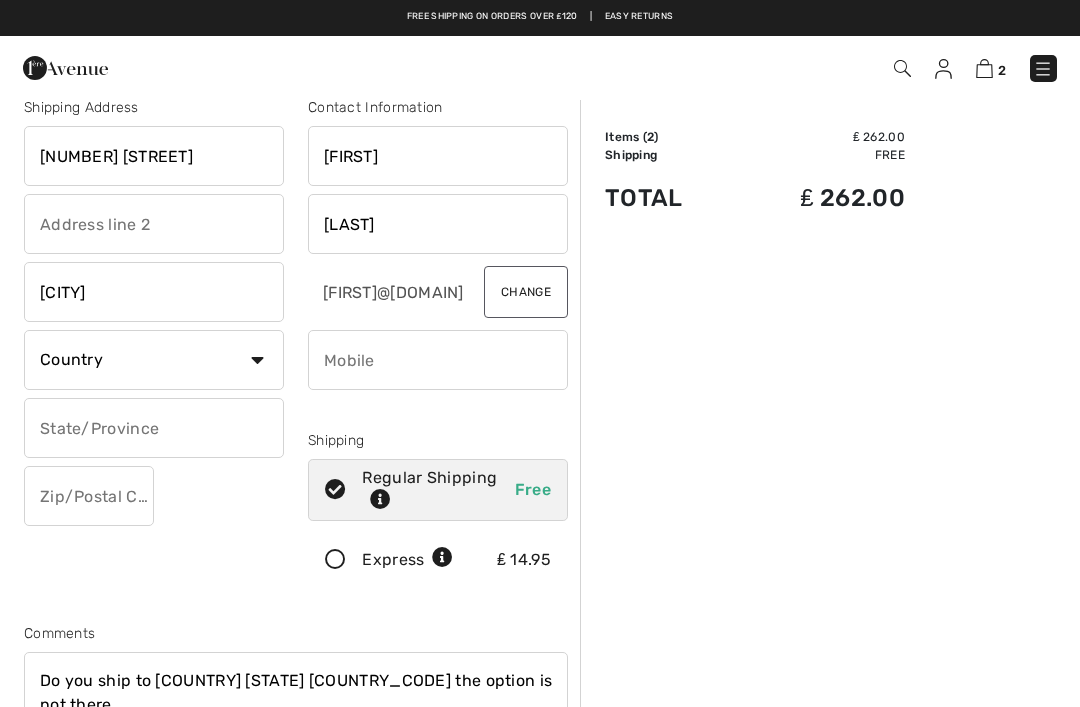 click on "Country
Canada
United States
Afghanistan
Aland Islands
Albania
Algeria
American Samoa
Andorra
Angola
Anguilla
Antarctica
Antigua and Barbuda
Argentina
Armenia
Aruba
Australia
Austria
Azerbaijan
Bahamas
Bahrain
Bangladesh
Barbados
Belarus
Belgium
Belize
Benin
Bermuda
Bhutan
Bolivia
Bonaire
Bosnia and Herzegovina
Botswana
Bouvet Island
Brazil
British Indian Ocean Territory
Brunei Darussalam
Bulgaria
Burkina Faso
Burundi
Cambodia
Cameroon
Cape Verde
Cayman Islands
Central African Republic
Chad
Chile China" at bounding box center (154, 360) 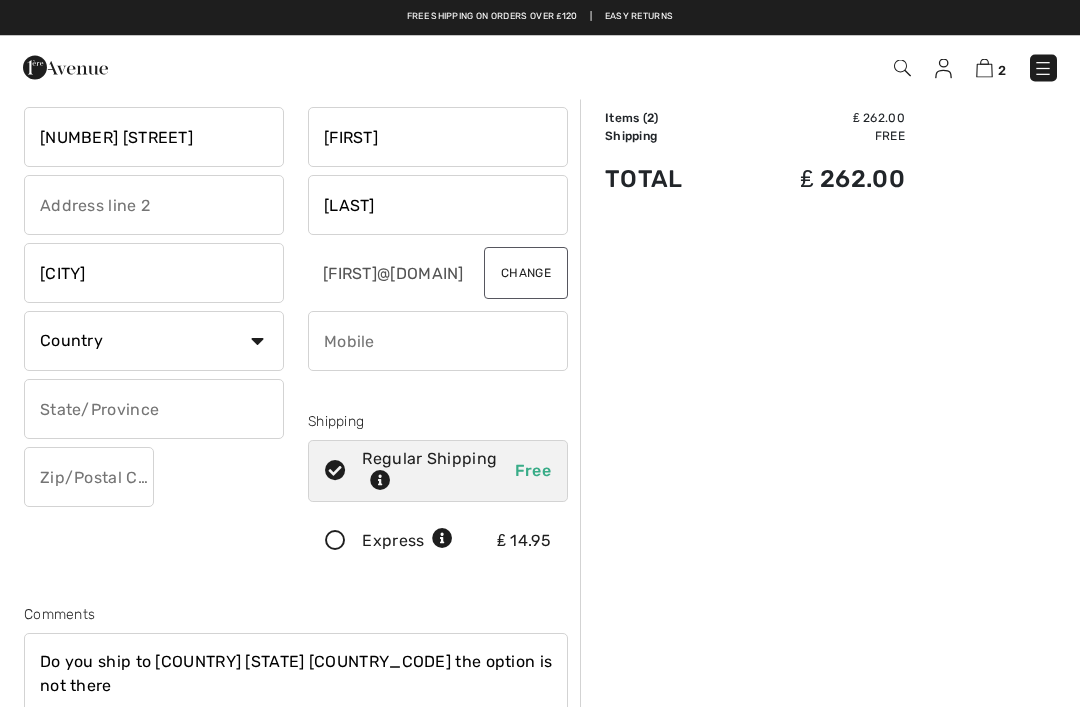 scroll, scrollTop: 36, scrollLeft: 0, axis: vertical 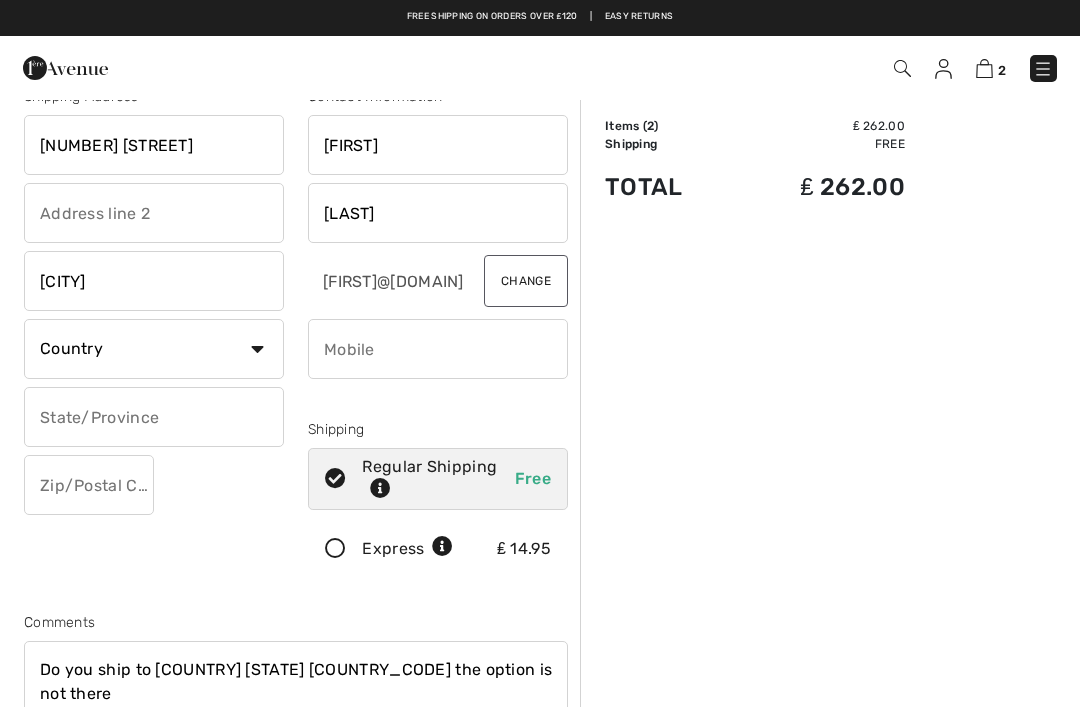 click on "Country
Canada
United States
Afghanistan
Aland Islands
Albania
Algeria
American Samoa
Andorra
Angola
Anguilla
Antarctica
Antigua and Barbuda
Argentina
Armenia
Aruba
Australia
Austria
Azerbaijan
Bahamas
Bahrain
Bangladesh
Barbados
Belarus
Belgium
Belize
Benin
Bermuda
Bhutan
Bolivia
Bonaire
Bosnia and Herzegovina
Botswana
Bouvet Island
Brazil
British Indian Ocean Territory
Brunei Darussalam
Bulgaria
Burkina Faso
Burundi
Cambodia
Cameroon
Cape Verde
Cayman Islands
Central African Republic
Chad
Chile China" at bounding box center (154, 349) 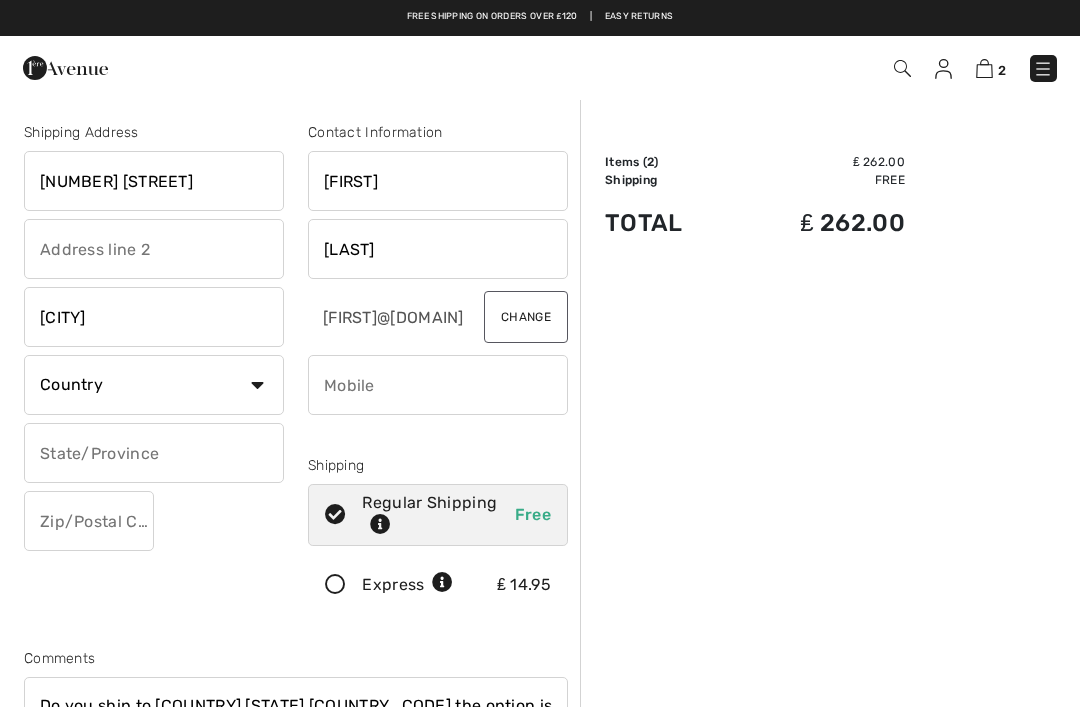 click on "Country
Canada
United States
Afghanistan
Aland Islands
Albania
Algeria
American Samoa
Andorra
Angola
Anguilla
Antarctica
Antigua and Barbuda
Argentina
Armenia
Aruba
Australia
Austria
Azerbaijan
Bahamas
Bahrain
Bangladesh
Barbados
Belarus
Belgium
Belize
Benin
Bermuda
Bhutan
Bolivia
Bonaire
Bosnia and Herzegovina
Botswana
Bouvet Island
Brazil
British Indian Ocean Territory
Brunei Darussalam
Bulgaria
Burkina Faso
Burundi
Cambodia
Cameroon
Cape Verde
Cayman Islands
Central African Republic
Chad
Chile China" at bounding box center (154, 385) 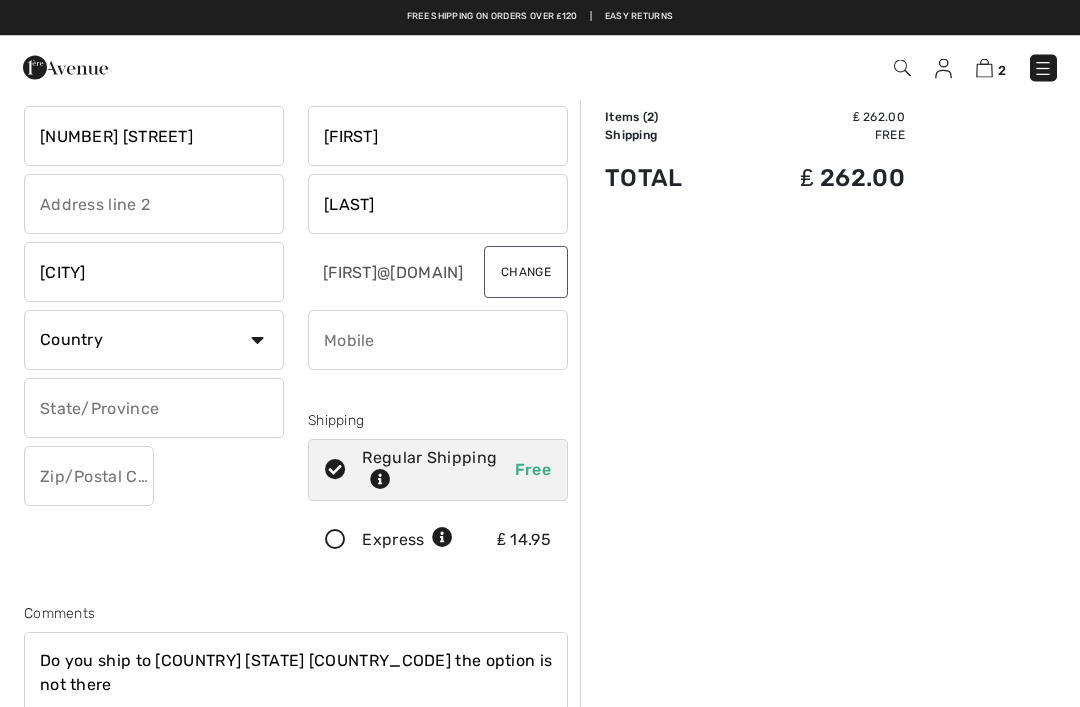 scroll, scrollTop: 0, scrollLeft: 0, axis: both 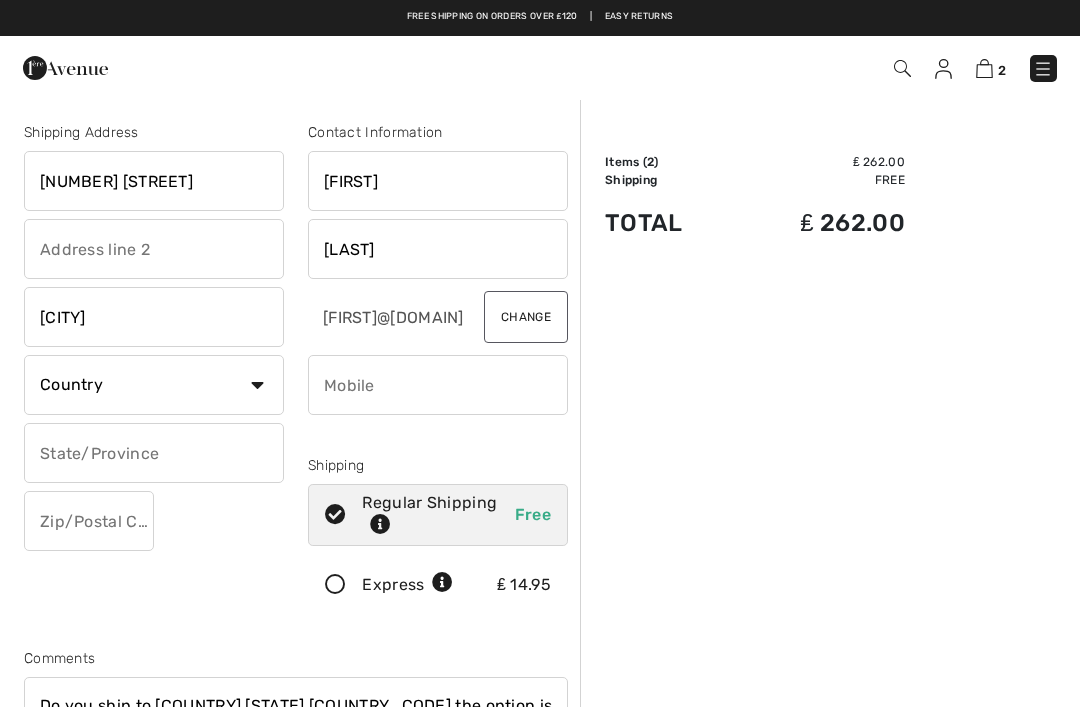 click on "Country
Canada
United States
Afghanistan
Aland Islands
Albania
Algeria
American Samoa
Andorra
Angola
Anguilla
Antarctica
Antigua and Barbuda
Argentina
Armenia
Aruba
Australia
Austria
Azerbaijan
Bahamas
Bahrain
Bangladesh
Barbados
Belarus
Belgium
Belize
Benin
Bermuda
Bhutan
Bolivia
Bonaire
Bosnia and Herzegovina
Botswana
Bouvet Island
Brazil
British Indian Ocean Territory
Brunei Darussalam
Bulgaria
Burkina Faso
Burundi
Cambodia
Cameroon
Cape Verde
Cayman Islands
Central African Republic
Chad
Chile China" at bounding box center (154, 385) 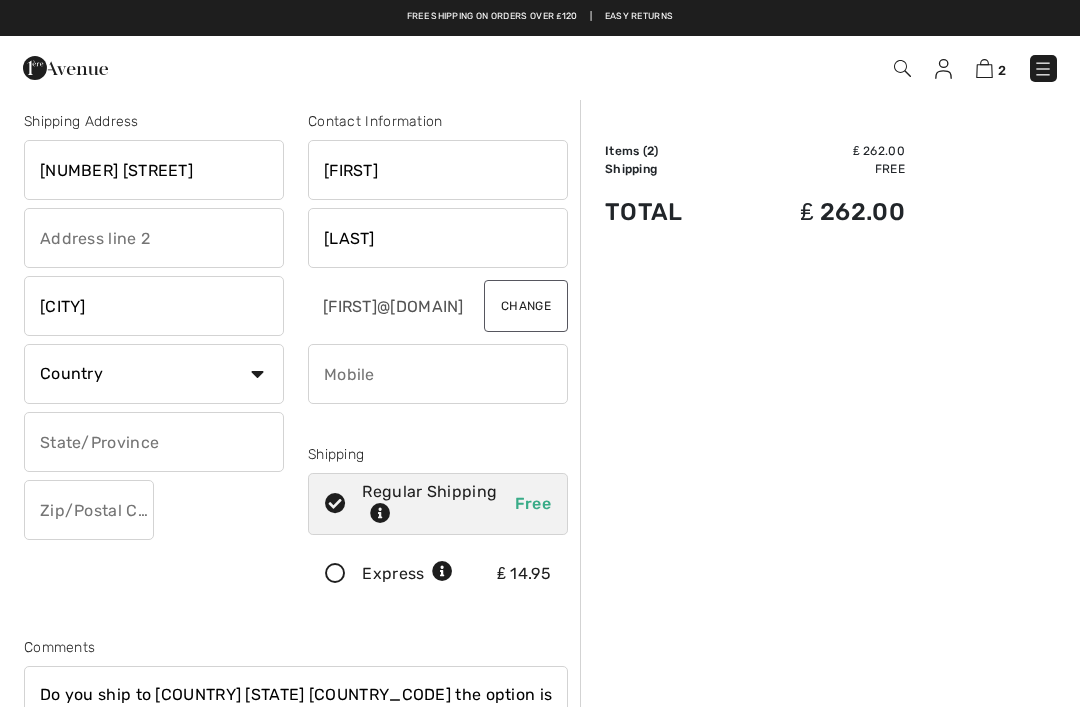 scroll, scrollTop: 0, scrollLeft: 0, axis: both 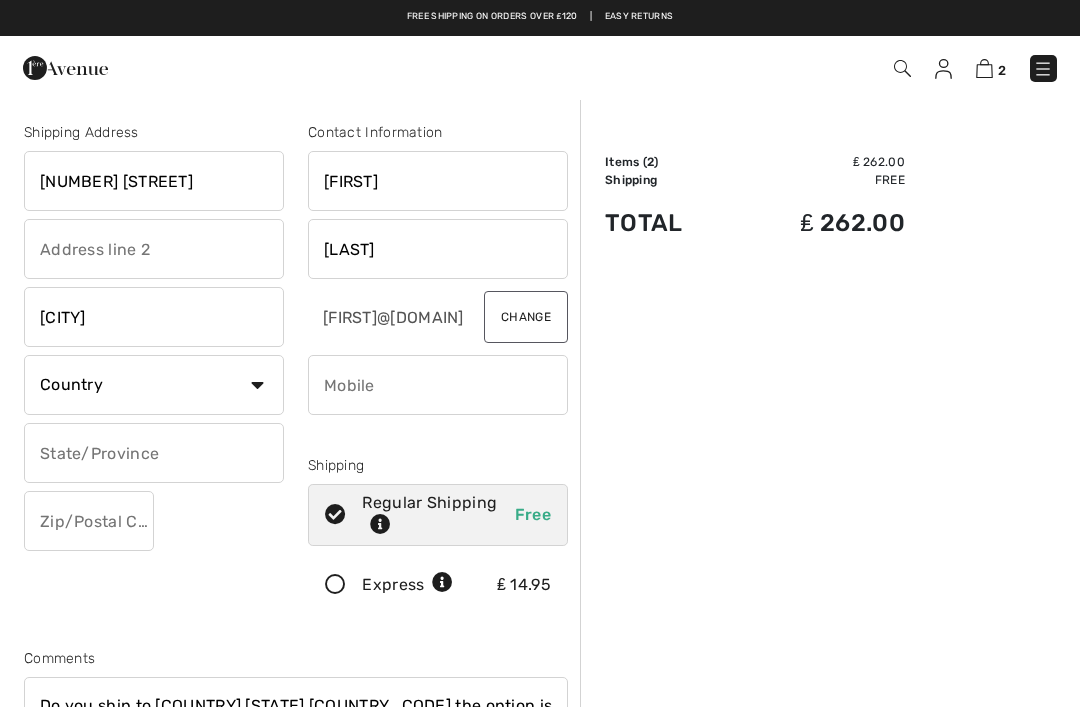 click on "Country
Canada
United States
Afghanistan
Aland Islands
Albania
Algeria
American Samoa
Andorra
Angola
Anguilla
Antarctica
Antigua and Barbuda
Argentina
Armenia
Aruba
Australia
Austria
Azerbaijan
Bahamas
Bahrain
Bangladesh
Barbados
Belarus
Belgium
Belize
Benin
Bermuda
Bhutan
Bolivia
Bonaire
Bosnia and Herzegovina
Botswana
Bouvet Island
Brazil
British Indian Ocean Territory
Brunei Darussalam
Bulgaria
Burkina Faso
Burundi
Cambodia
Cameroon
Cape Verde
Cayman Islands
Central African Republic
Chad
Chile China" at bounding box center [154, 385] 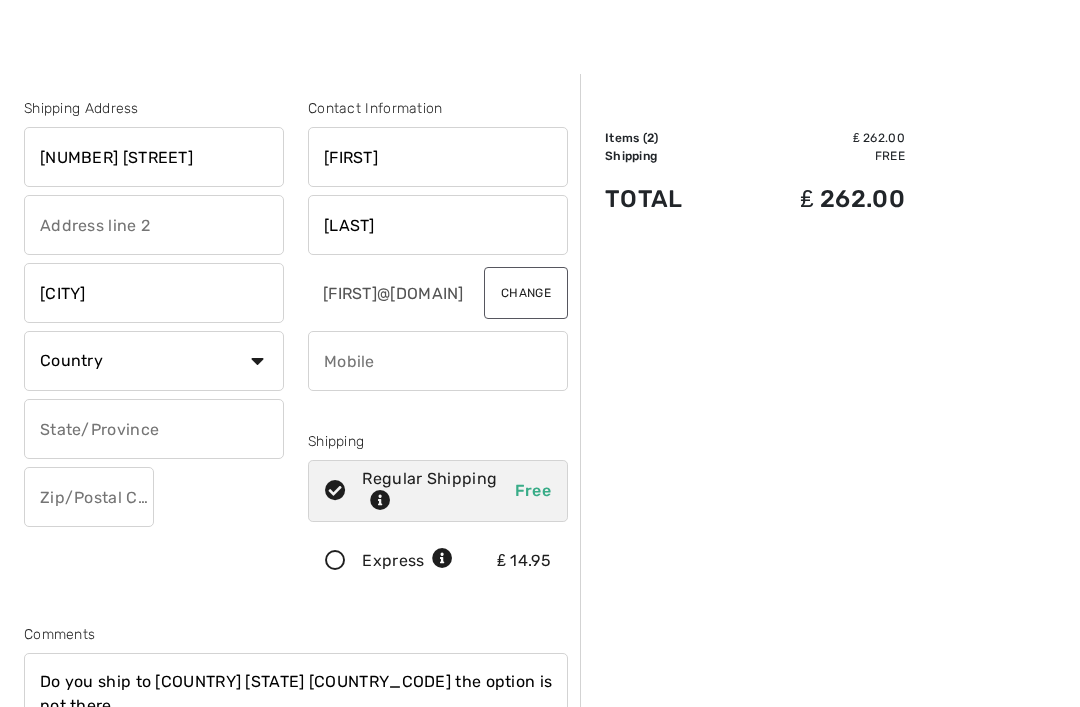 scroll, scrollTop: 25, scrollLeft: 0, axis: vertical 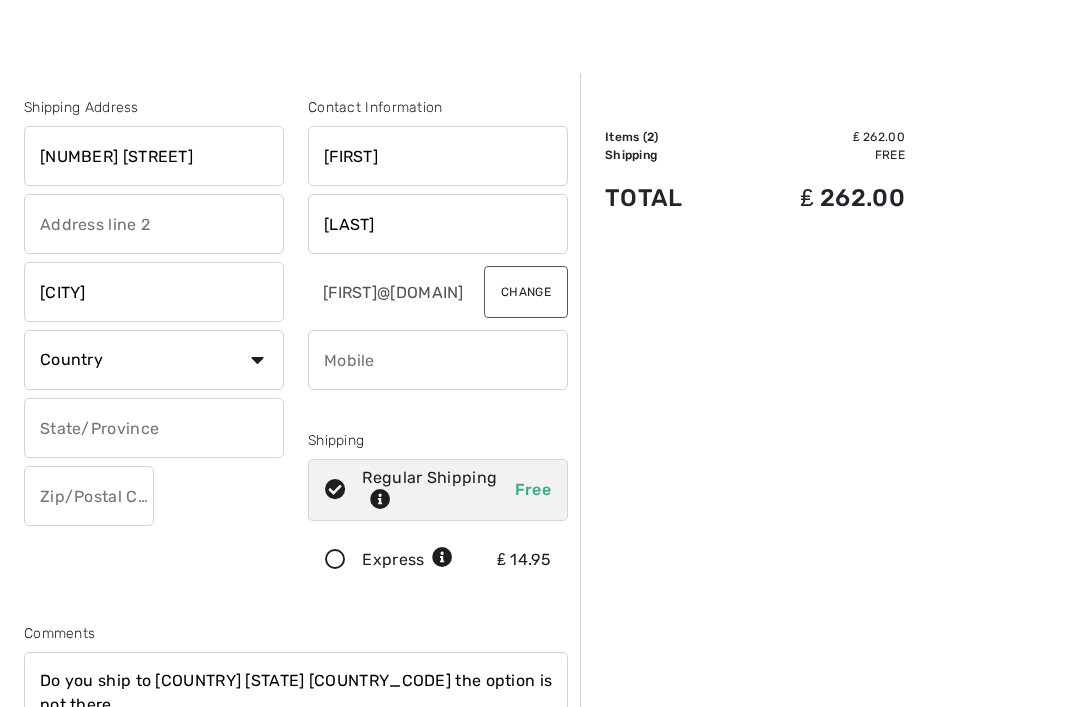 click at bounding box center [89, 496] 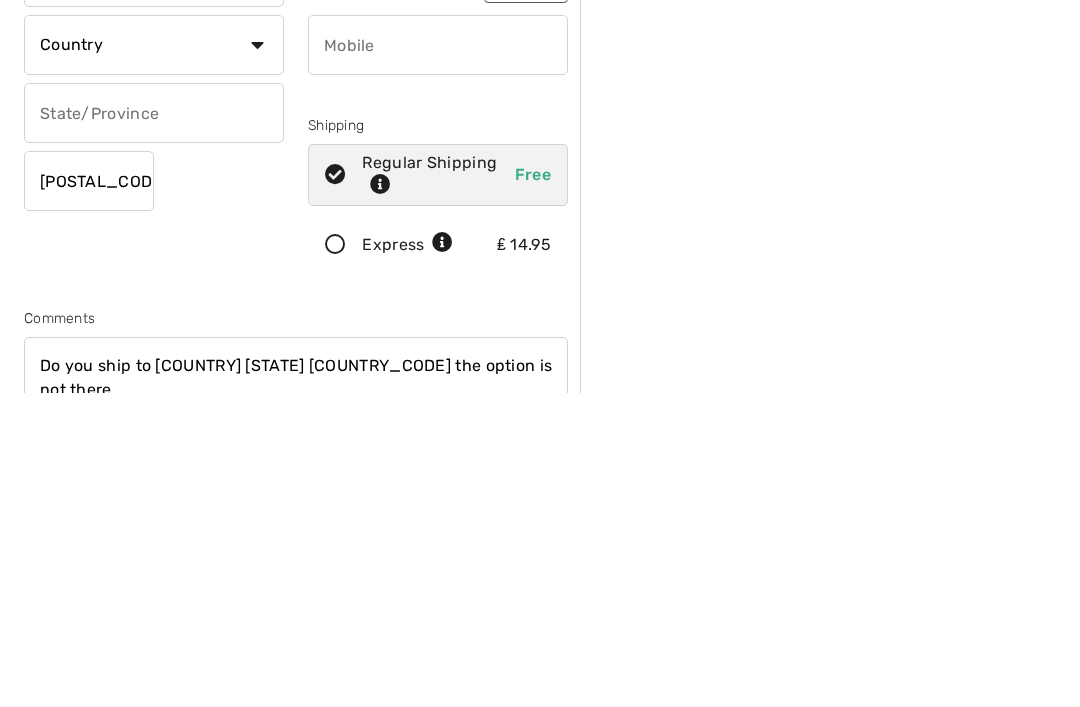 type on "[POSTAL_CODE]" 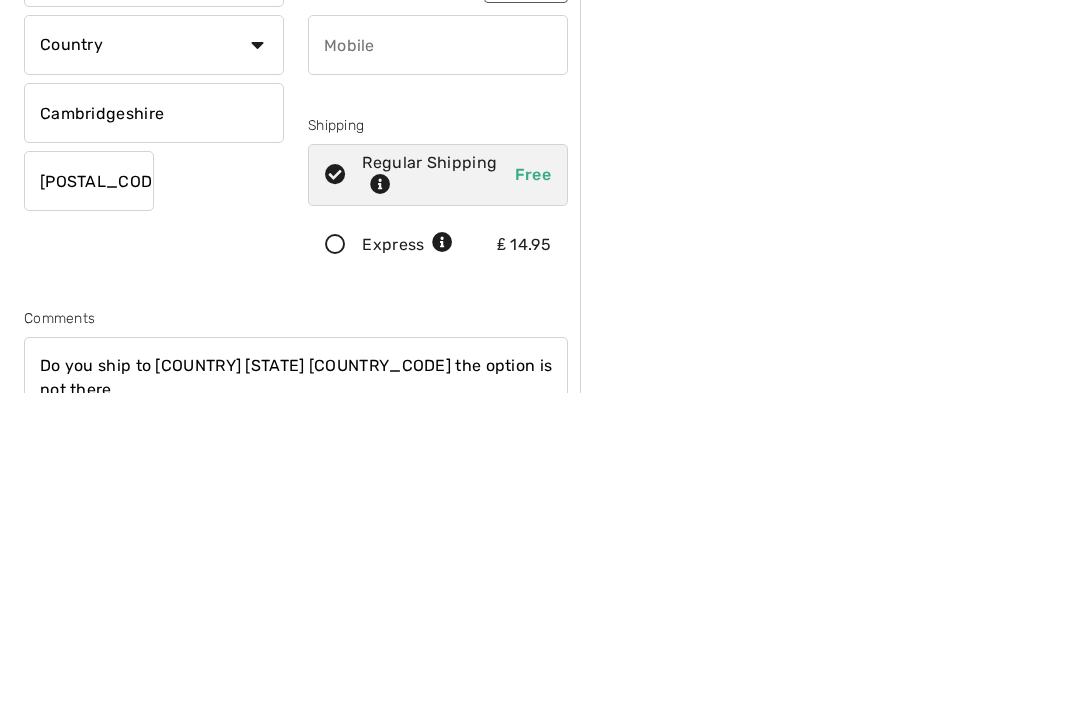 type on "Cambridgeshire" 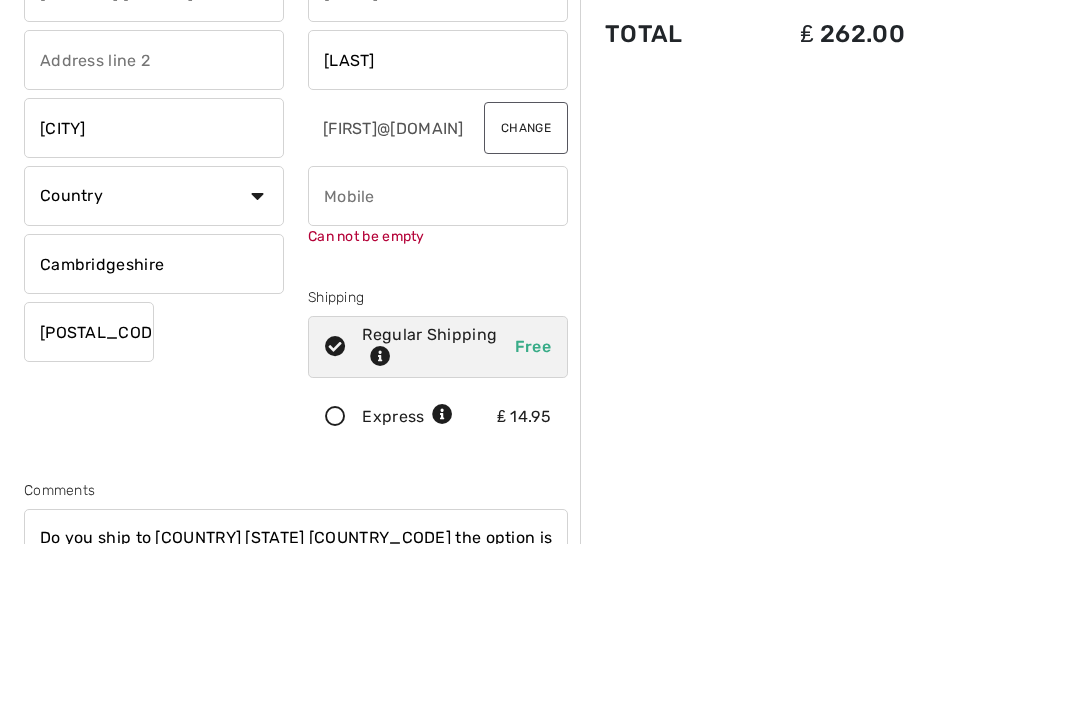 click on "Country
Canada
United States
Afghanistan
Aland Islands
Albania
Algeria
American Samoa
Andorra
Angola
Anguilla
Antarctica
Antigua and Barbuda
Argentina
Armenia
Aruba
Australia
Austria
Azerbaijan
Bahamas
Bahrain
Bangladesh
Barbados
Belarus
Belgium
Belize
Benin
Bermuda
Bhutan
Bolivia
Bonaire
Bosnia and Herzegovina
Botswana
Bouvet Island
Brazil
British Indian Ocean Territory
Brunei Darussalam
Bulgaria
Burkina Faso
Burundi
Cambodia
Cameroon
Cape Verde
Cayman Islands
Central African Republic
Chad
Chile China" at bounding box center [154, 360] 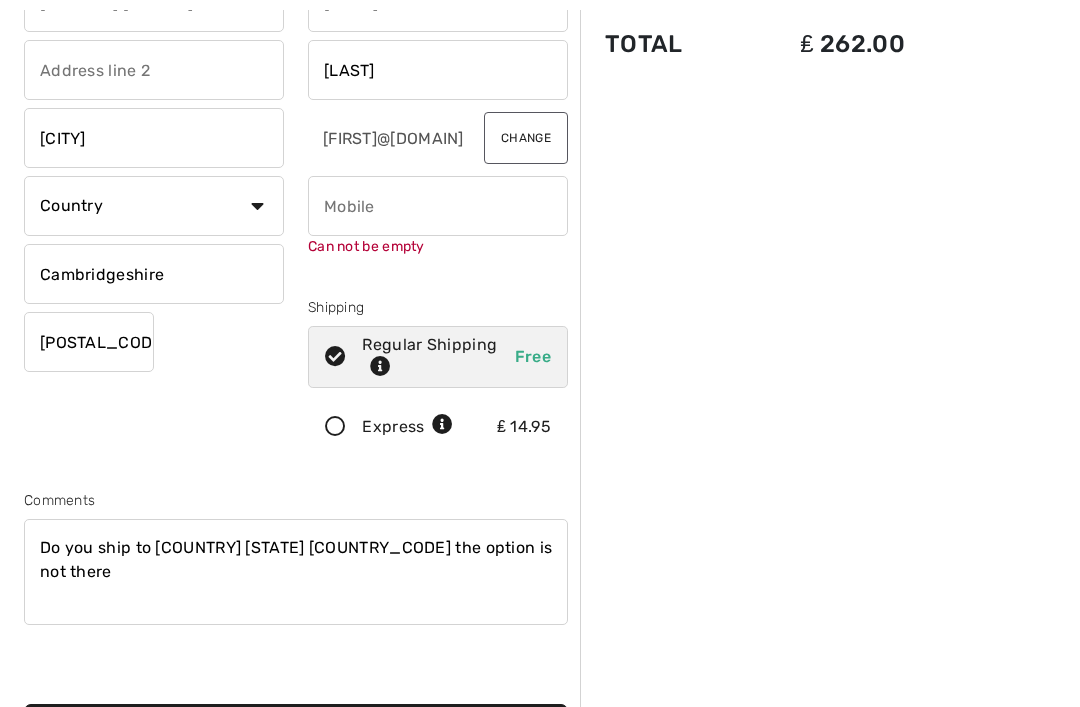 scroll, scrollTop: 180, scrollLeft: 0, axis: vertical 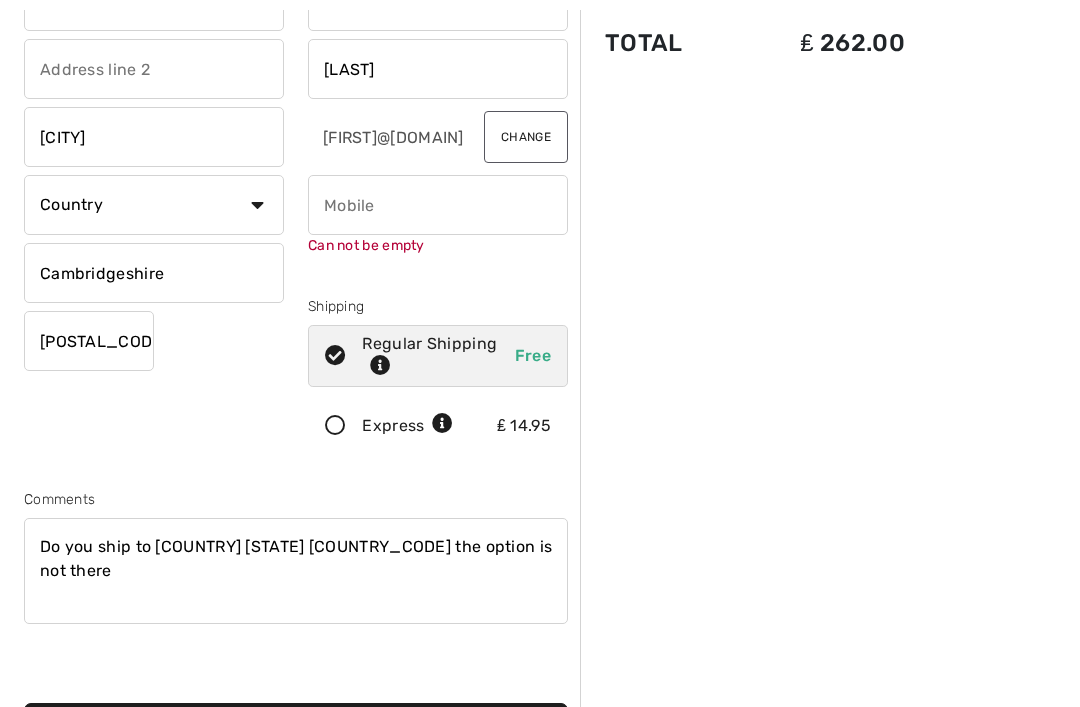 click on "Country
Canada
United States
Afghanistan
Aland Islands
Albania
Algeria
American Samoa
Andorra
Angola
Anguilla
Antarctica
Antigua and Barbuda
Argentina
Armenia
Aruba
Australia
Austria
Azerbaijan
Bahamas
Bahrain
Bangladesh
Barbados
Belarus
Belgium
Belize
Benin
Bermuda
Bhutan
Bolivia
Bonaire
Bosnia and Herzegovina
Botswana
Bouvet Island
Brazil
British Indian Ocean Territory
Brunei Darussalam
Bulgaria
Burkina Faso
Burundi
Cambodia
Cameroon
Cape Verde
Cayman Islands
Central African Republic
Chad
Chile China" at bounding box center [154, 205] 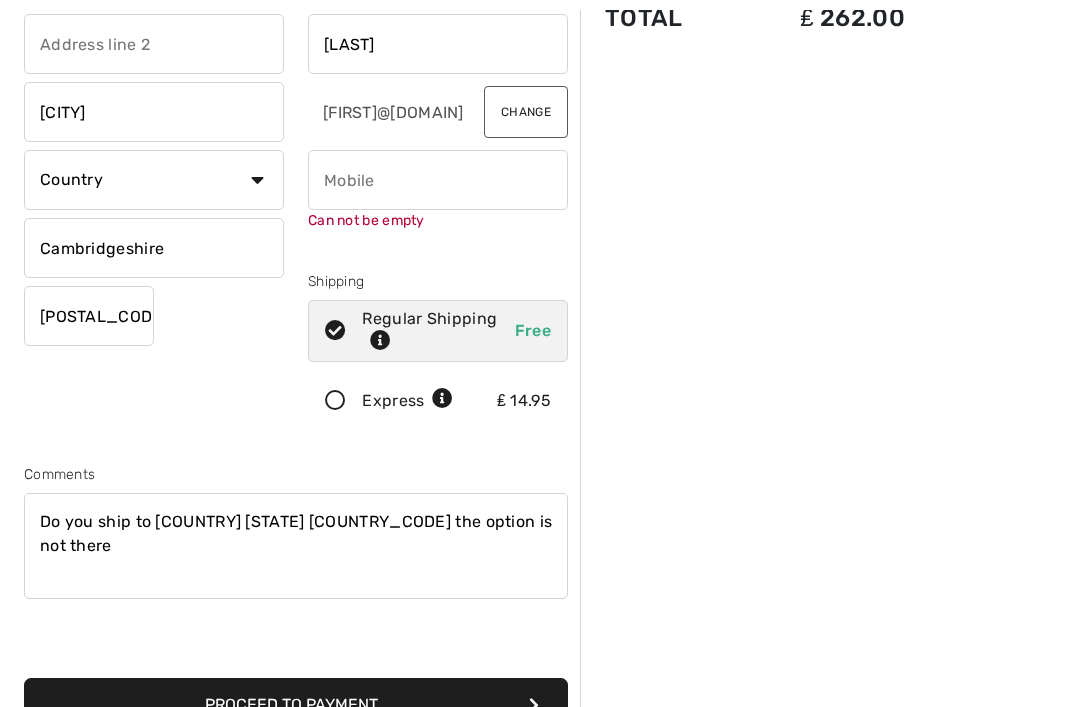 scroll, scrollTop: 203, scrollLeft: 0, axis: vertical 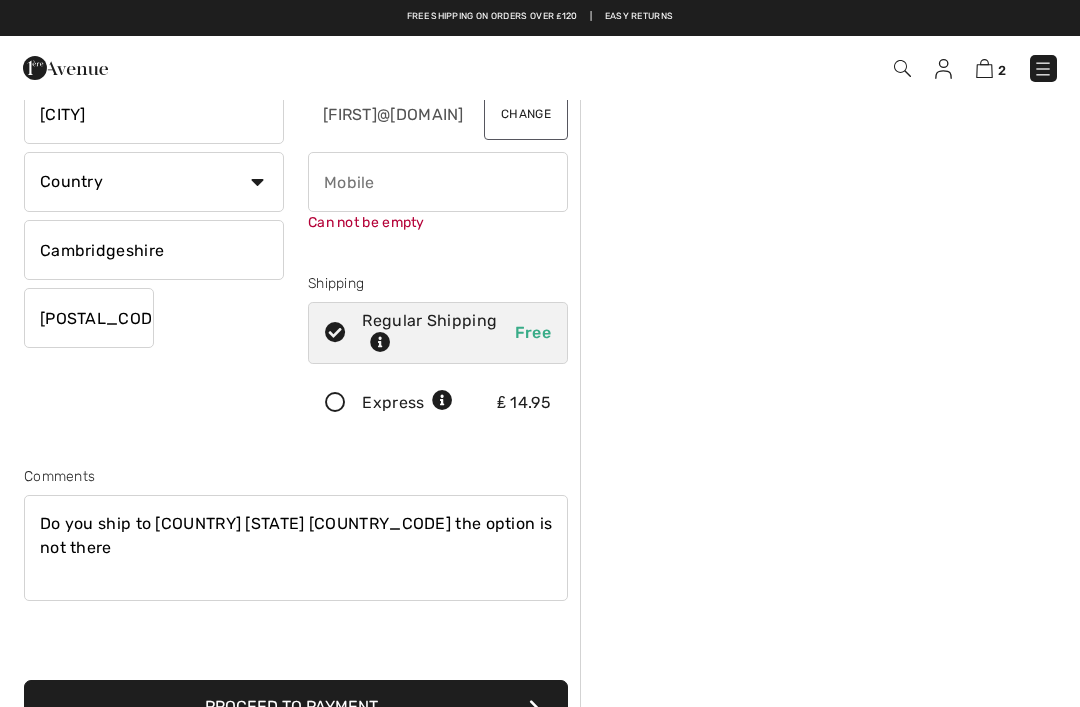 click on "Country
Canada
United States
Afghanistan
Aland Islands
Albania
Algeria
American Samoa
Andorra
Angola
Anguilla
Antarctica
Antigua and Barbuda
Argentina
Armenia
Aruba
Australia
Austria
Azerbaijan
Bahamas
Bahrain
Bangladesh
Barbados
Belarus
Belgium
Belize
Benin
Bermuda
Bhutan
Bolivia
Bonaire
Bosnia and Herzegovina
Botswana
Bouvet Island
Brazil
British Indian Ocean Territory
Brunei Darussalam
Bulgaria
Burkina Faso
Burundi
Cambodia
Cameroon
Cape Verde
Cayman Islands
Central African Republic
Chad
Chile China" at bounding box center [154, 182] 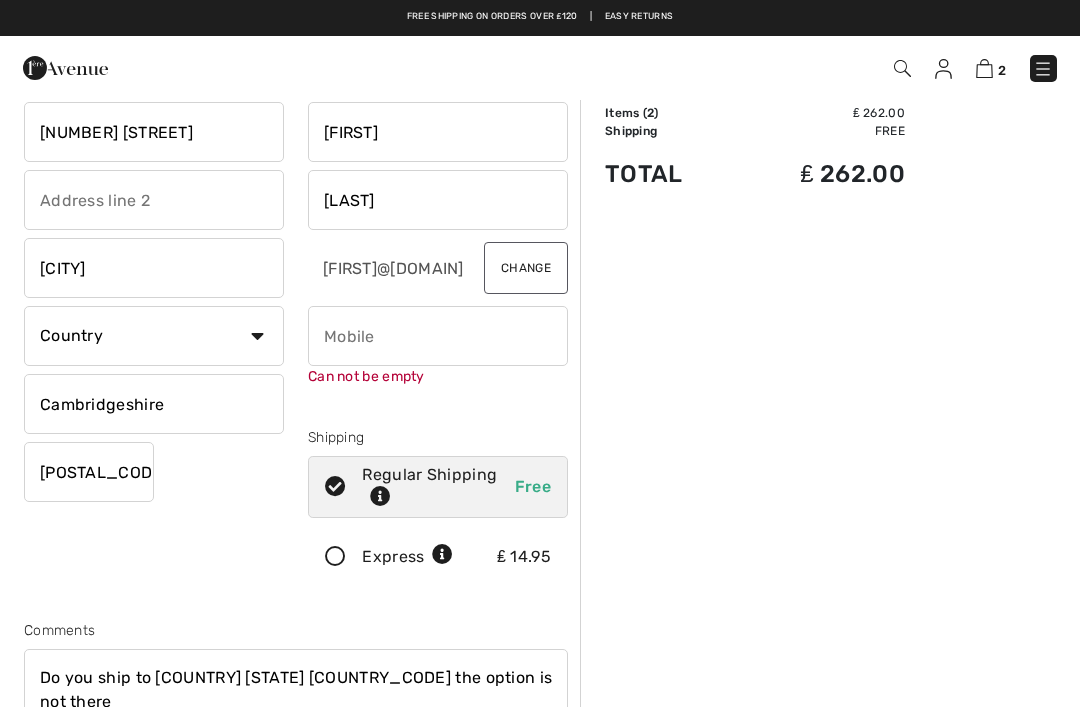 scroll, scrollTop: 45, scrollLeft: 0, axis: vertical 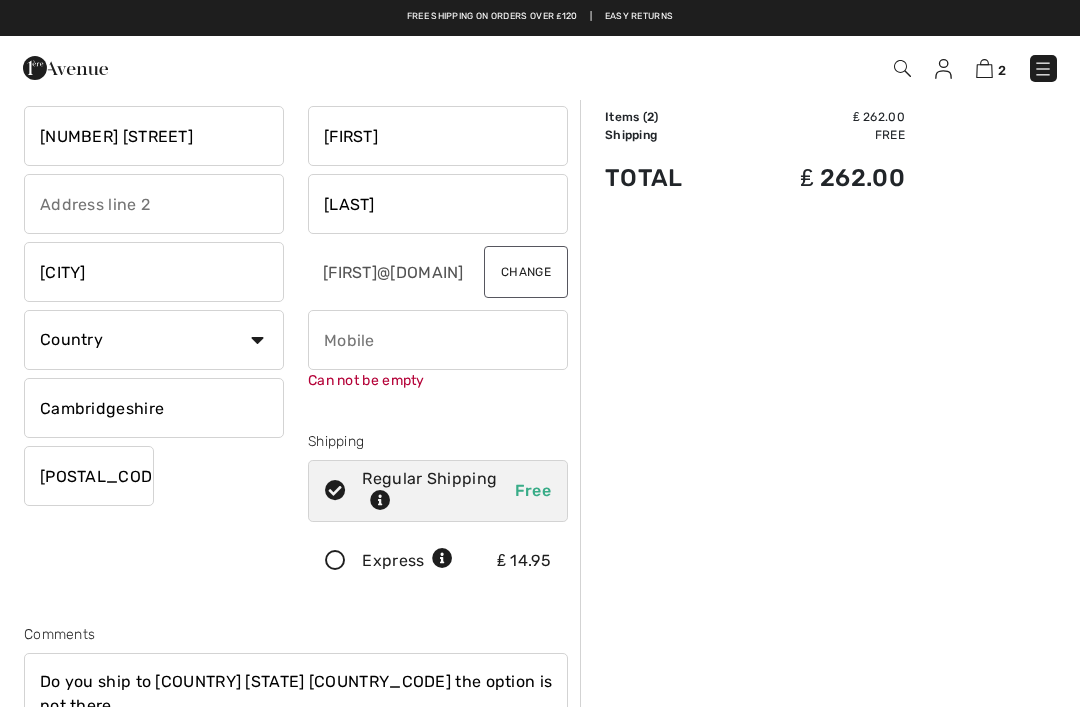 click on "Country
Canada
United States
Afghanistan
Aland Islands
Albania
Algeria
American Samoa
Andorra
Angola
Anguilla
Antarctica
Antigua and Barbuda
Argentina
Armenia
Aruba
Australia
Austria
Azerbaijan
Bahamas
Bahrain
Bangladesh
Barbados
Belarus
Belgium
Belize
Benin
Bermuda
Bhutan
Bolivia
Bonaire
Bosnia and Herzegovina
Botswana
Bouvet Island
Brazil
British Indian Ocean Territory
Brunei Darussalam
Bulgaria
Burkina Faso
Burundi
Cambodia
Cameroon
Cape Verde
Cayman Islands
Central African Republic
Chad
Chile China" at bounding box center [154, 340] 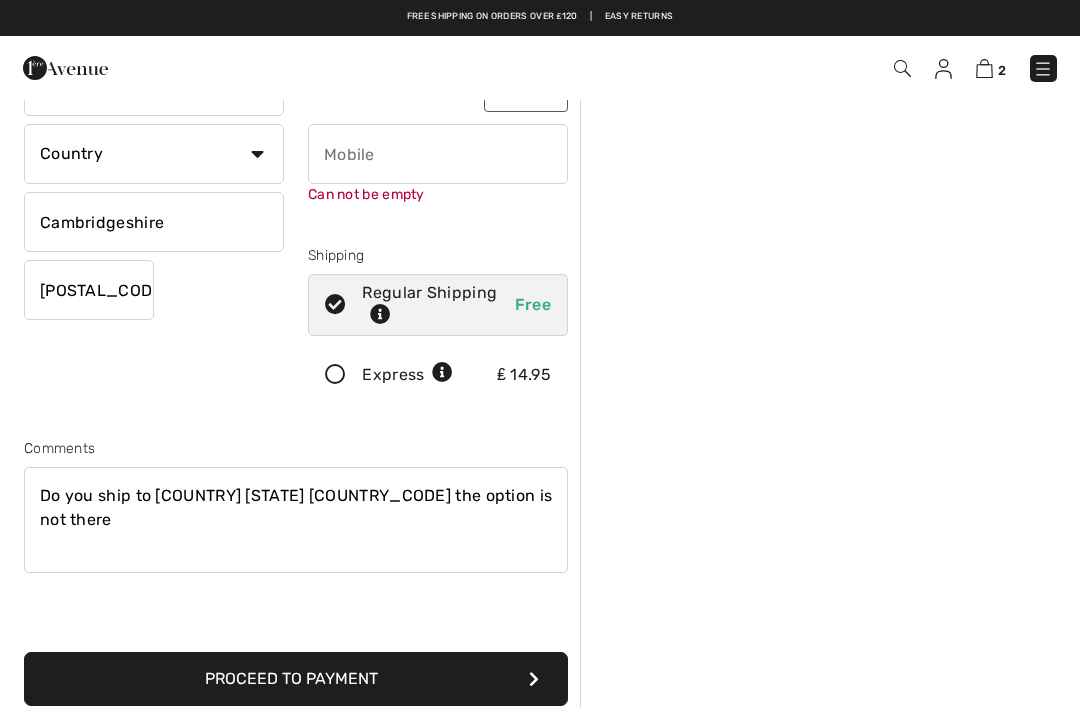 scroll, scrollTop: 229, scrollLeft: 0, axis: vertical 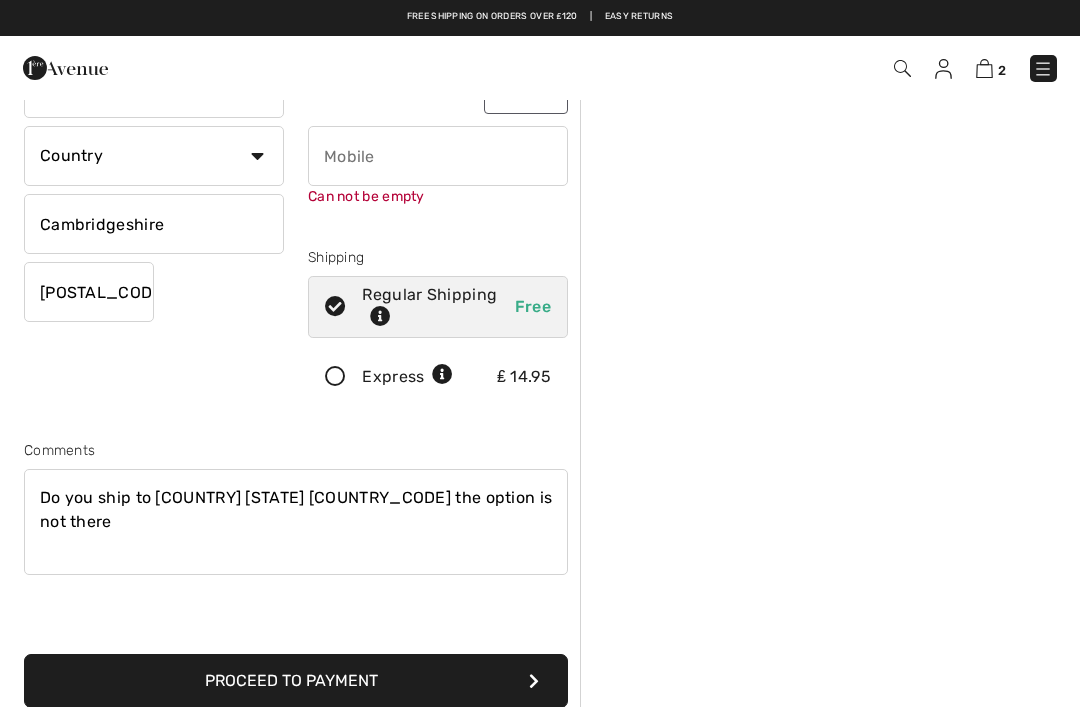 click on "Country
Canada
United States
Afghanistan
Aland Islands
Albania
Algeria
American Samoa
Andorra
Angola
Anguilla
Antarctica
Antigua and Barbuda
Argentina
Armenia
Aruba
Australia
Austria
Azerbaijan
Bahamas
Bahrain
Bangladesh
Barbados
Belarus
Belgium
Belize
Benin
Bermuda
Bhutan
Bolivia
Bonaire
Bosnia and Herzegovina
Botswana
Bouvet Island
Brazil
British Indian Ocean Territory
Brunei Darussalam
Bulgaria
Burkina Faso
Burundi
Cambodia
Cameroon
Cape Verde
Cayman Islands
Central African Republic
Chad
Chile China" at bounding box center [154, 156] 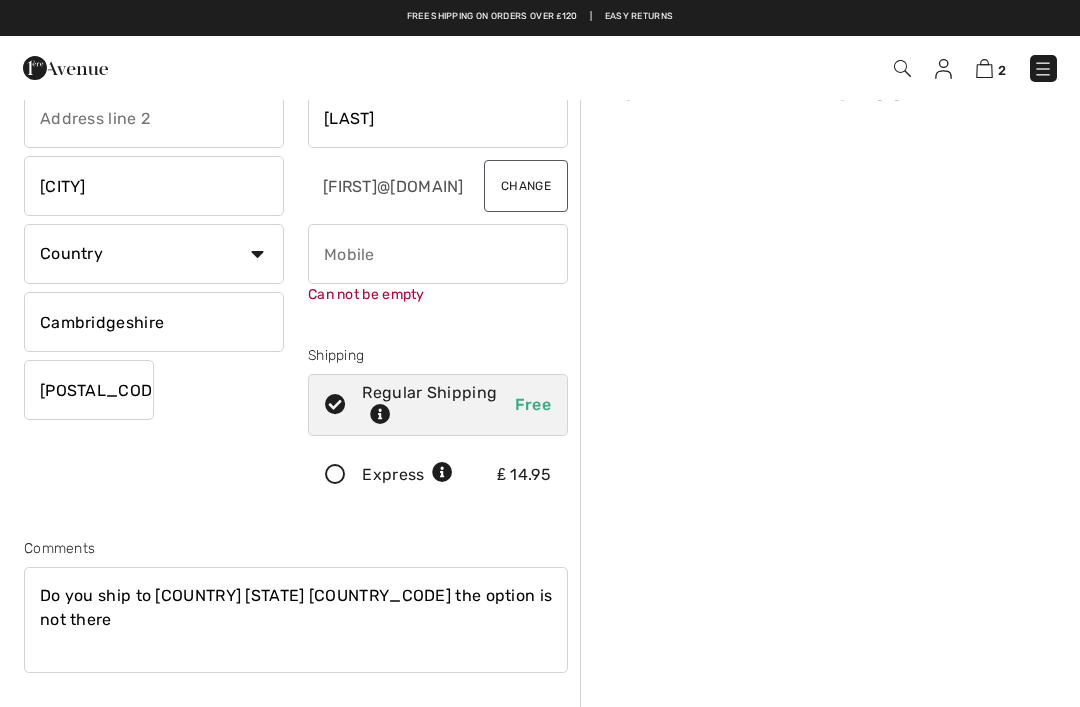 scroll, scrollTop: 130, scrollLeft: 0, axis: vertical 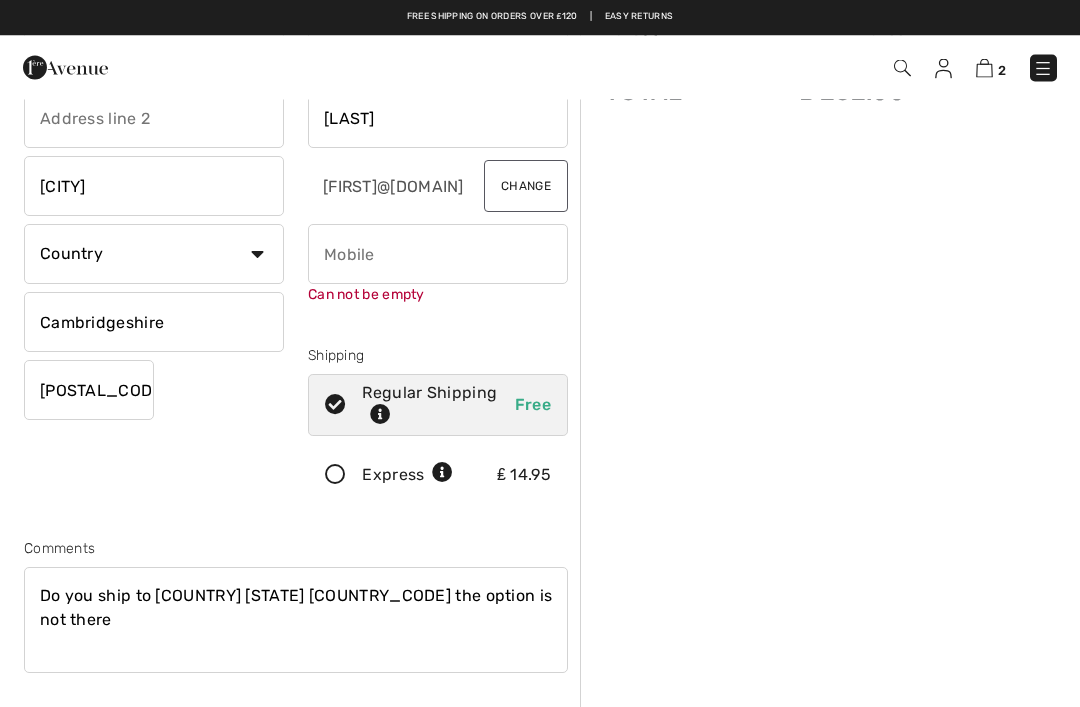 click on "Country
Canada
United States
Afghanistan
Aland Islands
Albania
Algeria
American Samoa
Andorra
Angola
Anguilla
Antarctica
Antigua and Barbuda
Argentina
Armenia
Aruba
Australia
Austria
Azerbaijan
Bahamas
Bahrain
Bangladesh
Barbados
Belarus
Belgium
Belize
Benin
Bermuda
Bhutan
Bolivia
Bonaire
Bosnia and Herzegovina
Botswana
Bouvet Island
Brazil
British Indian Ocean Territory
Brunei Darussalam
Bulgaria
Burkina Faso
Burundi
Cambodia
Cameroon
Cape Verde
Cayman Islands
Central African Republic
Chad
Chile China" at bounding box center (154, 255) 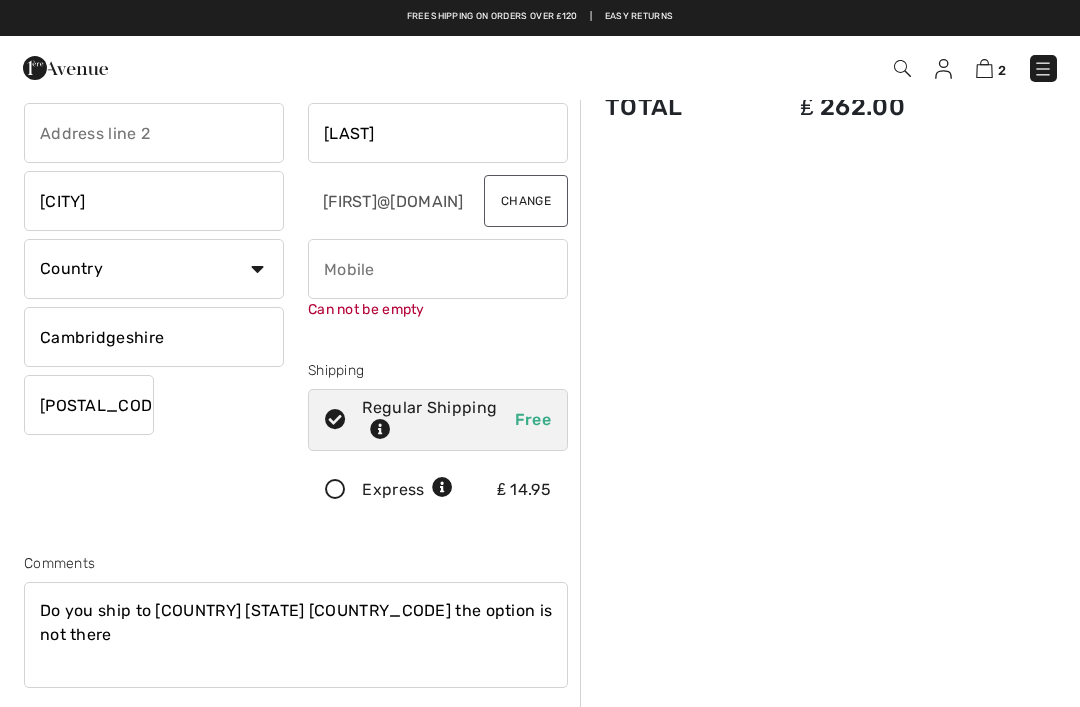 scroll, scrollTop: 0, scrollLeft: 0, axis: both 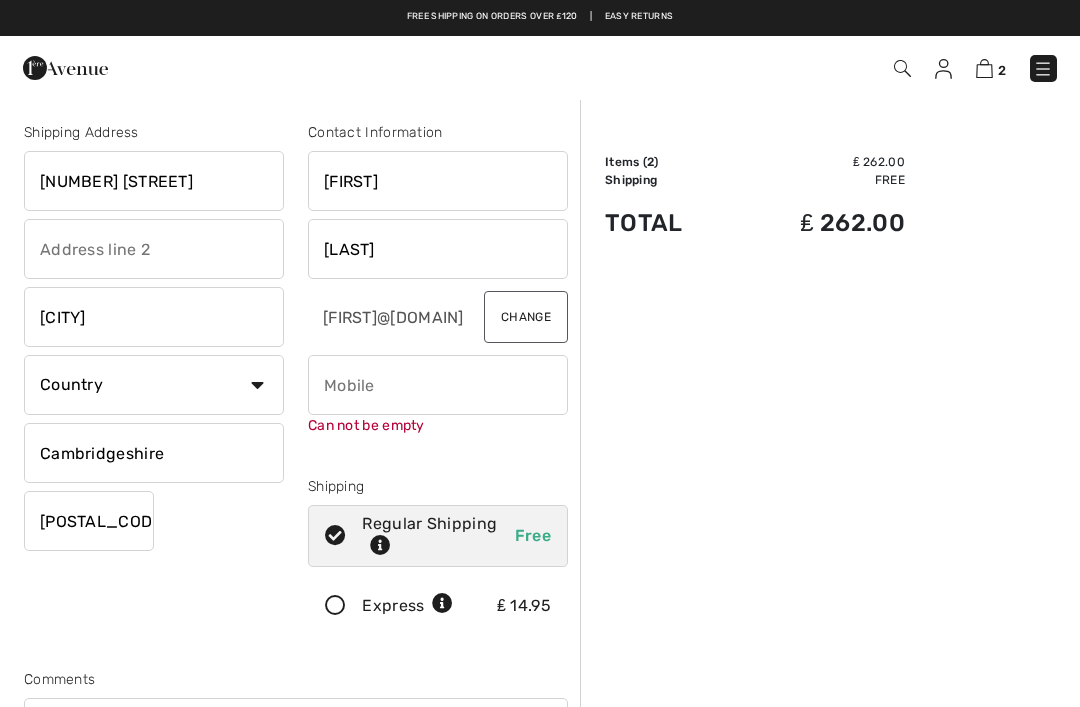 click on "Country
Canada
United States
Afghanistan
Aland Islands
Albania
Algeria
American Samoa
Andorra
Angola
Anguilla
Antarctica
Antigua and Barbuda
Argentina
Armenia
Aruba
Australia
Austria
Azerbaijan
Bahamas
Bahrain
Bangladesh
Barbados
Belarus
Belgium
Belize
Benin
Bermuda
Bhutan
Bolivia
Bonaire
Bosnia and Herzegovina
Botswana
Bouvet Island
Brazil
British Indian Ocean Territory
Brunei Darussalam
Bulgaria
Burkina Faso
Burundi
Cambodia
Cameroon
Cape Verde
Cayman Islands
Central African Republic
Chad
Chile China" at bounding box center (154, 385) 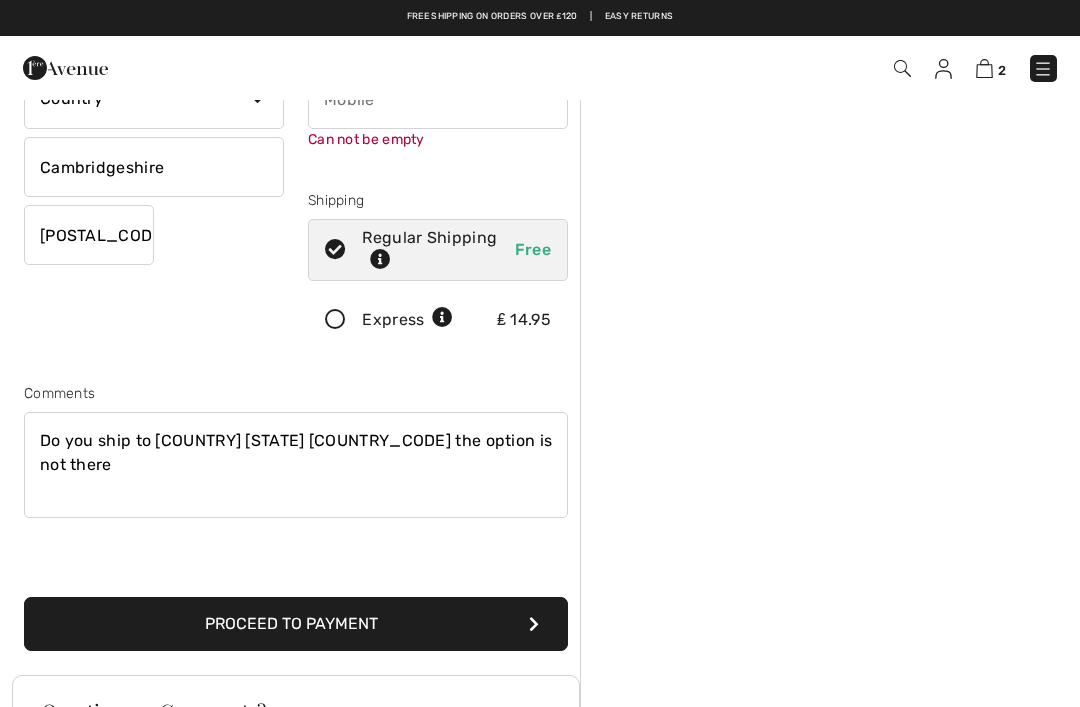 scroll, scrollTop: 287, scrollLeft: 0, axis: vertical 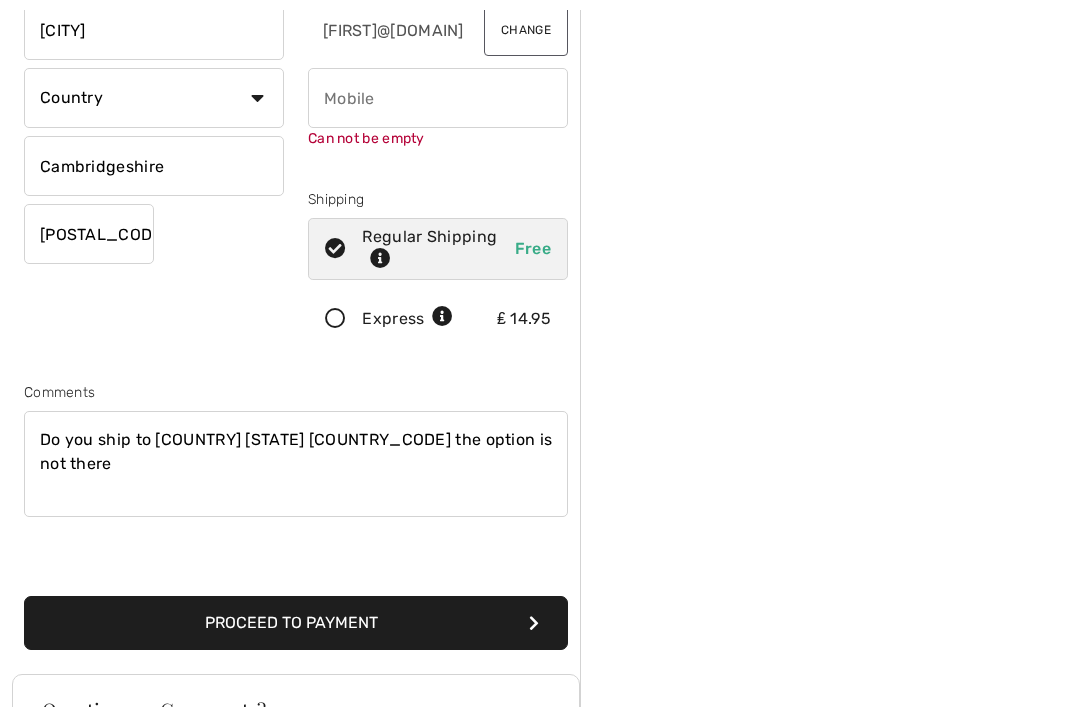 click on "Country
Canada
United States
Afghanistan
Aland Islands
Albania
Algeria
American Samoa
Andorra
Angola
Anguilla
Antarctica
Antigua and Barbuda
Argentina
Armenia
Aruba
Australia
Austria
Azerbaijan
Bahamas
Bahrain
Bangladesh
Barbados
Belarus
Belgium
Belize
Benin
Bermuda
Bhutan
Bolivia
Bonaire
Bosnia and Herzegovina
Botswana
Bouvet Island
Brazil
British Indian Ocean Territory
Brunei Darussalam
Bulgaria
Burkina Faso
Burundi
Cambodia
Cameroon
Cape Verde
Cayman Islands
Central African Republic
Chad
Chile China" at bounding box center [154, 98] 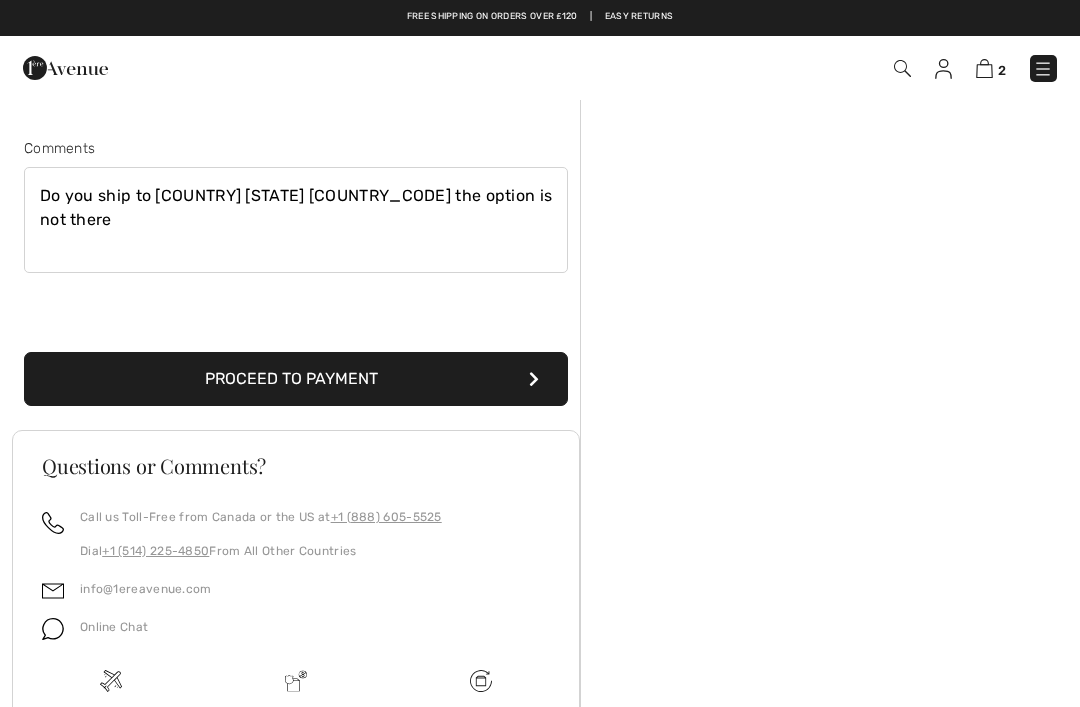 scroll, scrollTop: 527, scrollLeft: 0, axis: vertical 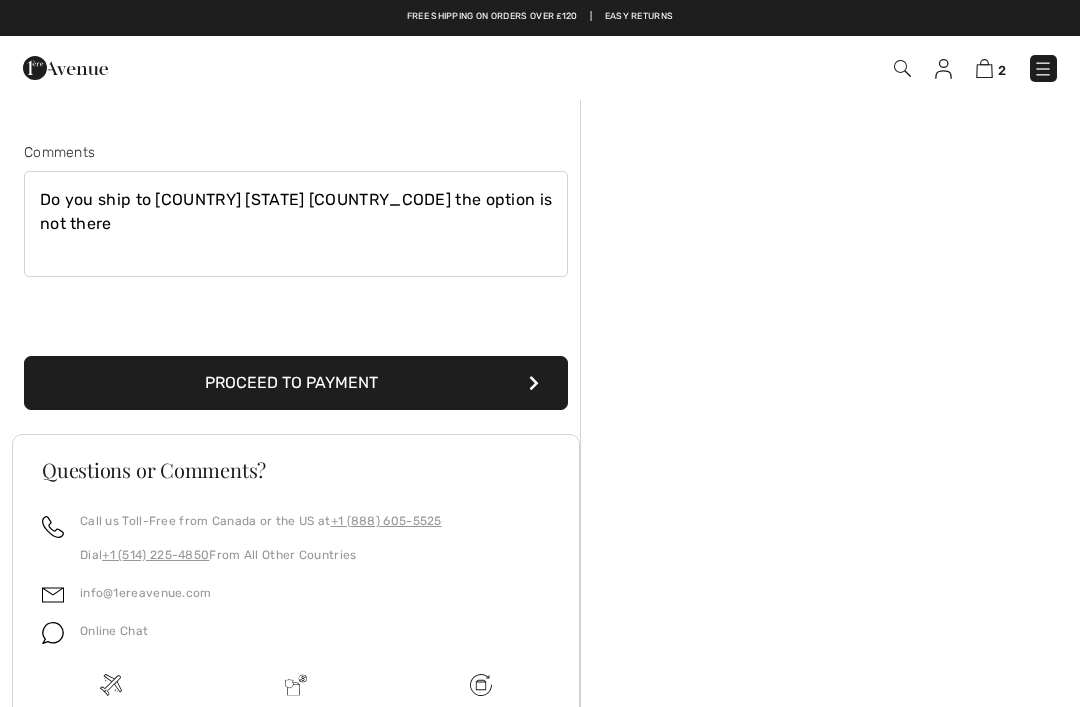 click on "Proceed to Payment" at bounding box center [296, 383] 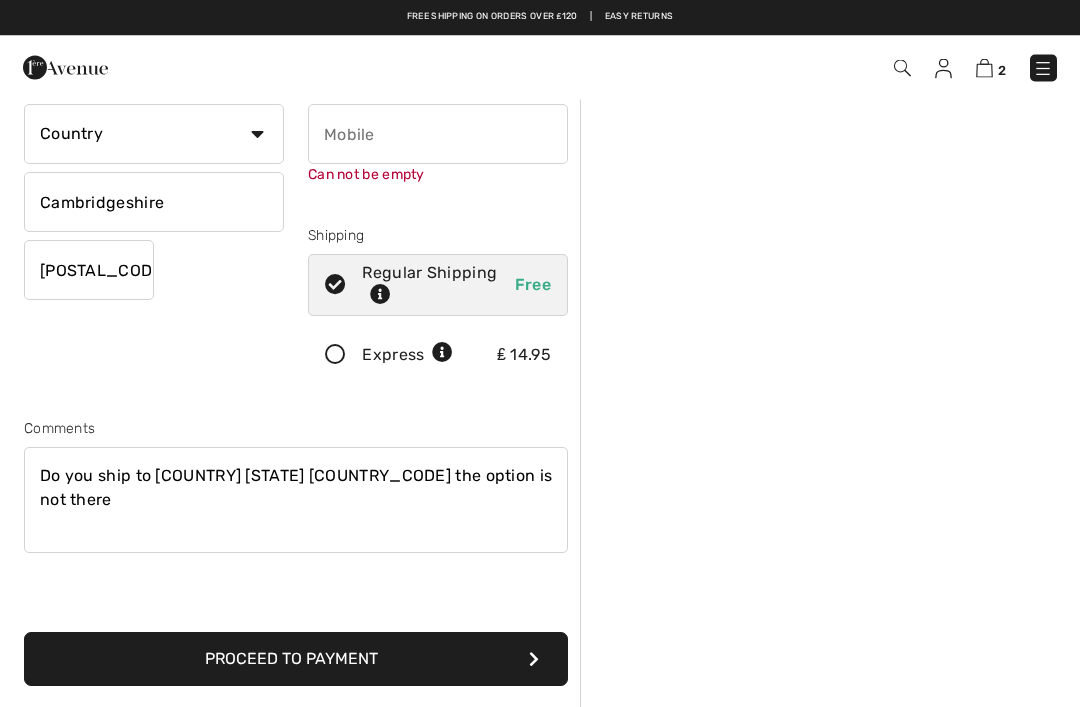 scroll, scrollTop: 211, scrollLeft: 0, axis: vertical 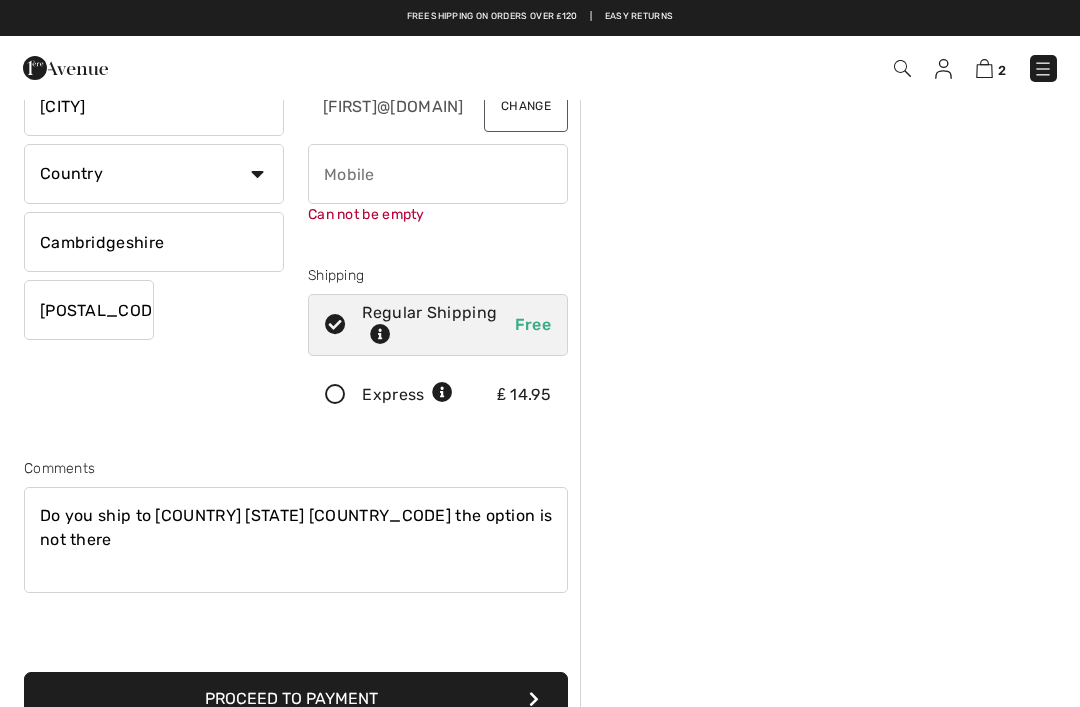 click at bounding box center (438, 174) 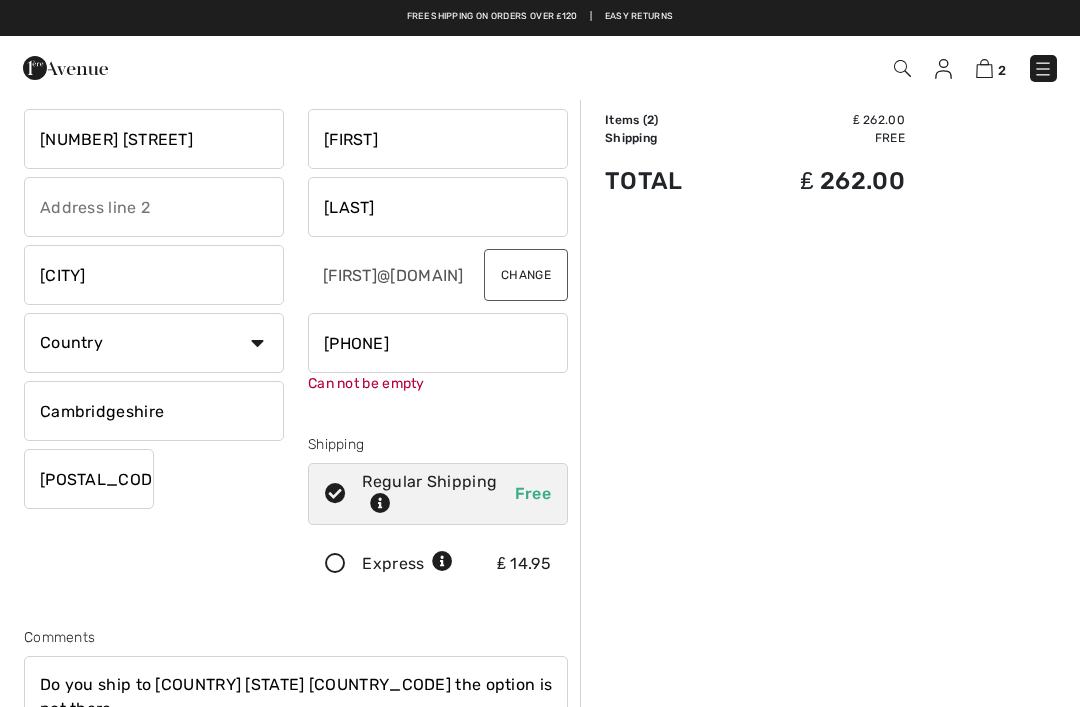 scroll, scrollTop: 2, scrollLeft: 0, axis: vertical 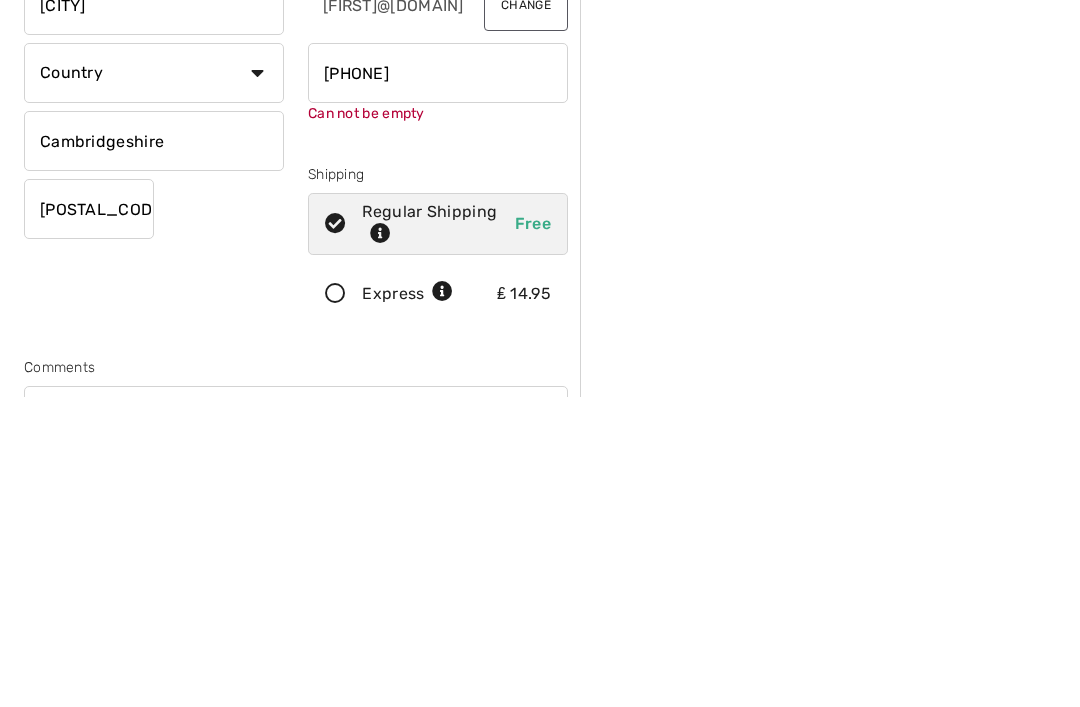 type on "[PHONE]" 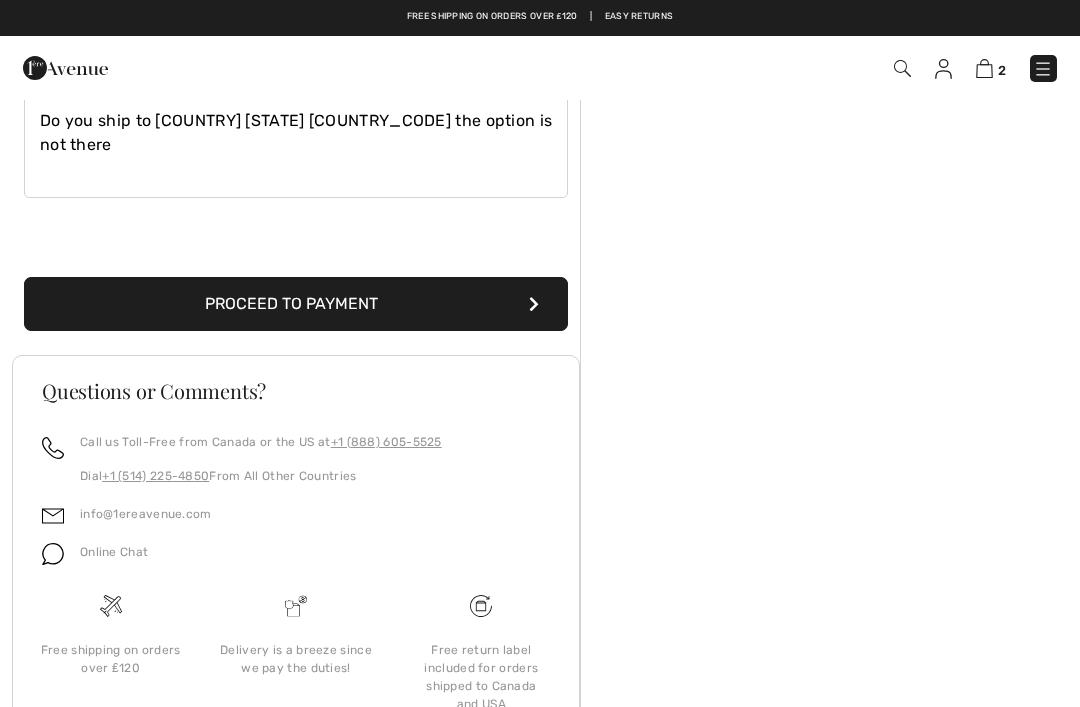 scroll, scrollTop: 584, scrollLeft: 0, axis: vertical 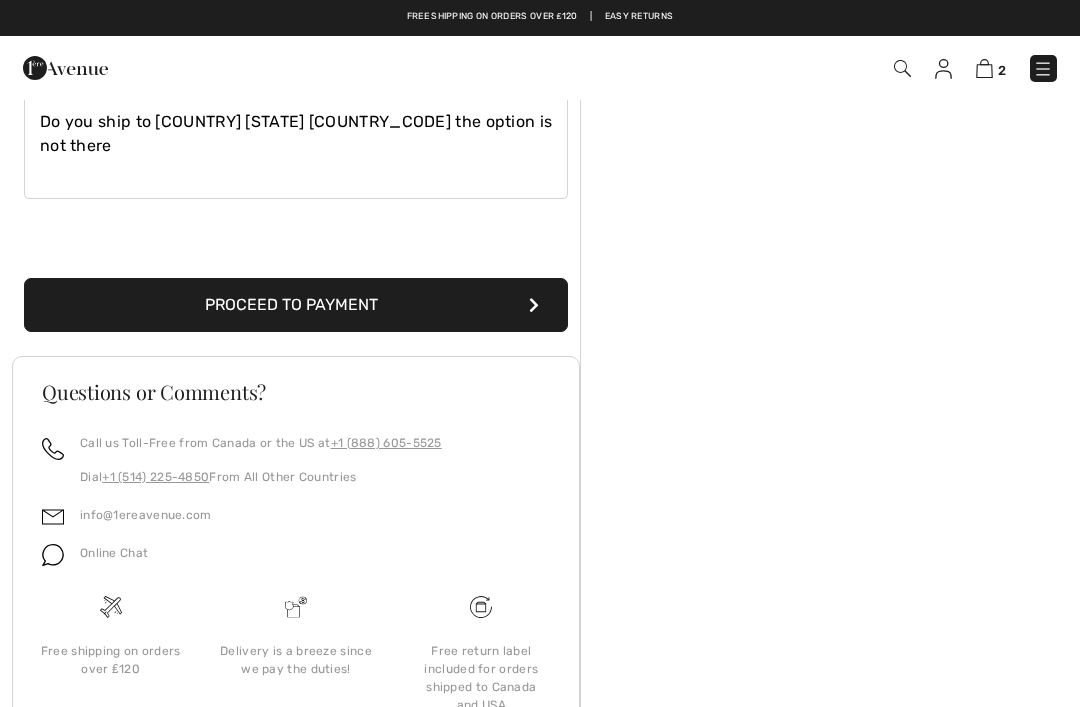 click on "Proceed to Payment" at bounding box center [296, 305] 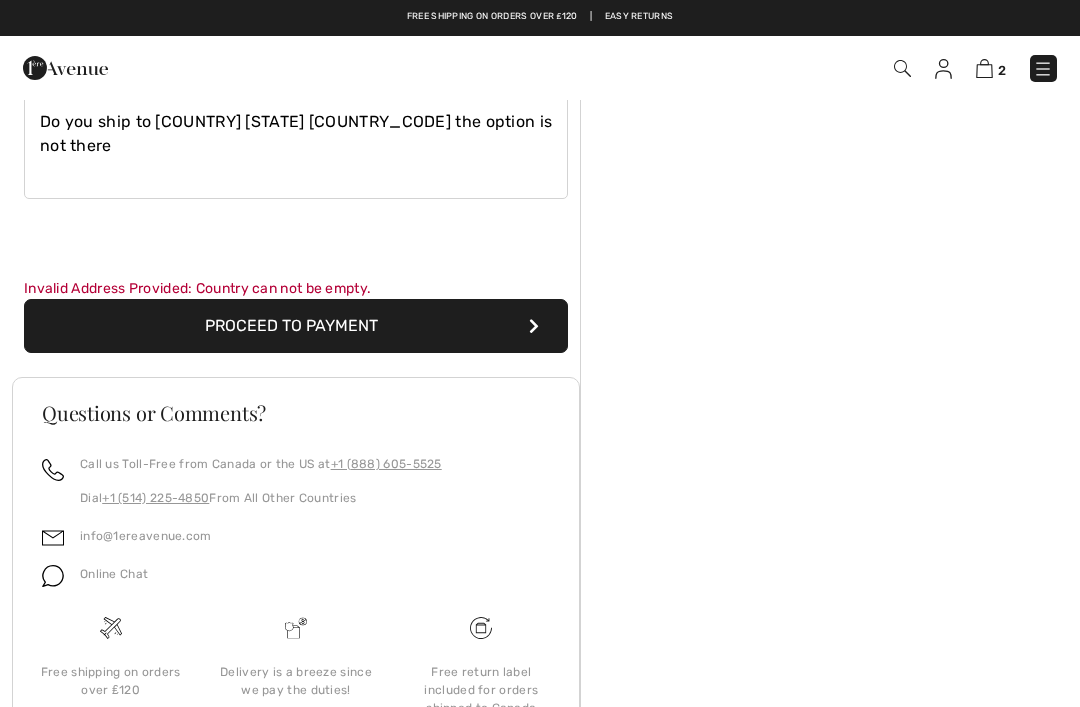 click on "Proceed to Payment" at bounding box center (296, 326) 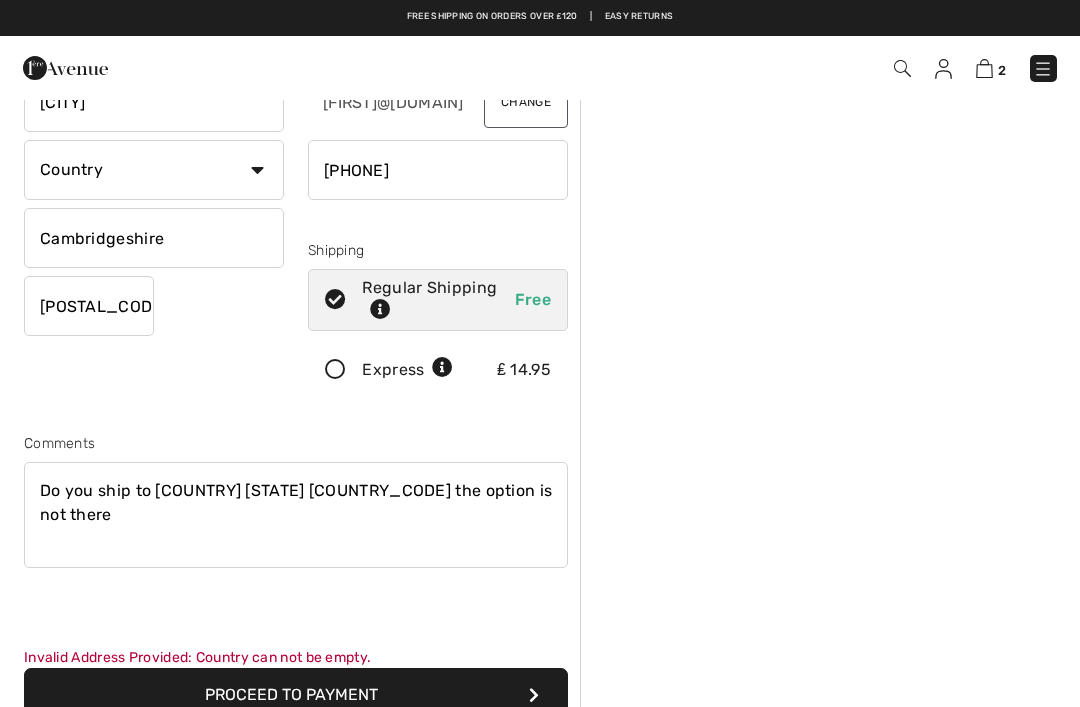 scroll, scrollTop: 184, scrollLeft: 0, axis: vertical 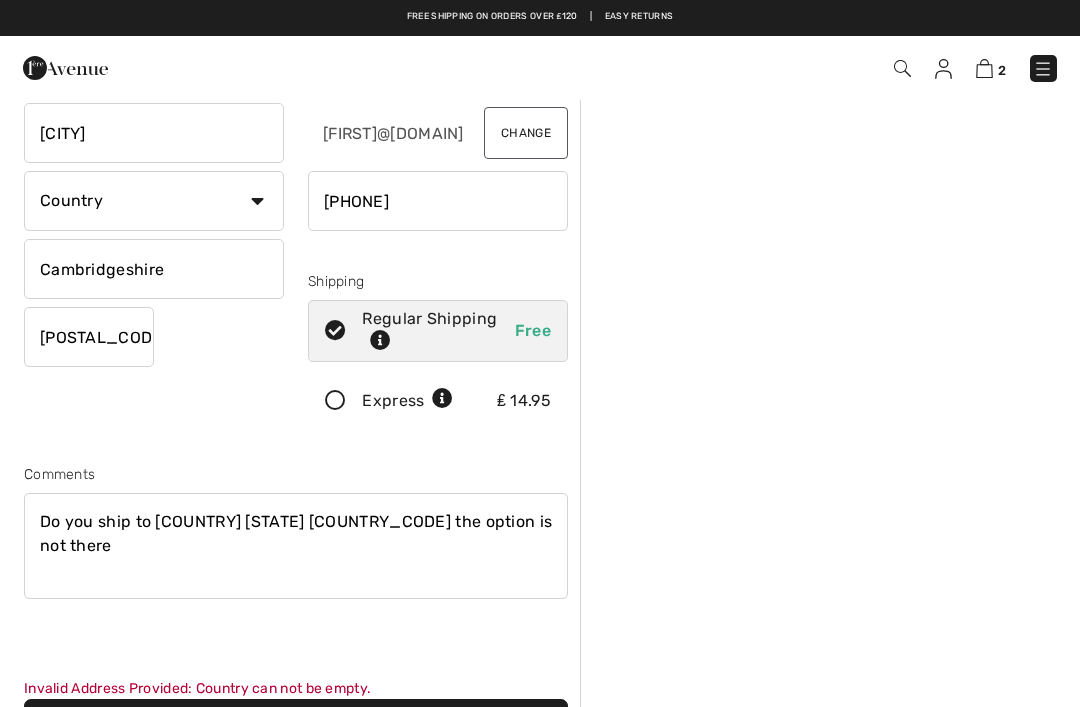 click on "Order Summary			 Details
Items ( 2 )
₤ 262.00
Promo code ₤ 0.00
Shipping
Free
Tax1 ₤ 0.00
Tax2 ₤ 0.00
Duties & Taxes ₤ 0.00
Total
₤ 262.00
My Shopping Bag ( 2  Items)
Snake Print Off-Shoulder Top Style 252241
Color: Beige/multi Size: 16
₤ 139
₤ 199
Cropped Snake Print Trousers Style 252239
Color: Beige/multi Size: 14
₤ 123
₤ 175" at bounding box center [830, 574] 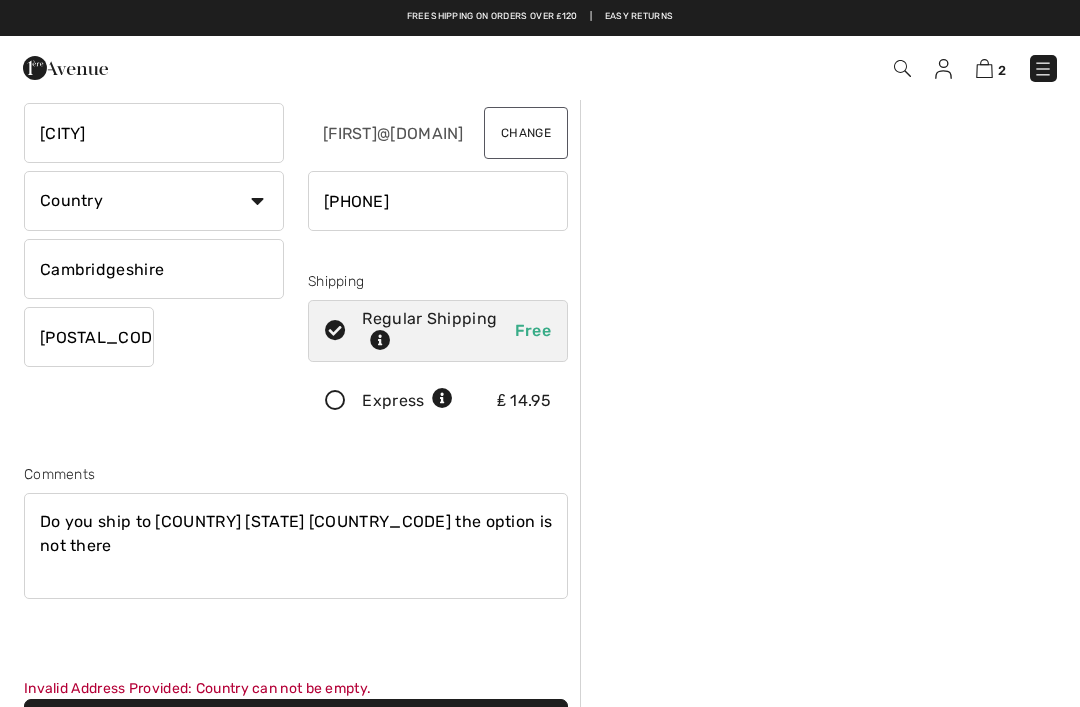 click on "Country
Canada
United States
Afghanistan
Aland Islands
Albania
Algeria
American Samoa
Andorra
Angola
Anguilla
Antarctica
Antigua and Barbuda
Argentina
Armenia
Aruba
Australia
Austria
Azerbaijan
Bahamas
Bahrain
Bangladesh
Barbados
Belarus
Belgium
Belize
Benin
Bermuda
Bhutan
Bolivia
Bonaire
Bosnia and Herzegovina
Botswana
Bouvet Island
Brazil
British Indian Ocean Territory
Brunei Darussalam
Bulgaria
Burkina Faso
Burundi
Cambodia
Cameroon
Cape Verde
Cayman Islands
Central African Republic
Chad
Chile China" at bounding box center (154, 201) 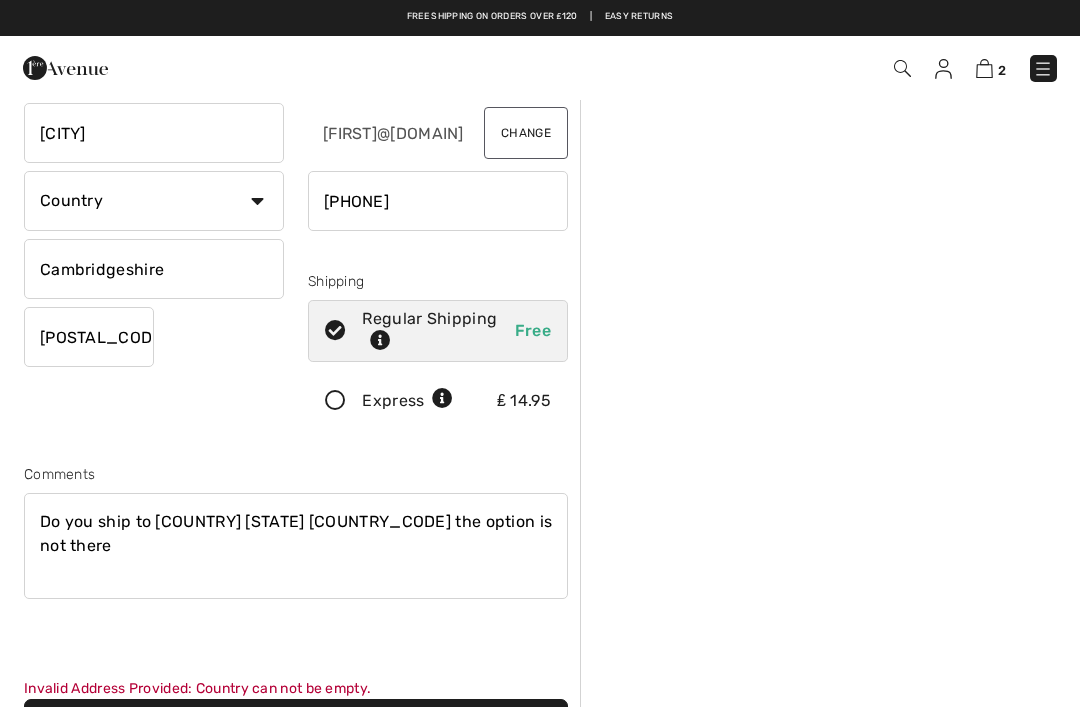 click on "Country
Canada
United States
Afghanistan
Aland Islands
Albania
Algeria
American Samoa
Andorra
Angola
Anguilla
Antarctica
Antigua and Barbuda
Argentina
Armenia
Aruba
Australia
Austria
Azerbaijan
Bahamas
Bahrain
Bangladesh
Barbados
Belarus
Belgium
Belize
Benin
Bermuda
Bhutan
Bolivia
Bonaire
Bosnia and Herzegovina
Botswana
Bouvet Island
Brazil
British Indian Ocean Territory
Brunei Darussalam
Bulgaria
Burkina Faso
Burundi
Cambodia
Cameroon
Cape Verde
Cayman Islands
Central African Republic
Chad
Chile China" at bounding box center (154, 201) 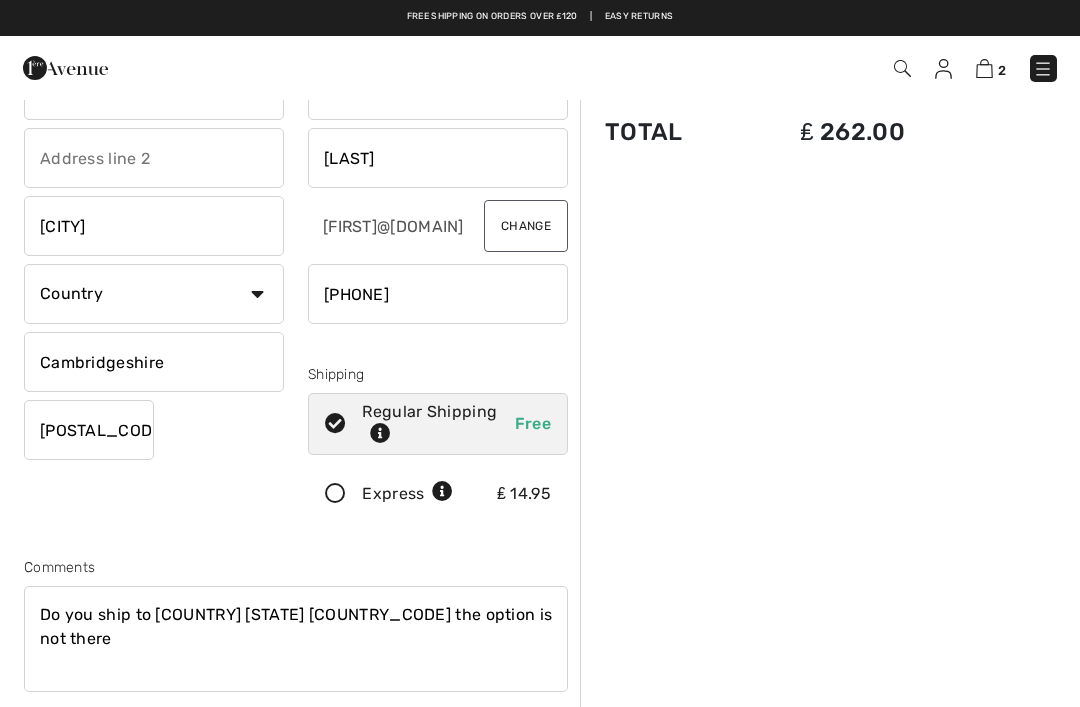 scroll, scrollTop: 90, scrollLeft: 0, axis: vertical 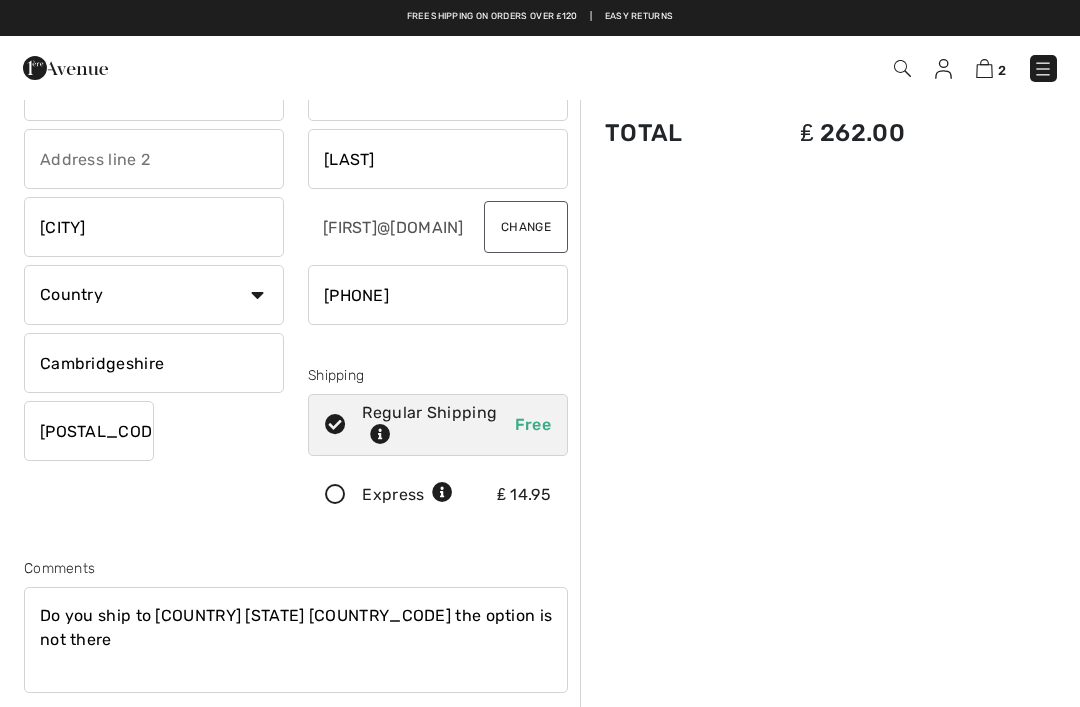 click on "Country
Canada
United States
Afghanistan
Aland Islands
Albania
Algeria
American Samoa
Andorra
Angola
Anguilla
Antarctica
Antigua and Barbuda
Argentina
Armenia
Aruba
Australia
Austria
Azerbaijan
Bahamas
Bahrain
Bangladesh
Barbados
Belarus
Belgium
Belize
Benin
Bermuda
Bhutan
Bolivia
Bonaire
Bosnia and Herzegovina
Botswana
Bouvet Island
Brazil
British Indian Ocean Territory
Brunei Darussalam
Bulgaria
Burkina Faso
Burundi
Cambodia
Cameroon
Cape Verde
Cayman Islands
Central African Republic
Chad
Chile China" at bounding box center (154, 295) 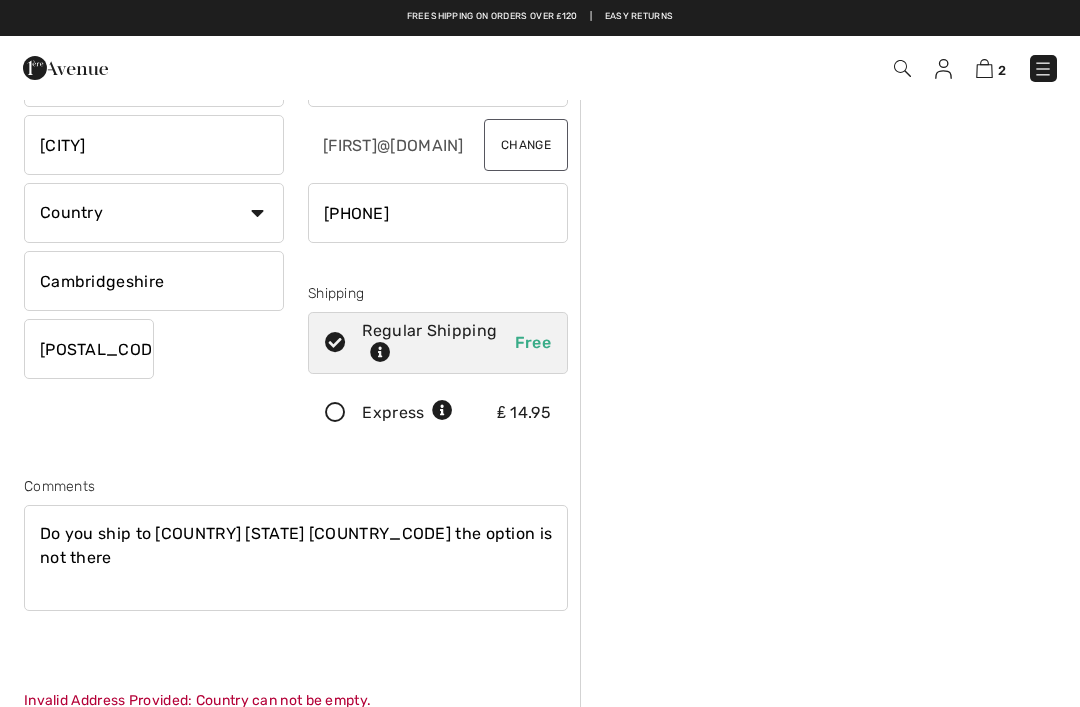 scroll, scrollTop: 114, scrollLeft: 0, axis: vertical 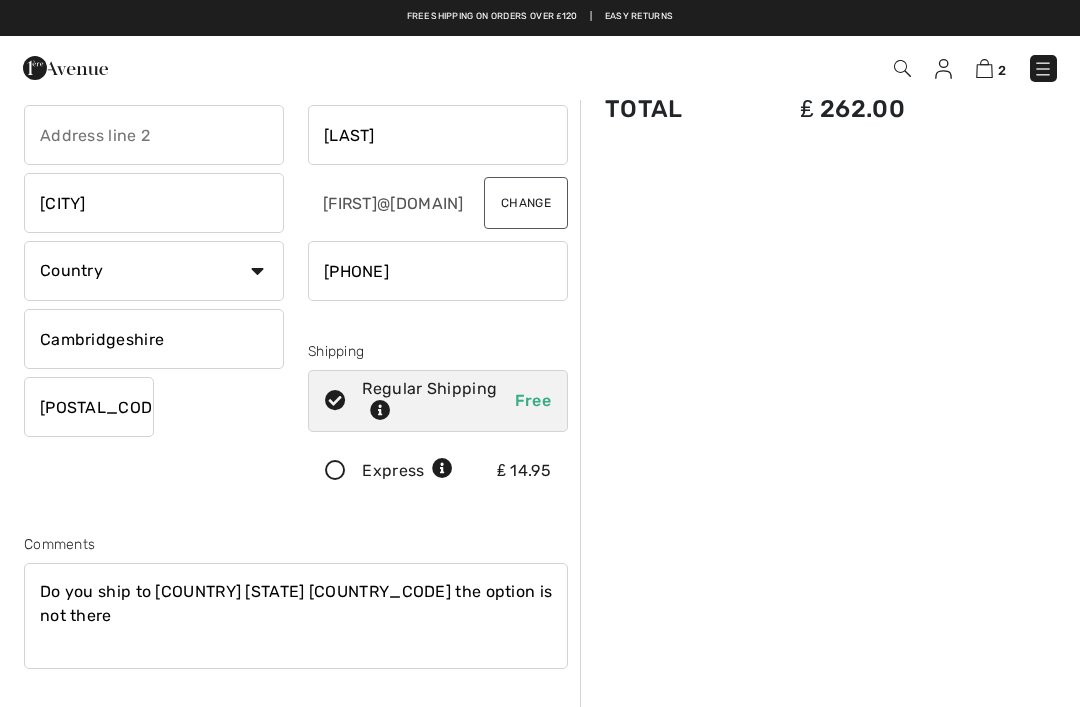 click on "Country
Canada
United States
Afghanistan
Aland Islands
Albania
Algeria
American Samoa
Andorra
Angola
Anguilla
Antarctica
Antigua and Barbuda
Argentina
Armenia
Aruba
Australia
Austria
Azerbaijan
Bahamas
Bahrain
Bangladesh
Barbados
Belarus
Belgium
Belize
Benin
Bermuda
Bhutan
Bolivia
Bonaire
Bosnia and Herzegovina
Botswana
Bouvet Island
Brazil
British Indian Ocean Territory
Brunei Darussalam
Bulgaria
Burkina Faso
Burundi
Cambodia
Cameroon
Cape Verde
Cayman Islands
Central African Republic
Chad
Chile China" at bounding box center [154, 271] 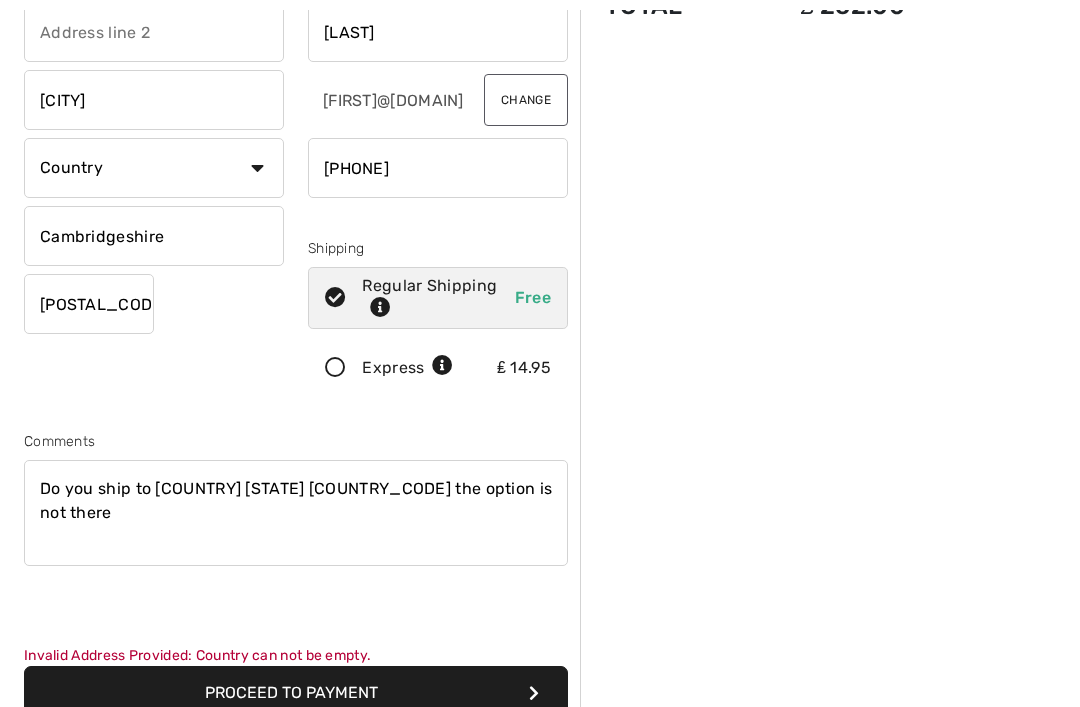 scroll, scrollTop: 222, scrollLeft: 0, axis: vertical 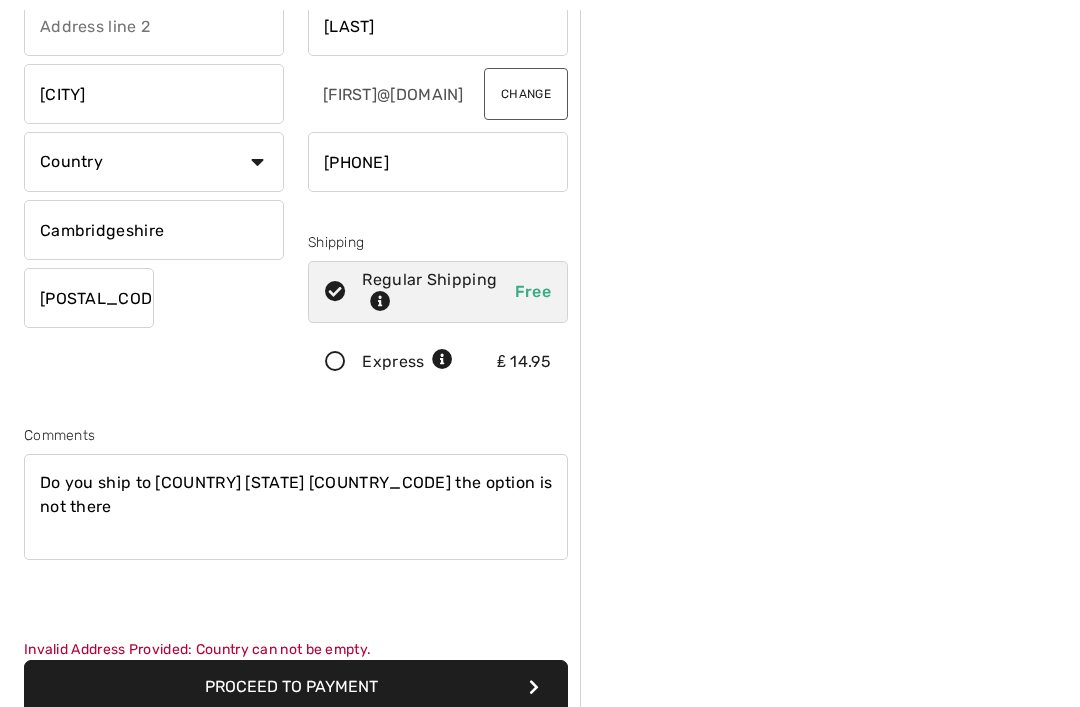 click on "Country
Canada
United States
Afghanistan
Aland Islands
Albania
Algeria
American Samoa
Andorra
Angola
Anguilla
Antarctica
Antigua and Barbuda
Argentina
Armenia
Aruba
Australia
Austria
Azerbaijan
Bahamas
Bahrain
Bangladesh
Barbados
Belarus
Belgium
Belize
Benin
Bermuda
Bhutan
Bolivia
Bonaire
Bosnia and Herzegovina
Botswana
Bouvet Island
Brazil
British Indian Ocean Territory
Brunei Darussalam
Bulgaria
Burkina Faso
Burundi
Cambodia
Cameroon
Cape Verde
Cayman Islands
Central African Republic
Chad
Chile China" at bounding box center (154, 163) 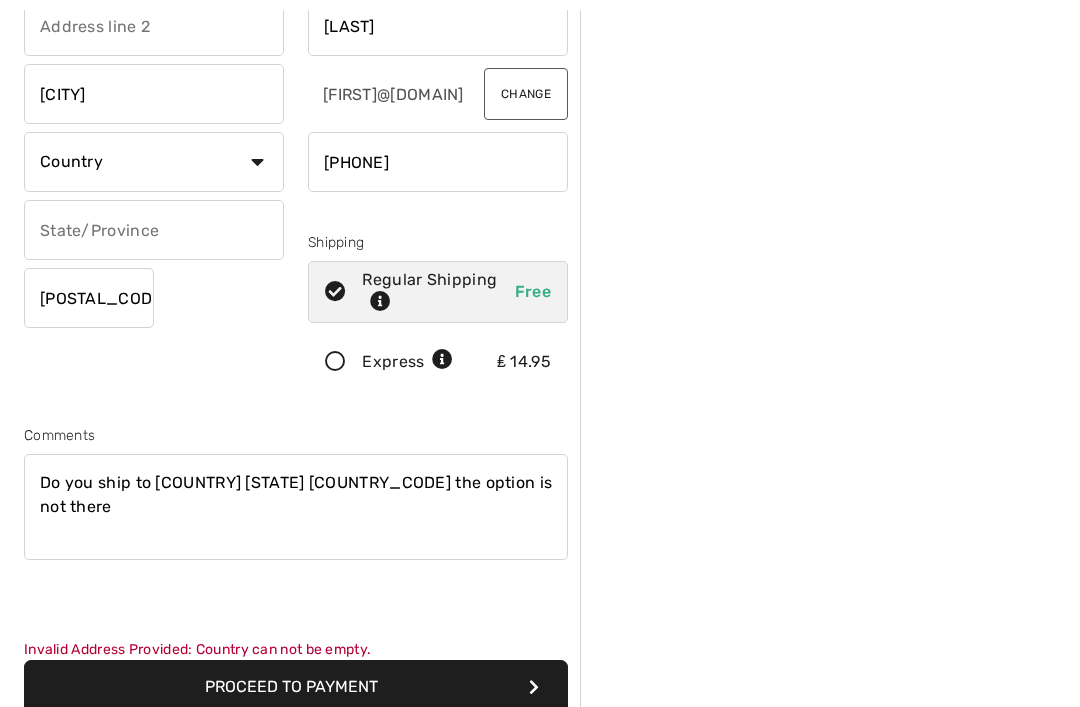 scroll, scrollTop: 223, scrollLeft: 0, axis: vertical 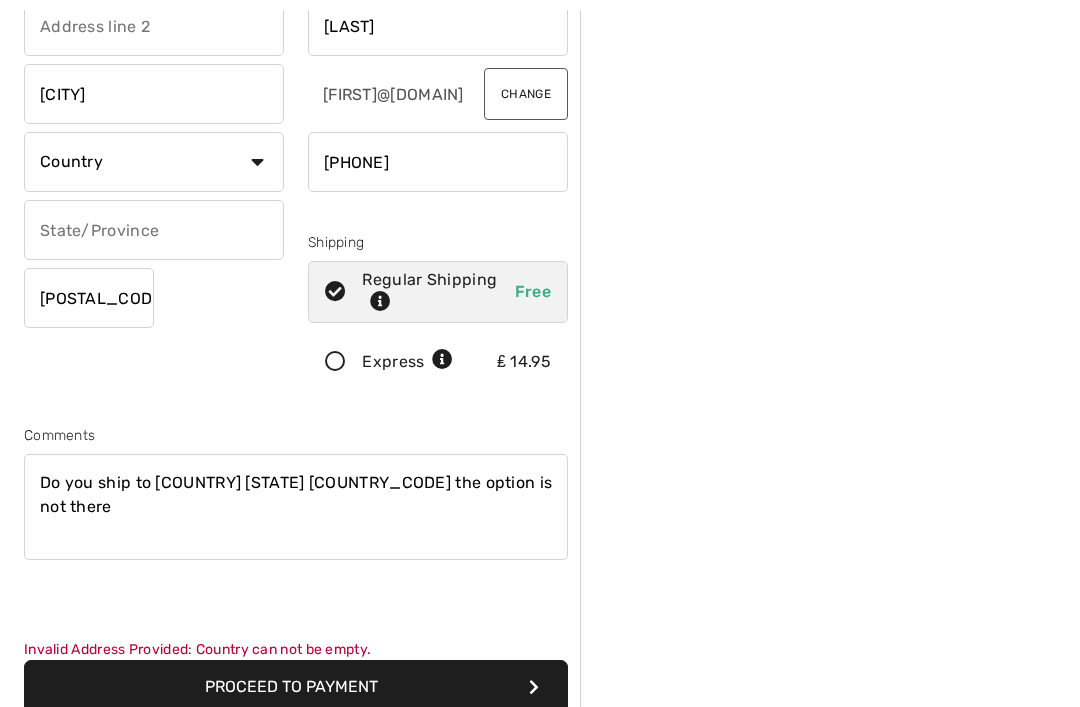 click at bounding box center [154, 230] 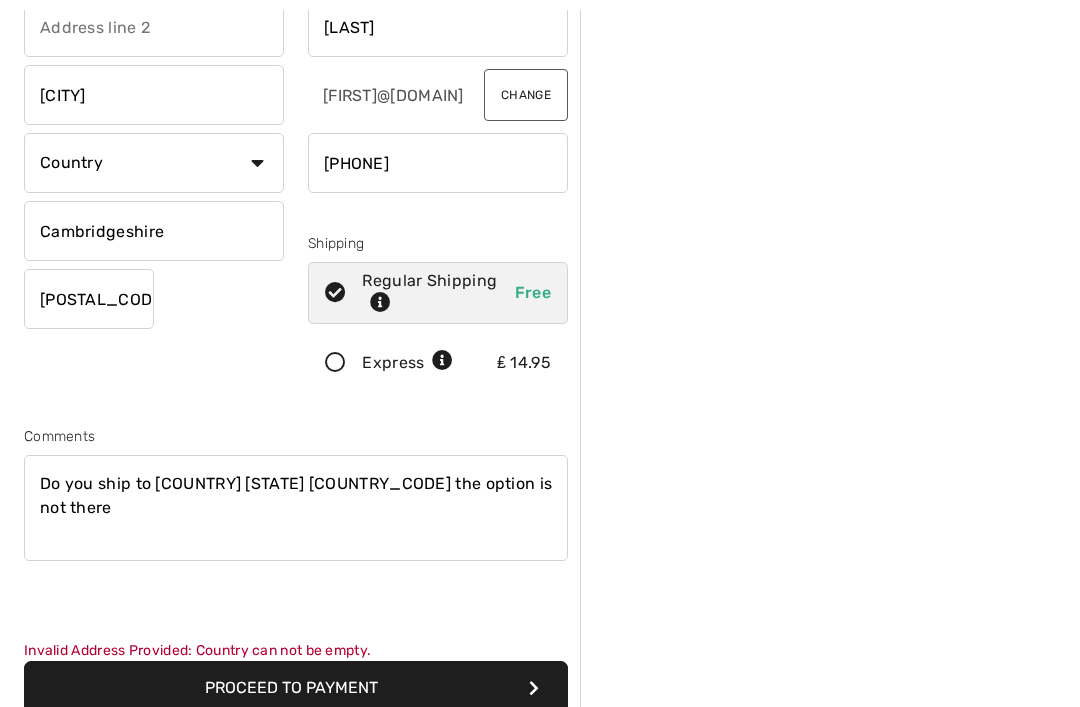 type on "Cambridgeshire" 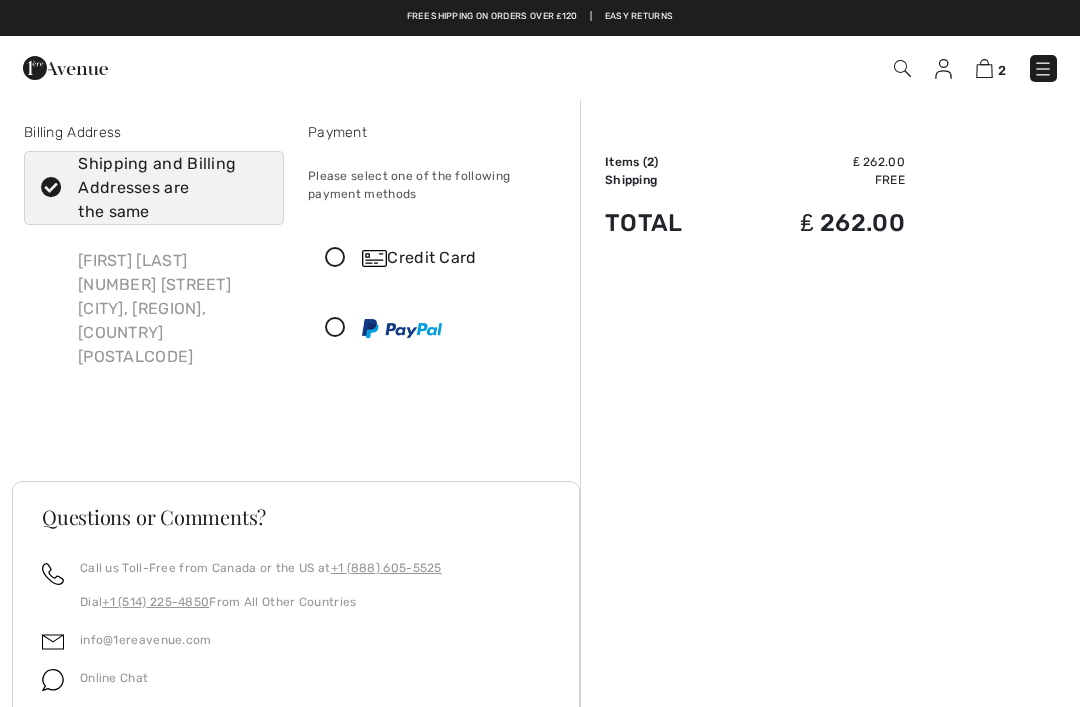 scroll, scrollTop: 0, scrollLeft: 0, axis: both 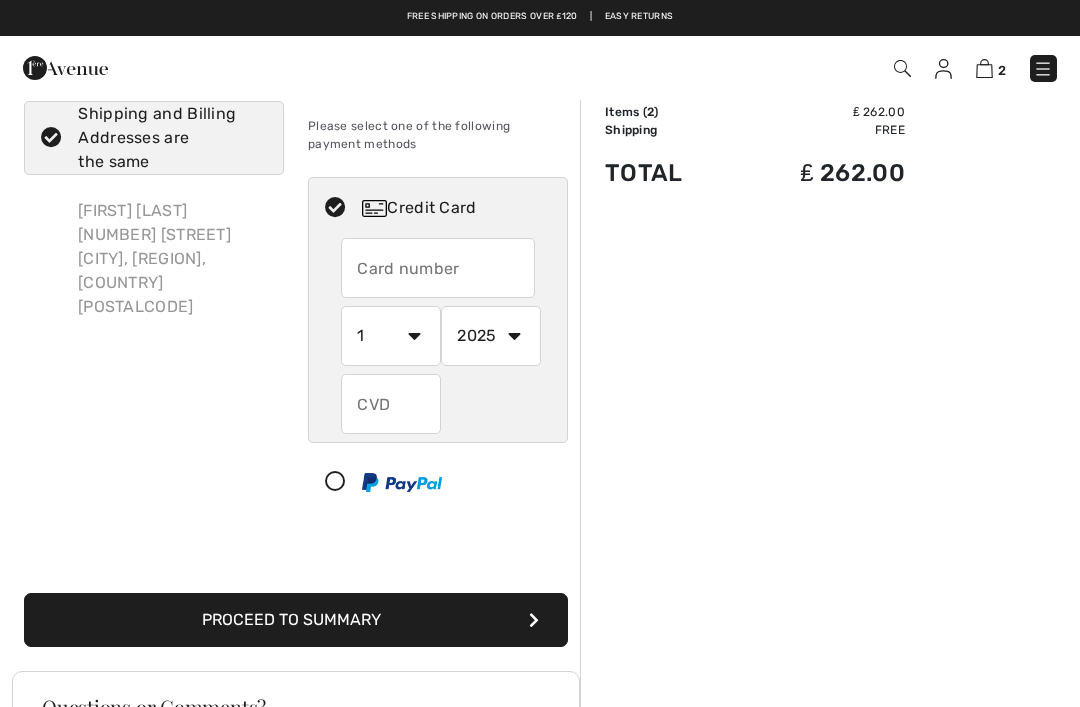 click at bounding box center (438, 268) 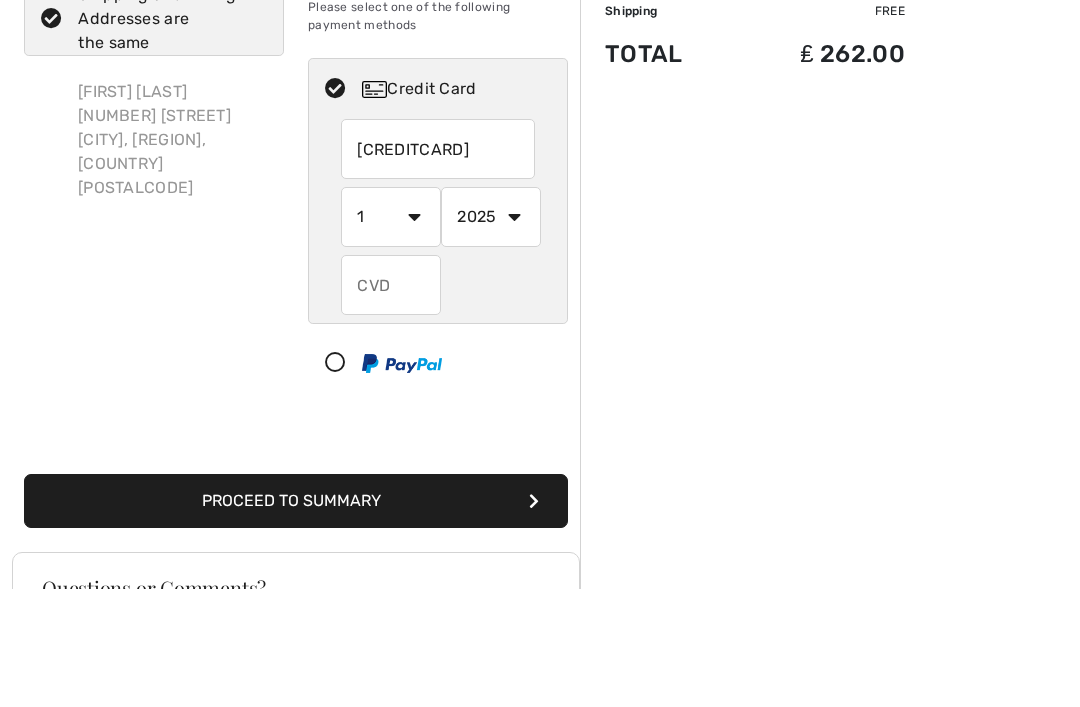 type on "5276698424037981" 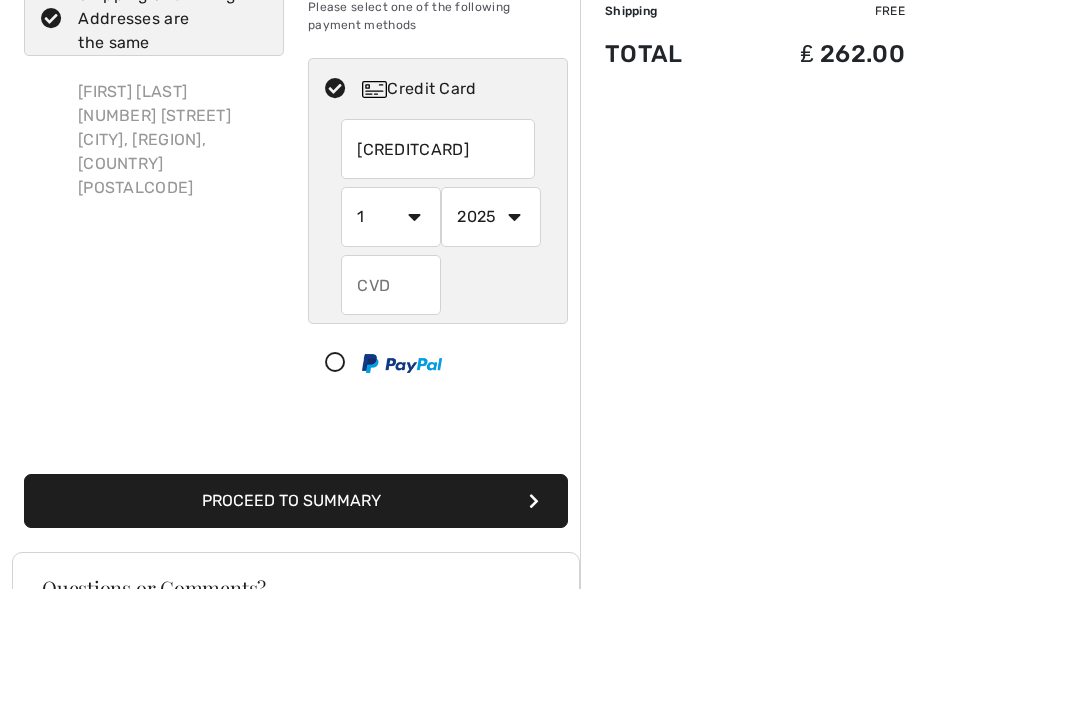 click on "1
2
3
4
5
6
7
8
9
10
11
12" at bounding box center (391, 336) 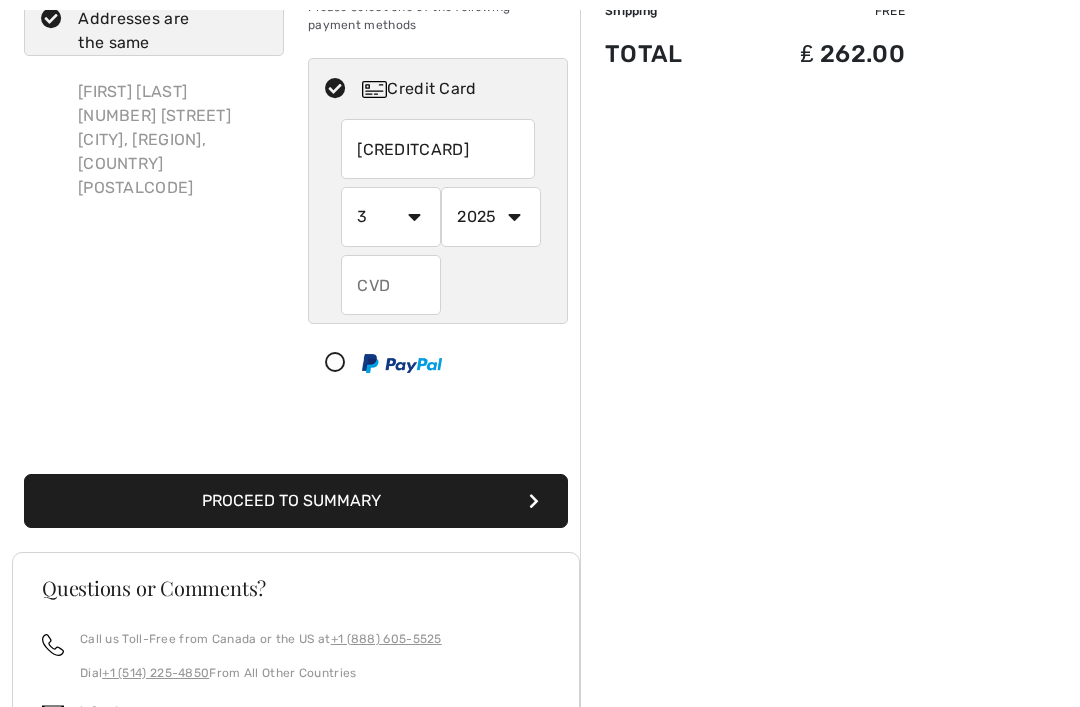 click on "1
2
3
4
5
6
7
8
9
10
11
12" at bounding box center (391, 217) 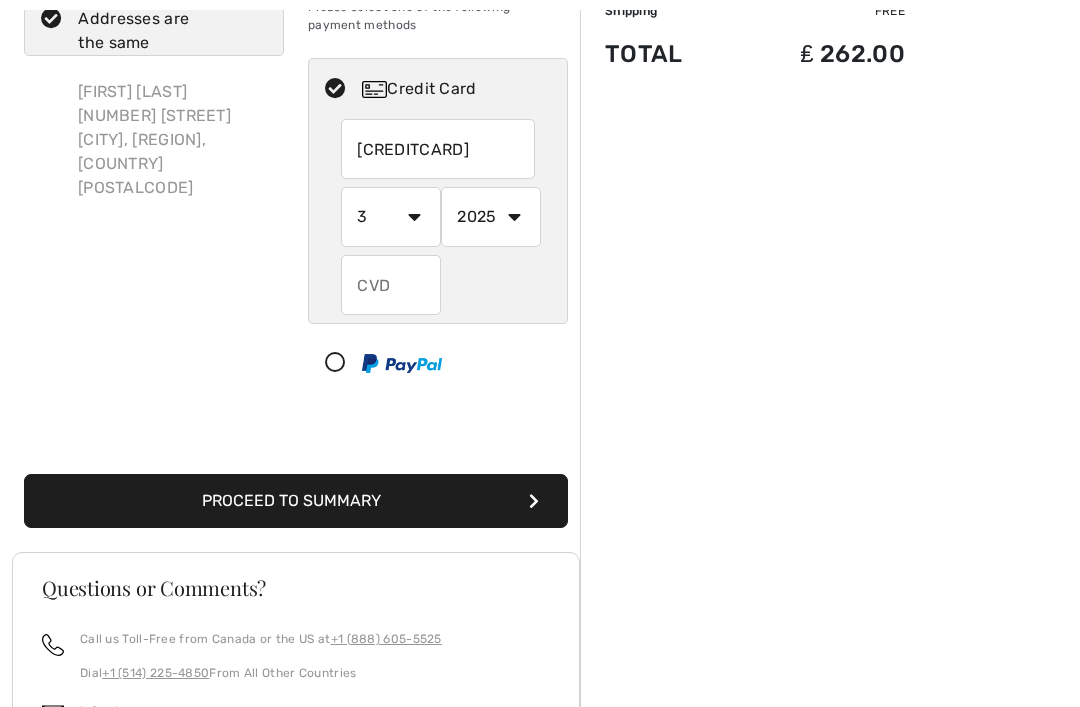 select on "1" 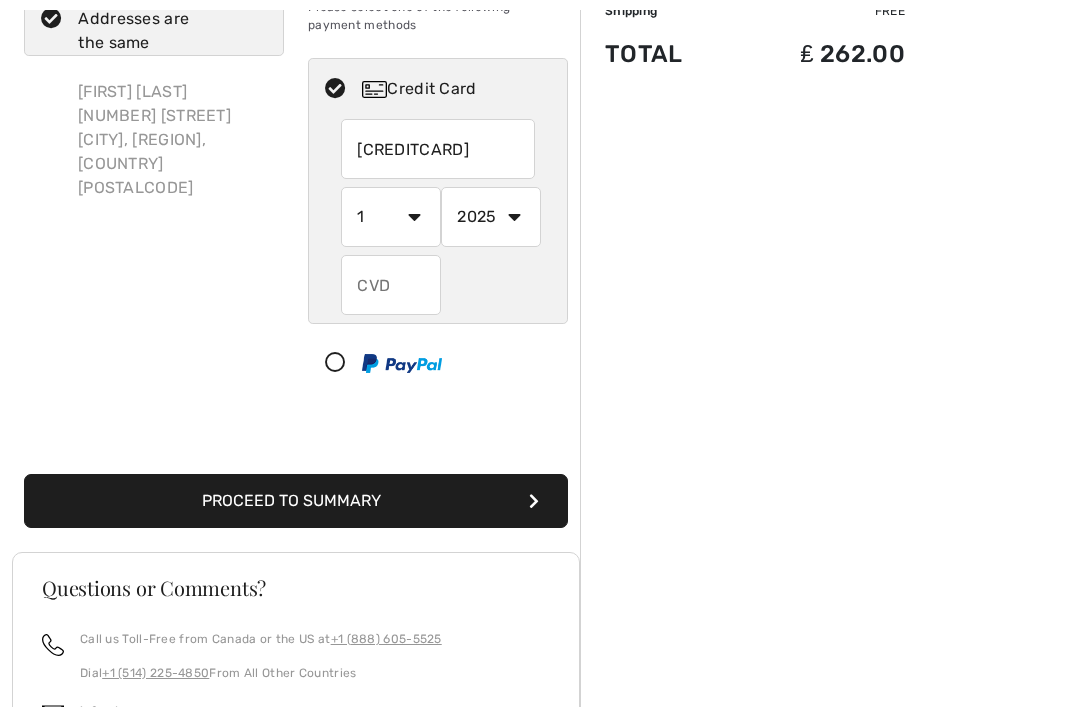 click at bounding box center [391, 285] 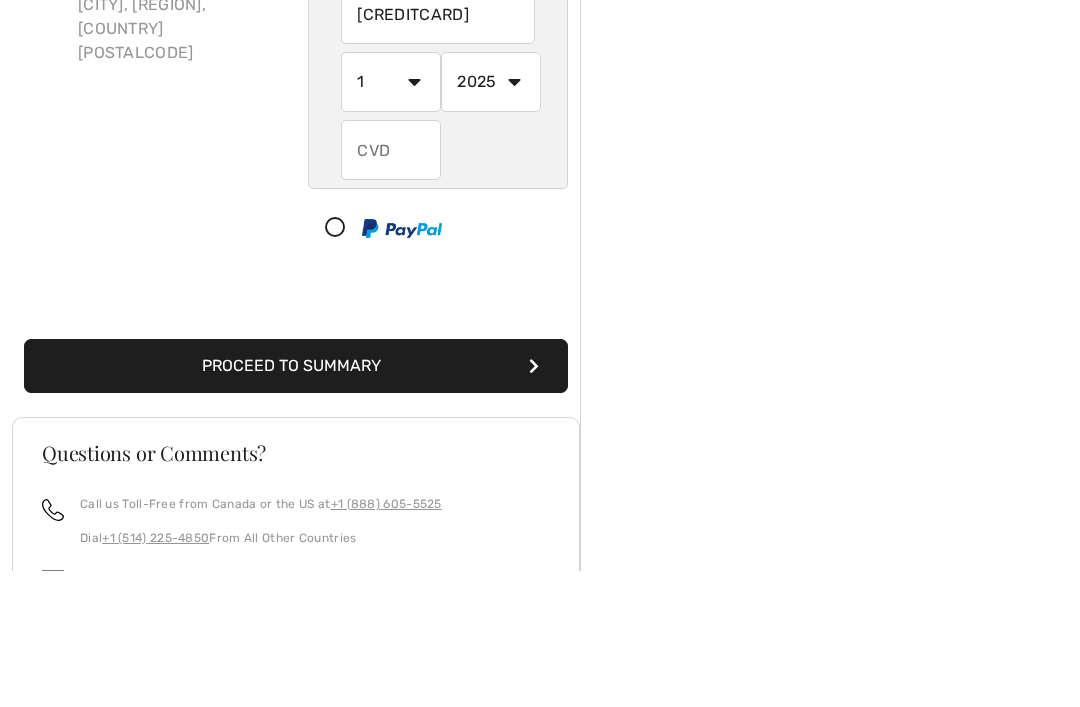 click at bounding box center (391, 286) 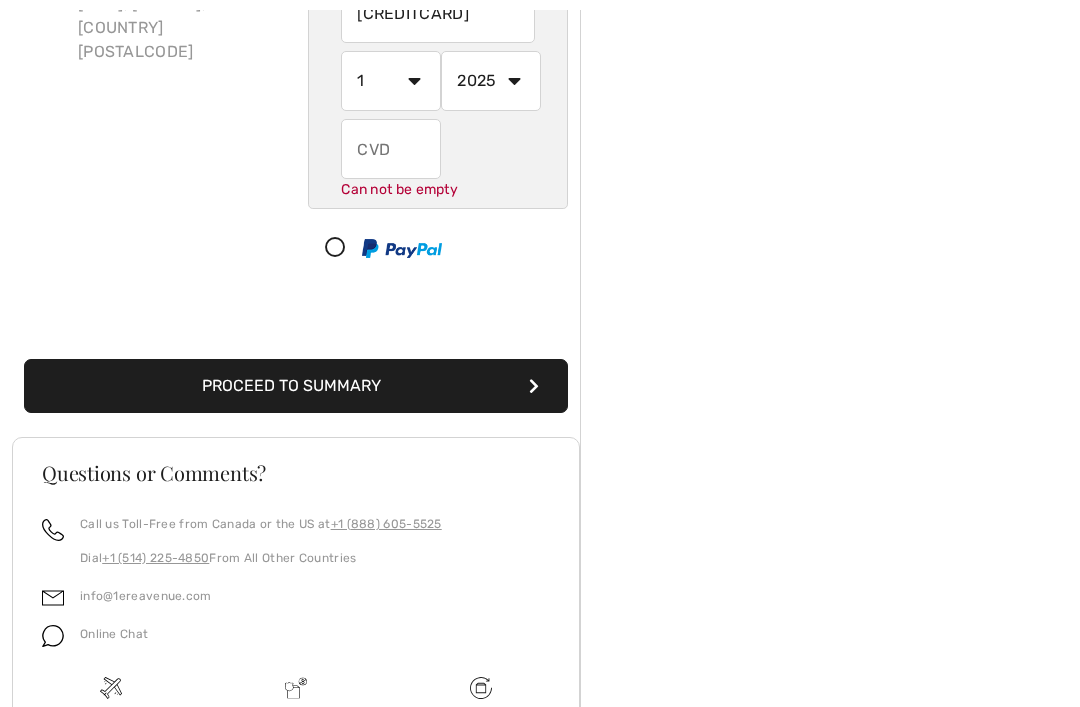 select on "2029" 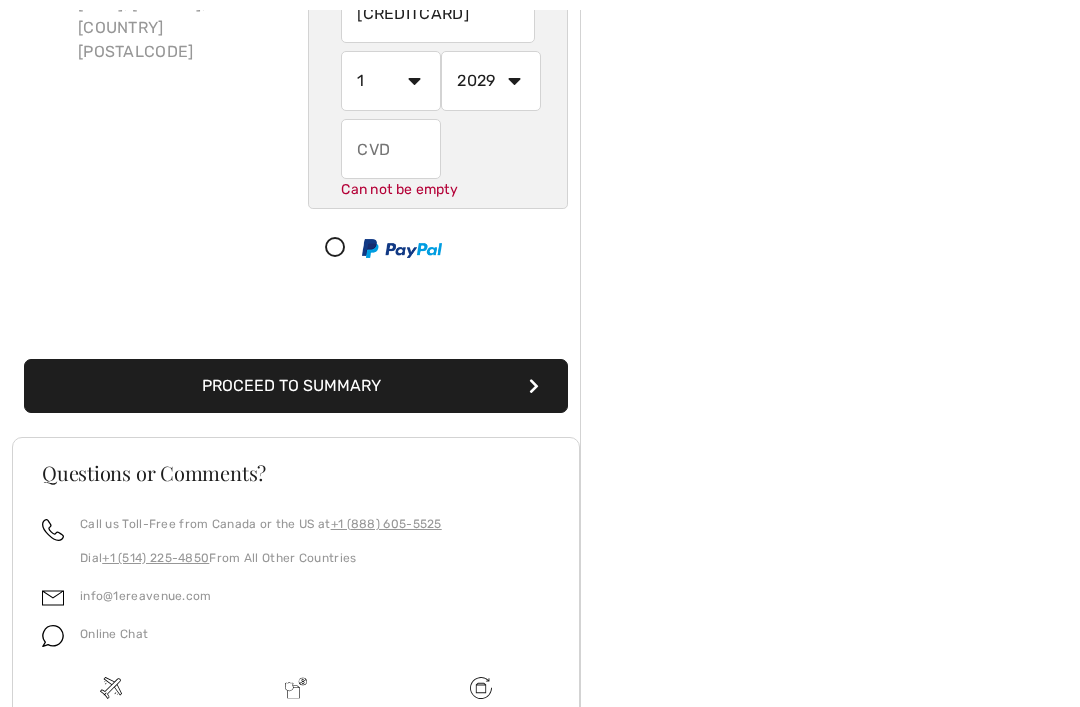 click at bounding box center [391, 149] 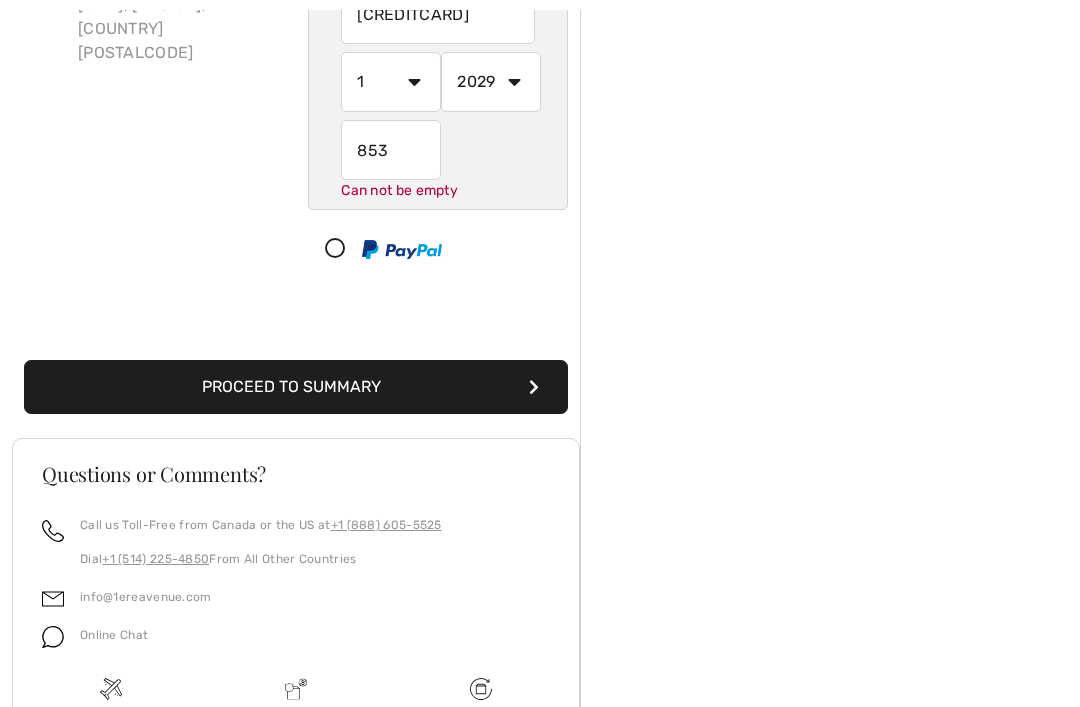 type on "853" 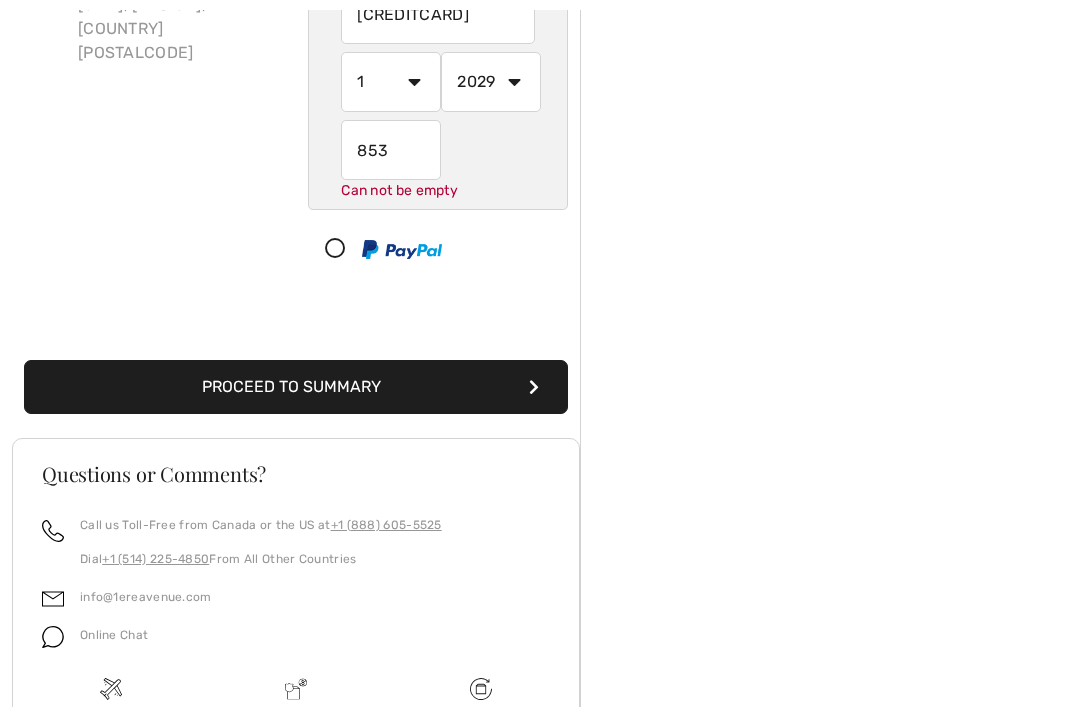 click on "1
2
3
4
5
6
7
8
9
10
11
12" at bounding box center [391, 82] 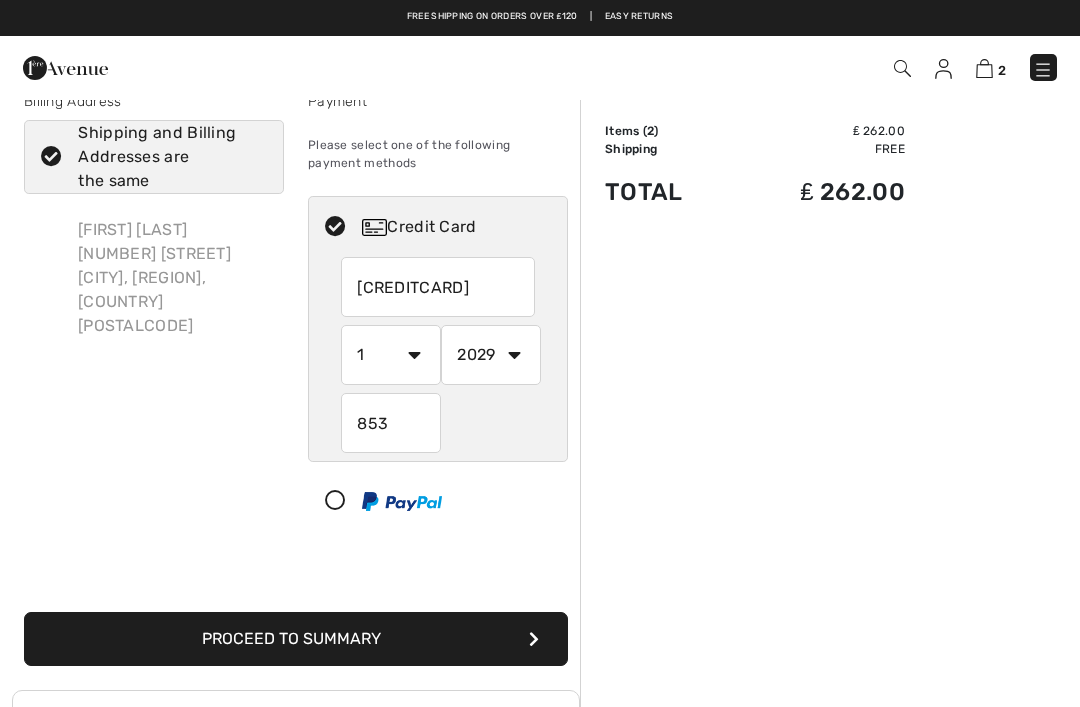 scroll, scrollTop: 0, scrollLeft: 0, axis: both 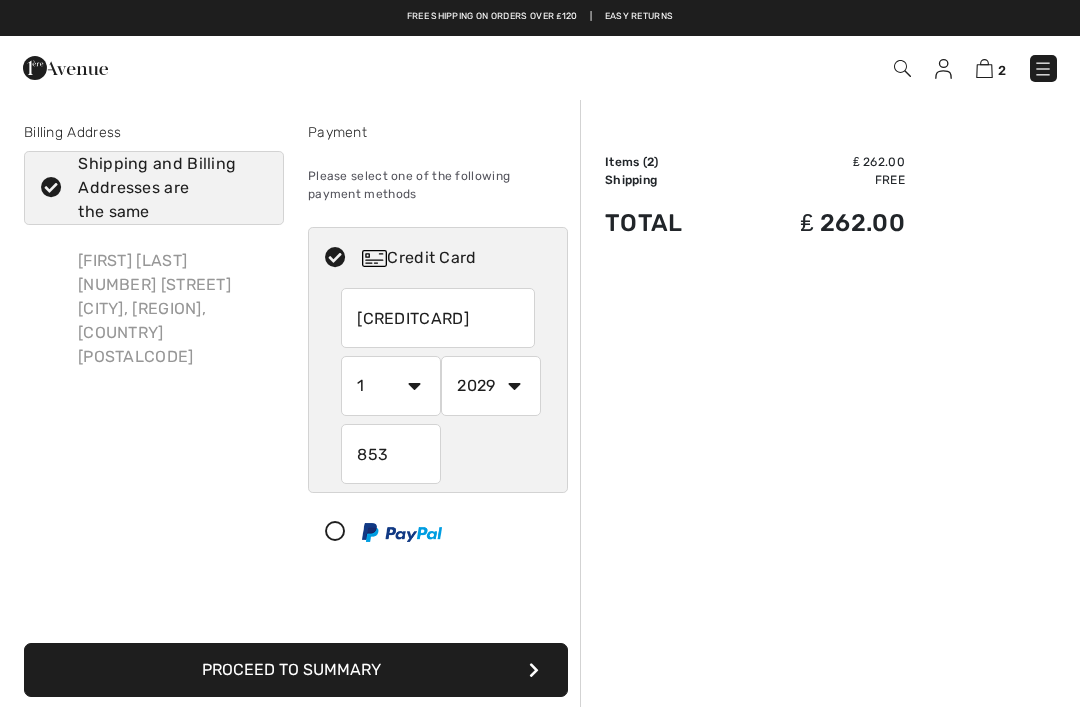 click on "1
2
3
4
5
6
7
8
9
10
11
12" at bounding box center [391, 386] 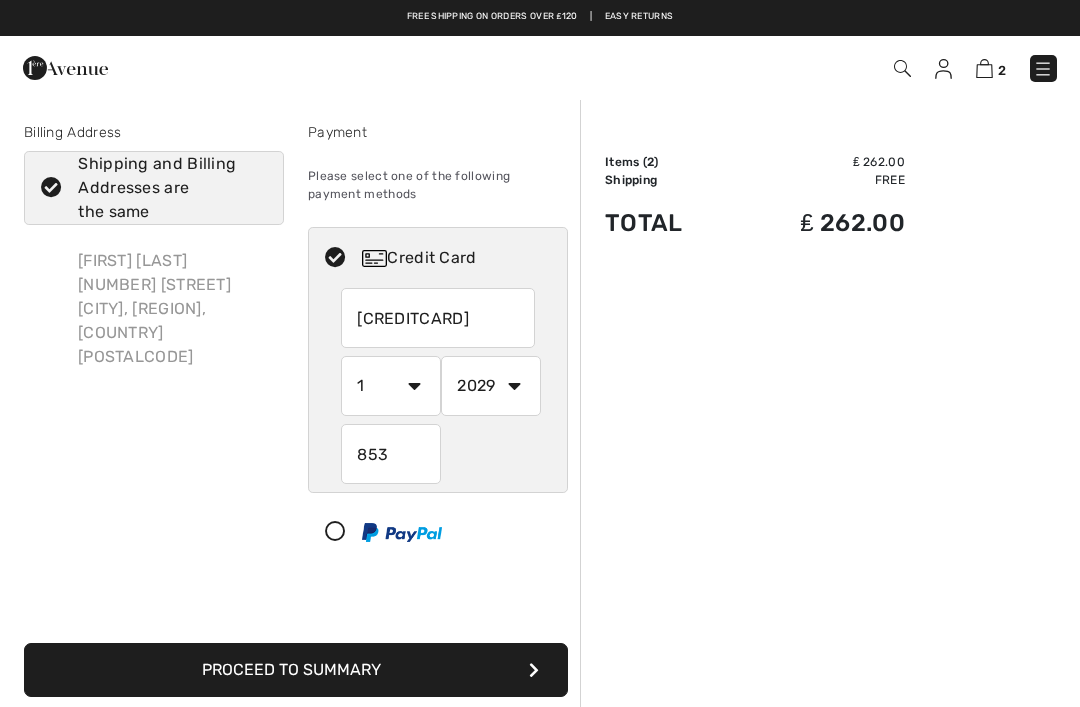 select on "8" 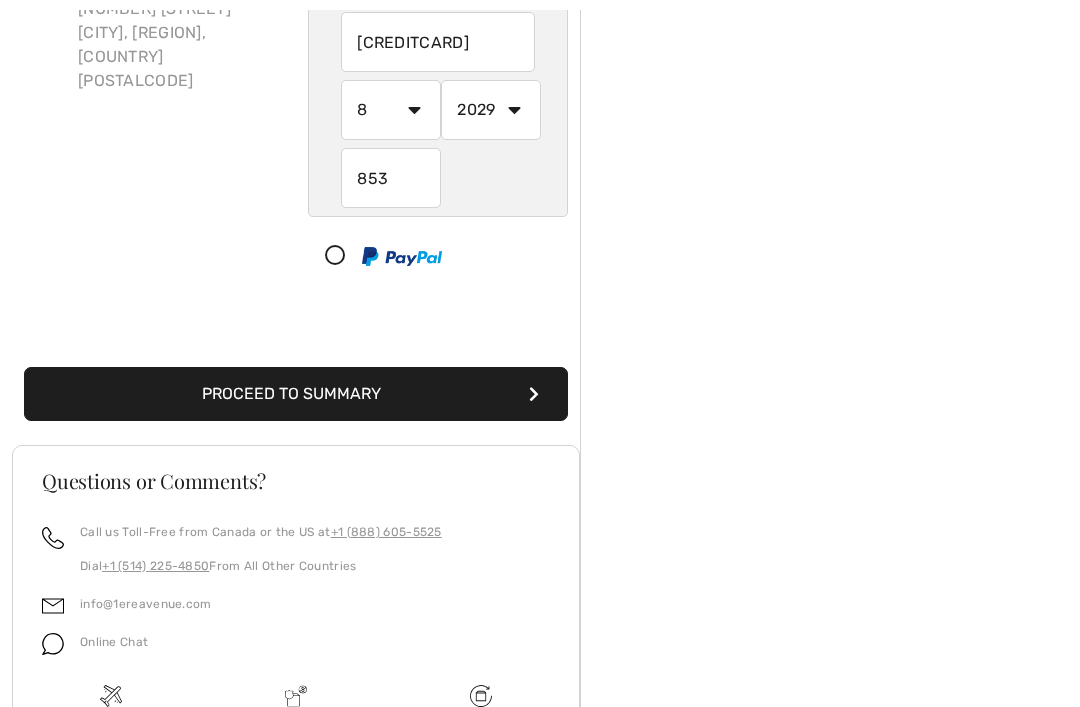 scroll, scrollTop: 292, scrollLeft: 0, axis: vertical 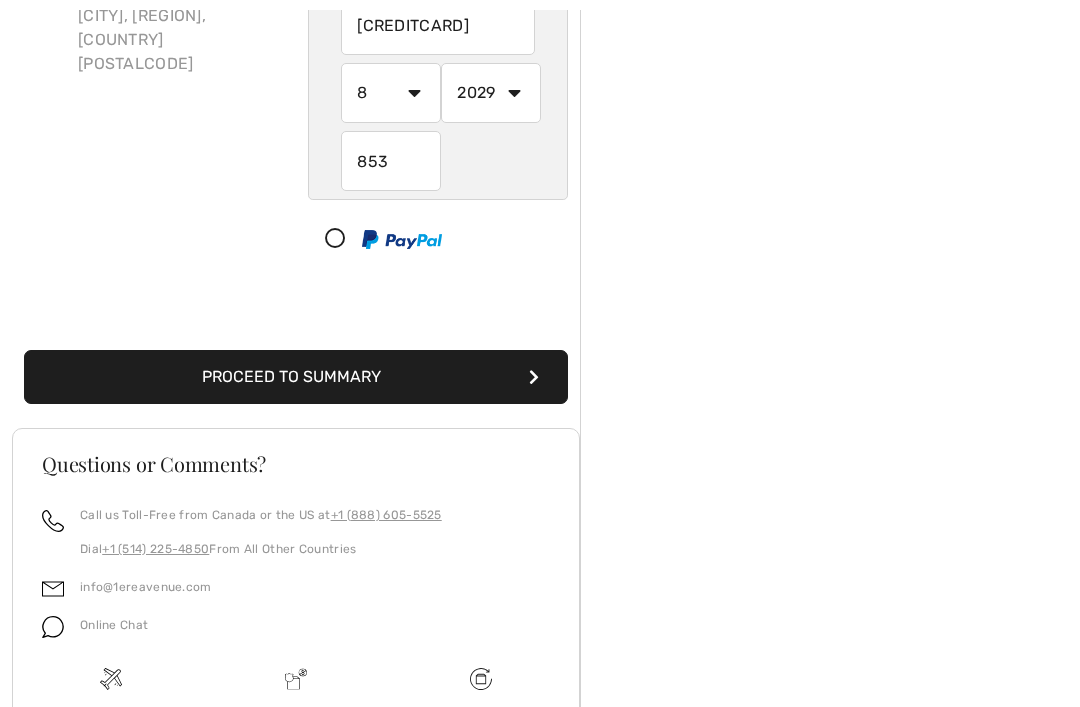 click on "Proceed to Summary" at bounding box center [296, 378] 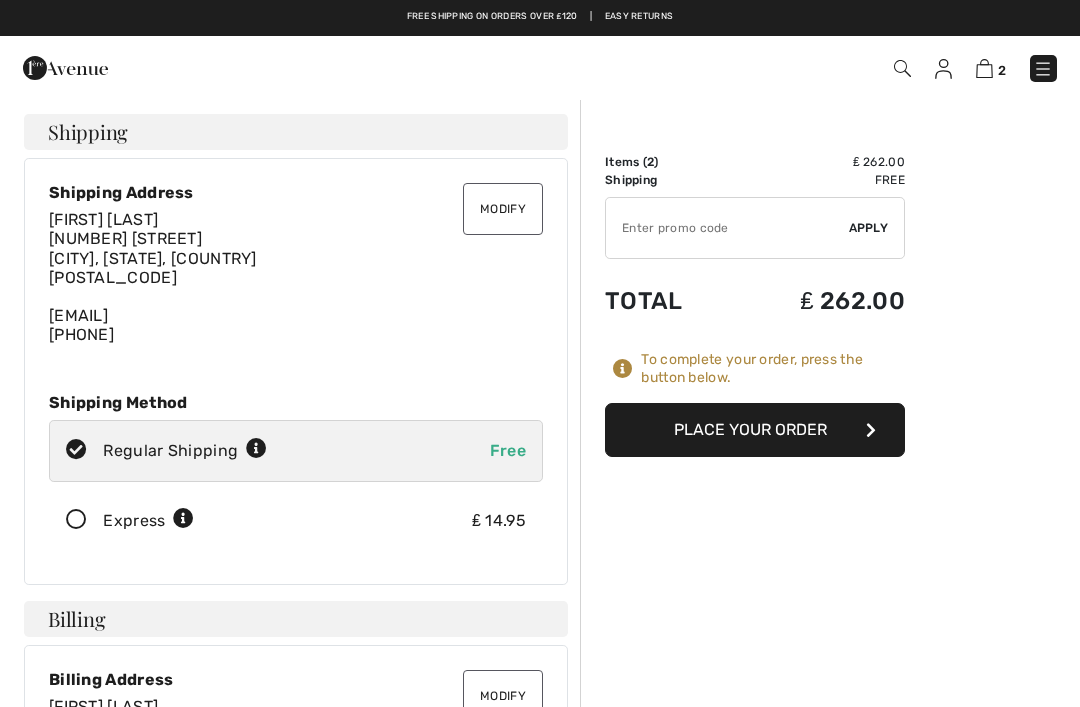 scroll, scrollTop: 0, scrollLeft: 0, axis: both 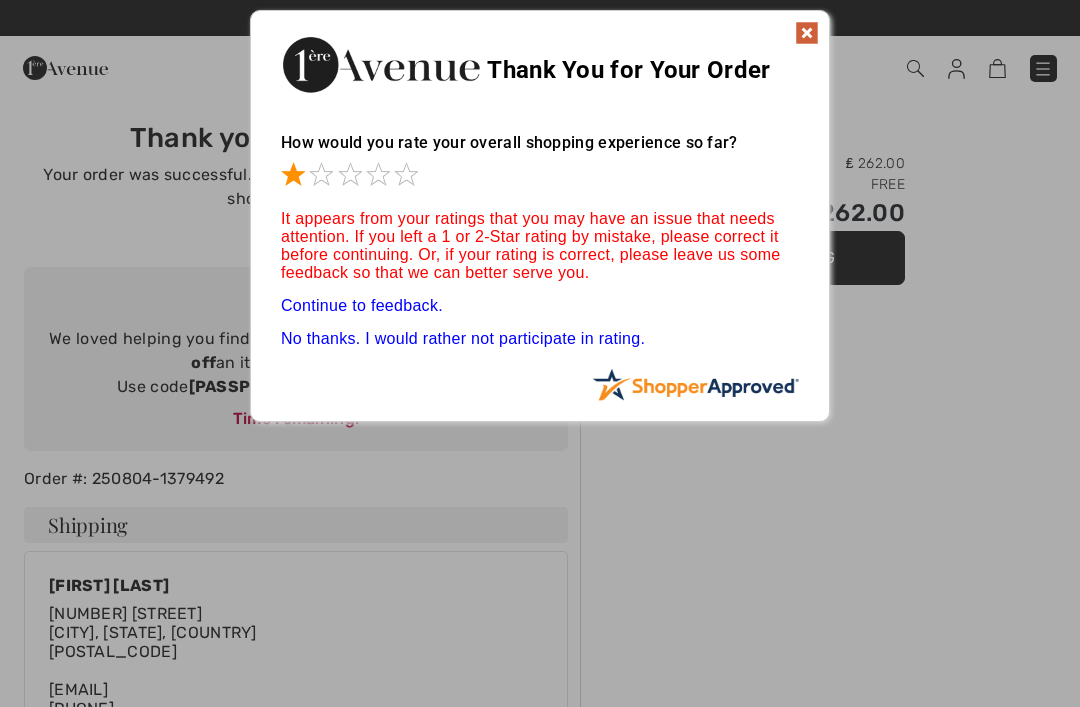 click on "Continue to feedback." at bounding box center [362, 305] 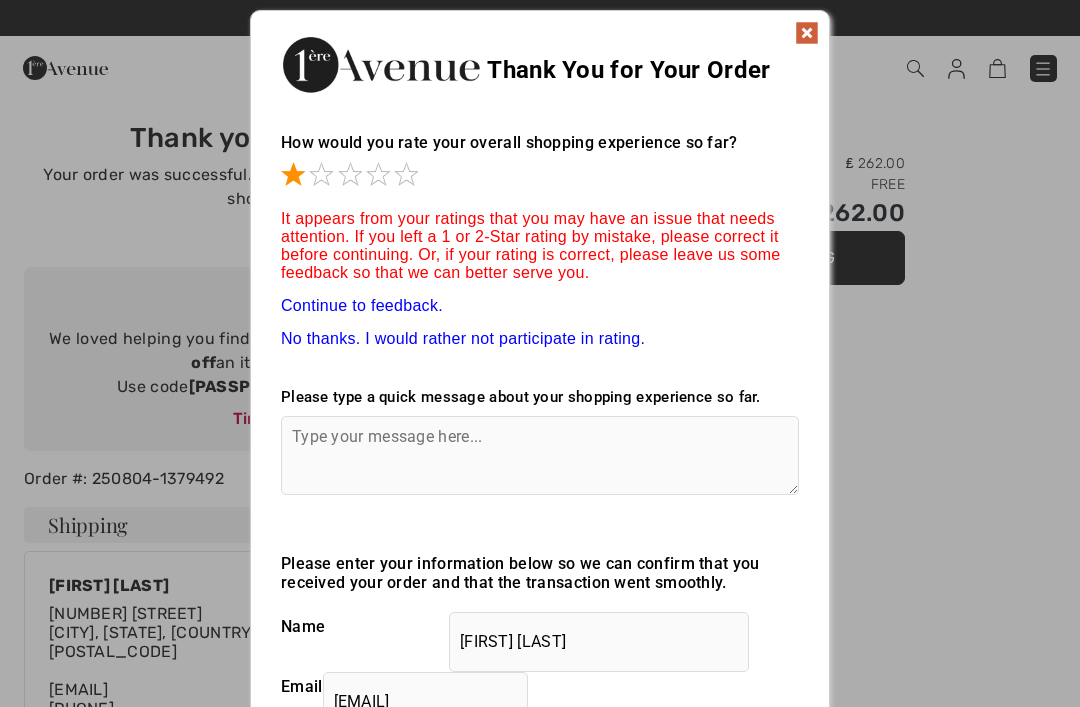 click at bounding box center [540, 455] 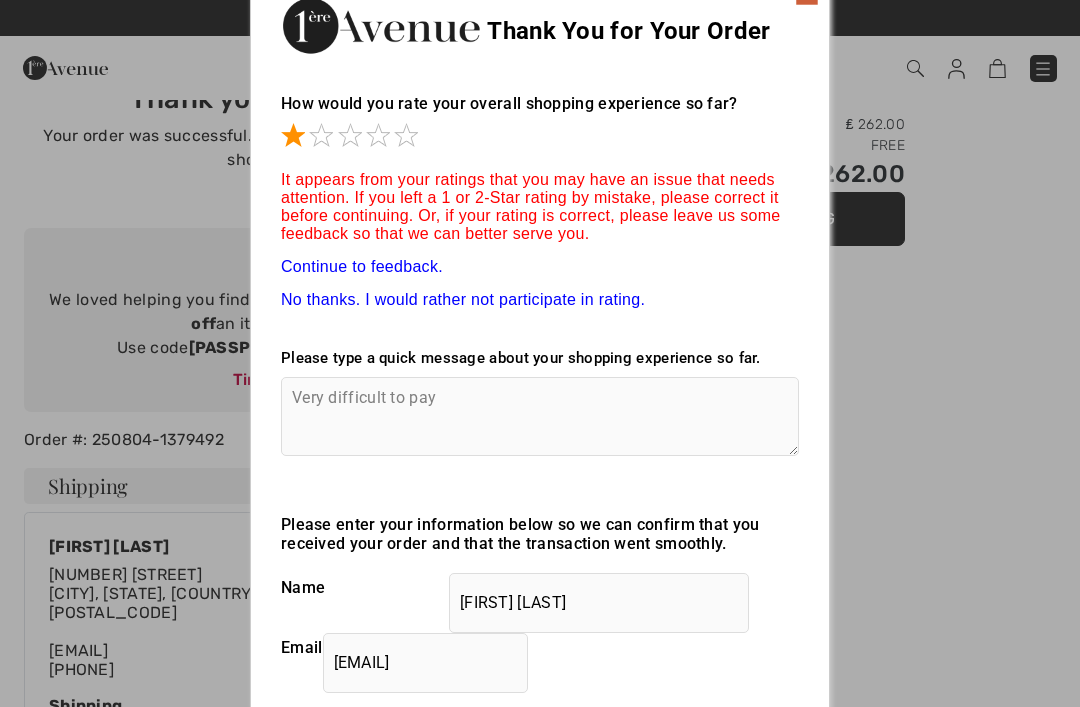 scroll, scrollTop: 0, scrollLeft: 0, axis: both 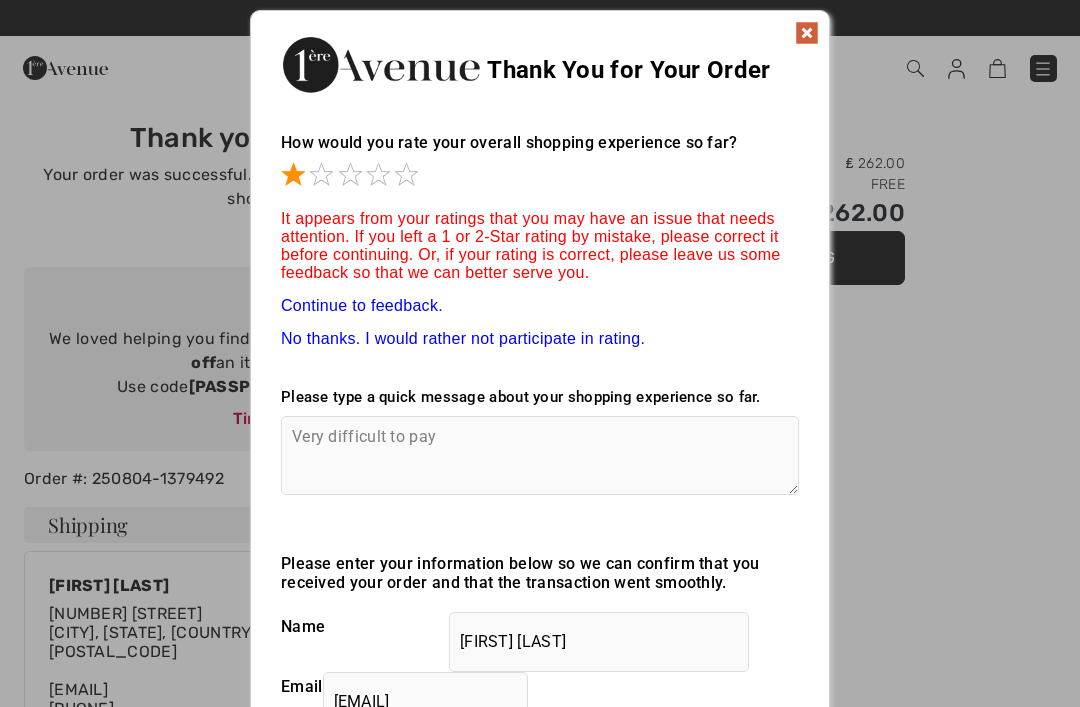 type on "Very difficult to pay" 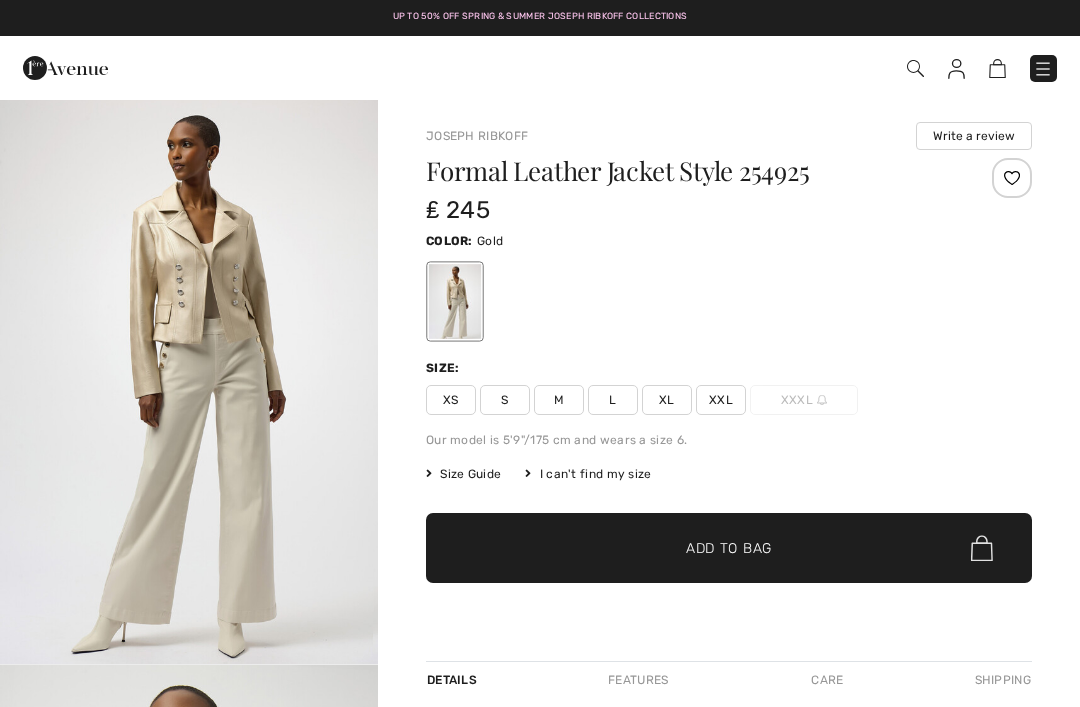 scroll, scrollTop: 0, scrollLeft: 0, axis: both 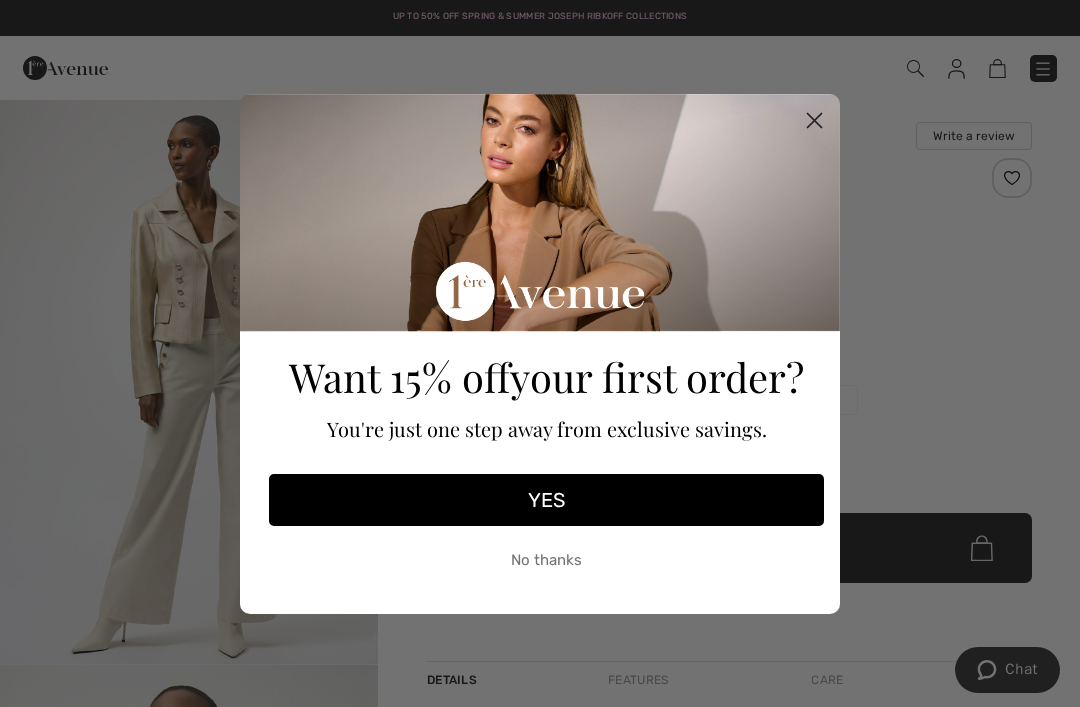 click 